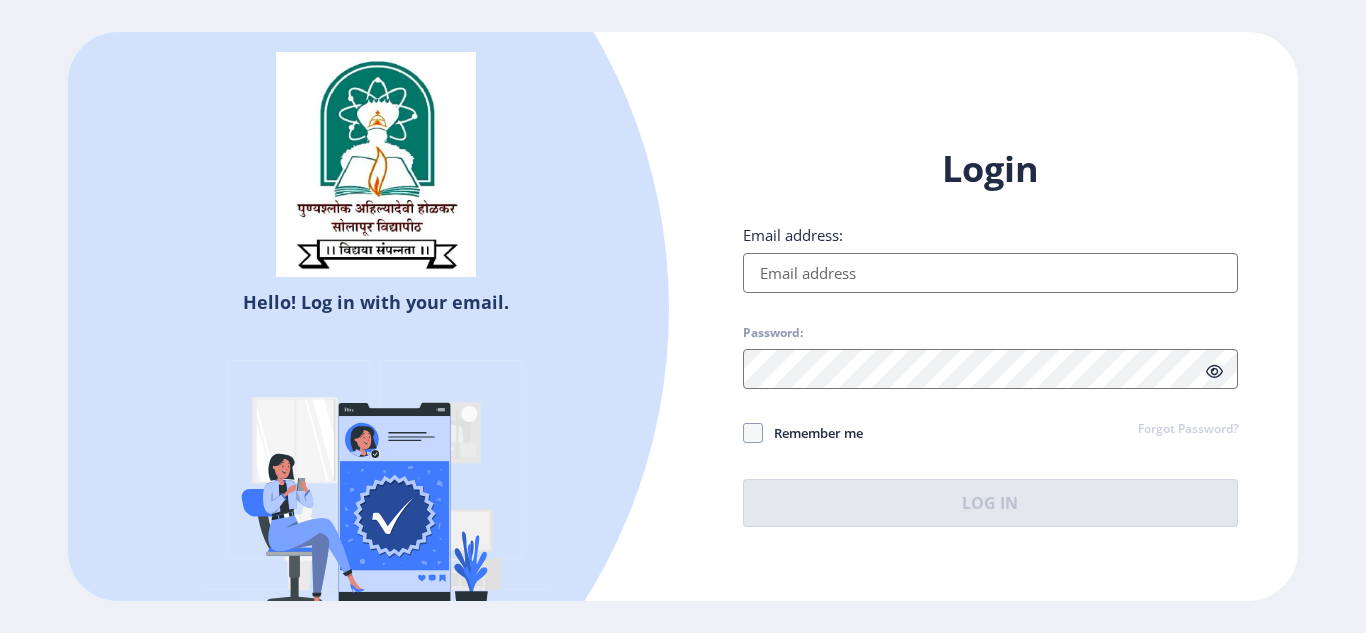 scroll, scrollTop: 0, scrollLeft: 0, axis: both 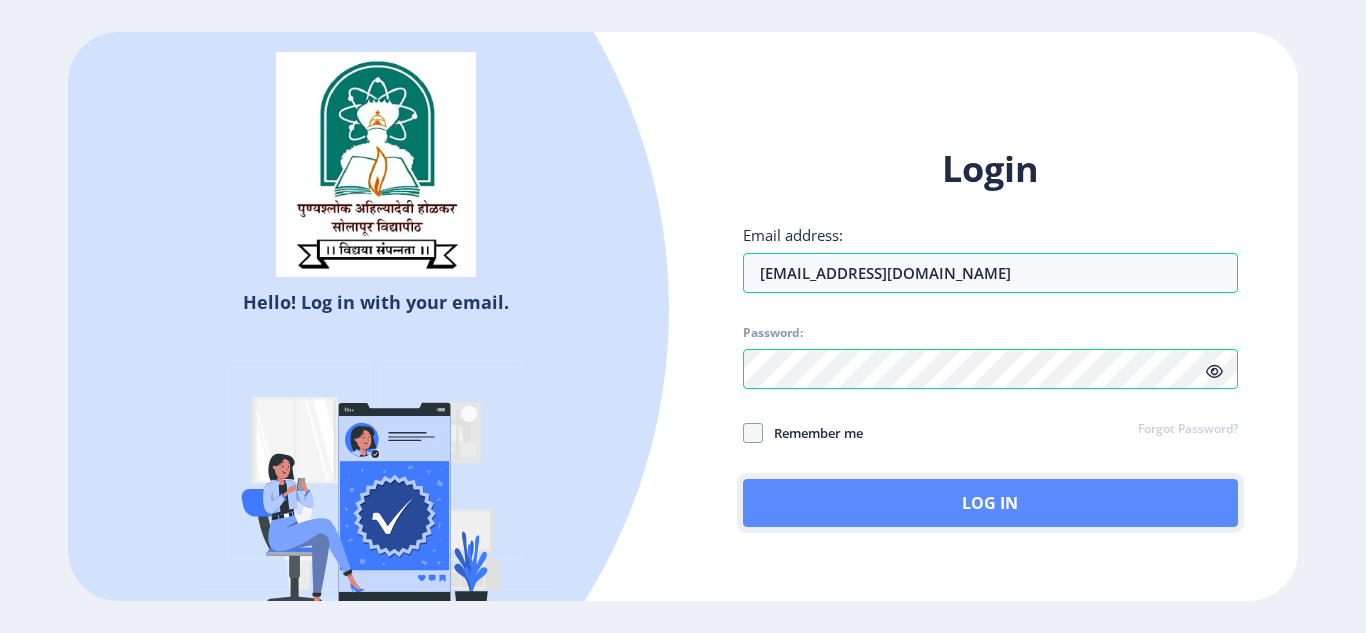click on "Log In" 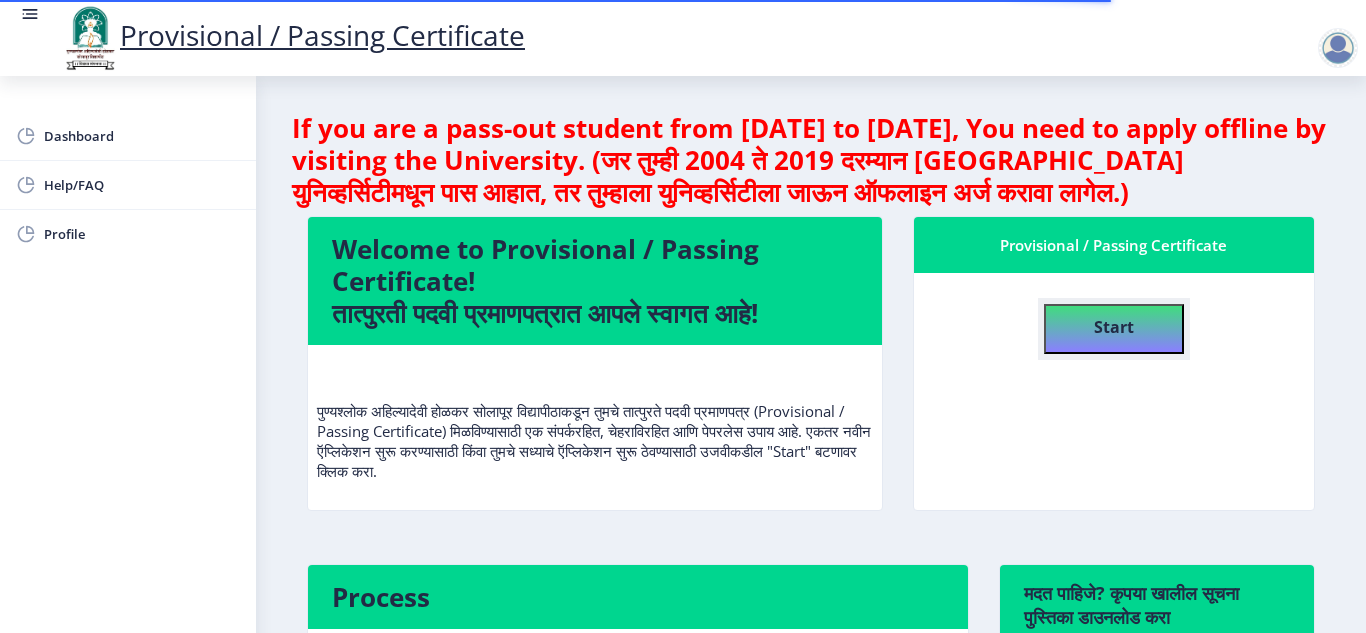 click on "Start" 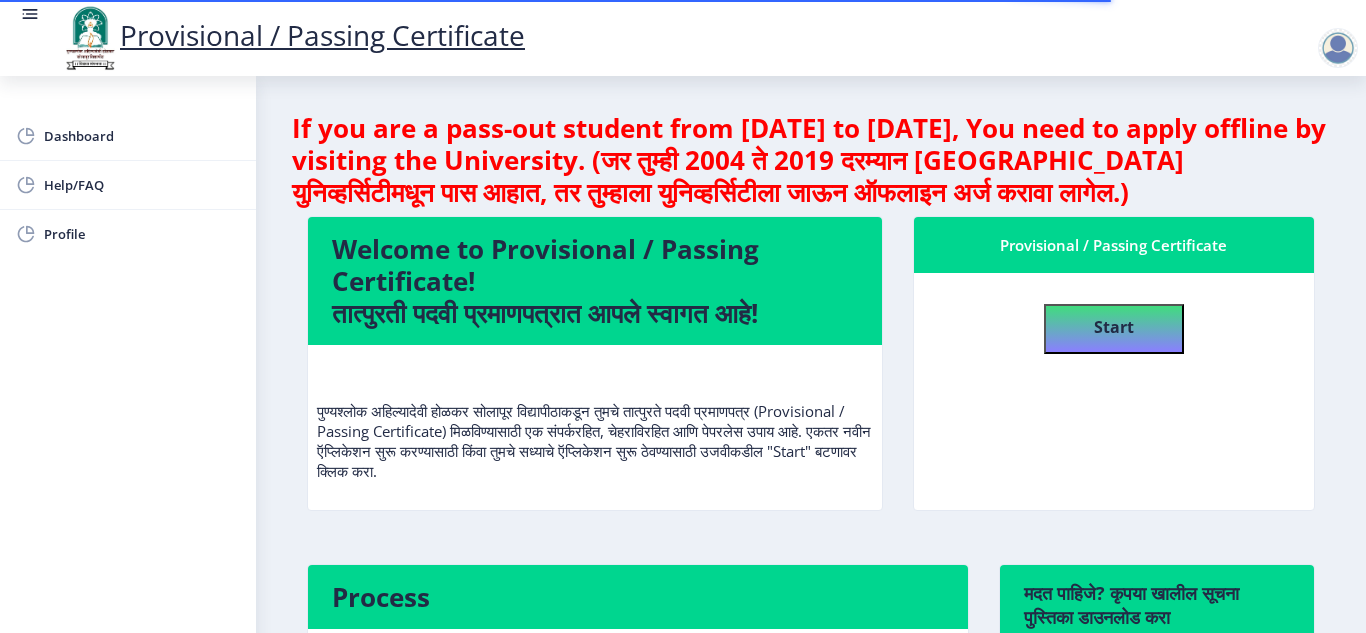 select 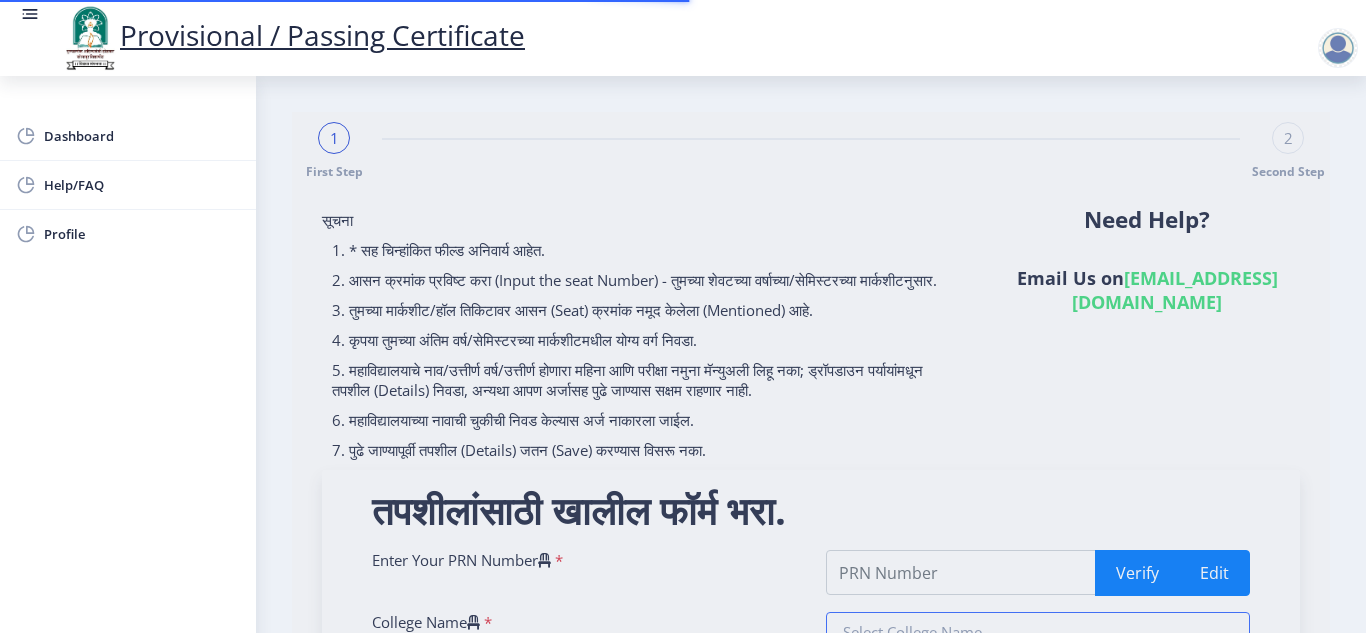 type on "2013032500199564" 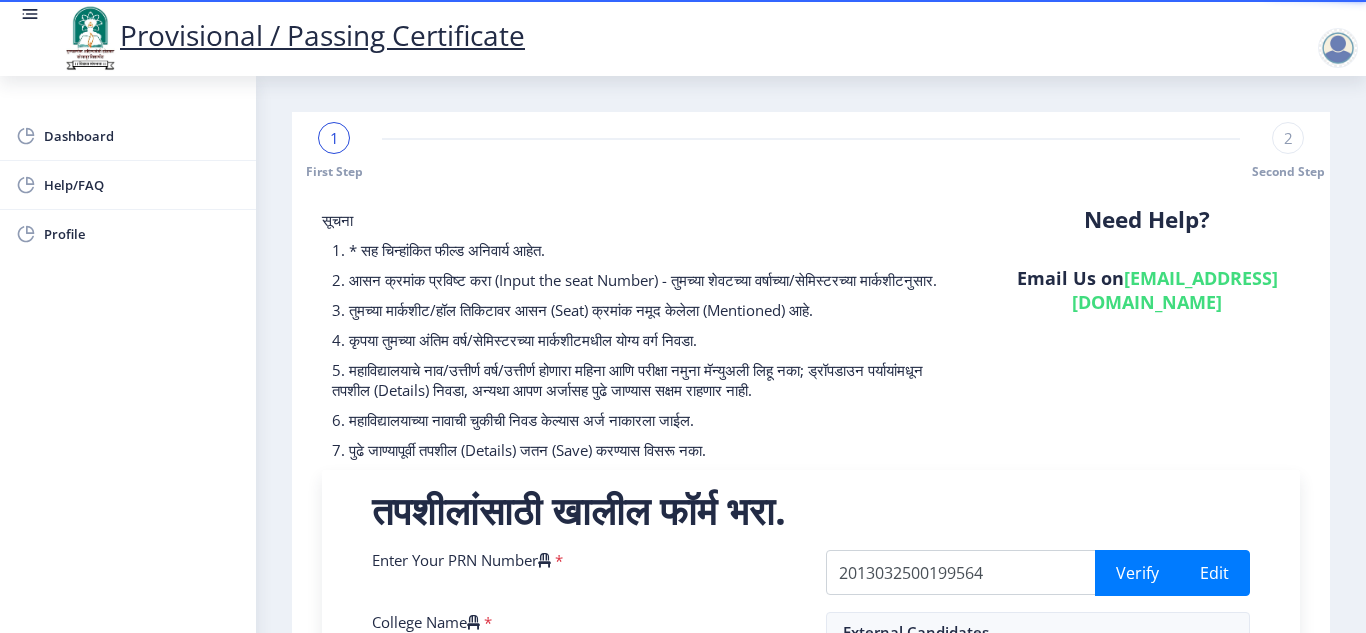 scroll, scrollTop: 551, scrollLeft: 0, axis: vertical 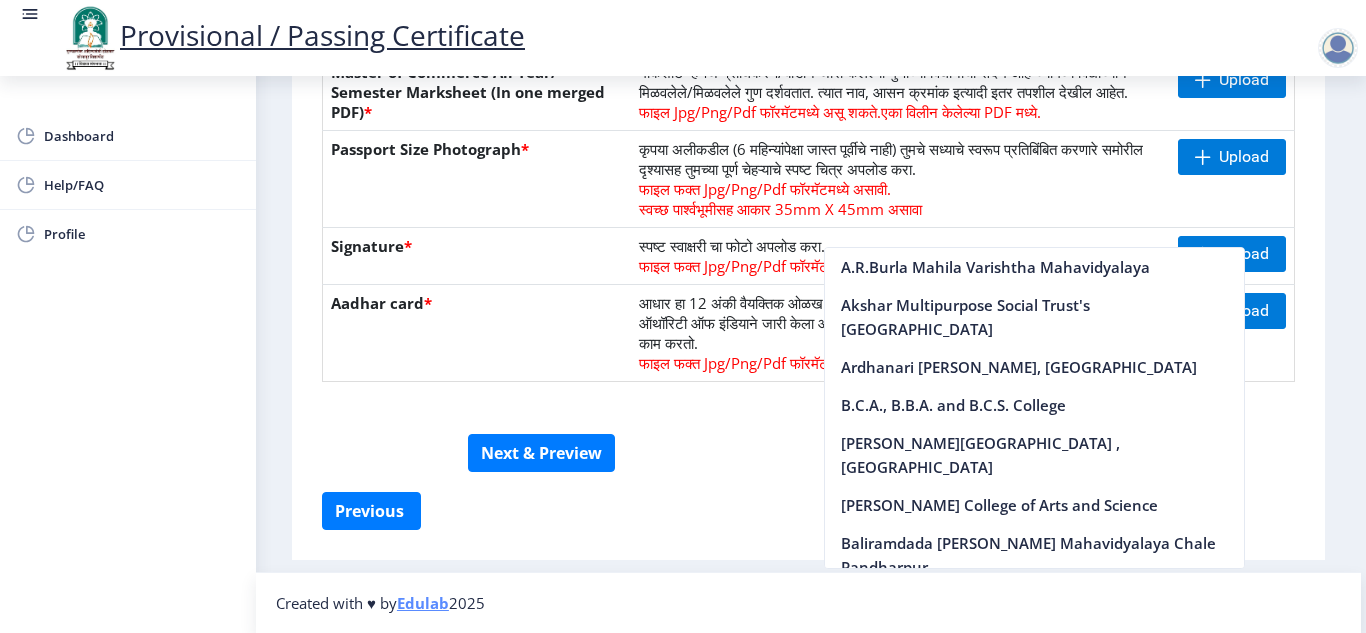 click on "सूचना 1. कागदपत्रे फक्त jpg/jpeg/png किंवा pdf फॉरमॅटमध्ये अपलोड करा.  2. फाइल आकार 5 MB पेक्षा जास्त नसावा.  3. मार्कशीट मूळ प्रतीतच (Original Copy) अपलोड करावी लागेल.  4. कृपया तुमचे अंतिम वर्ष/सेमिस्टर पास [PERSON_NAME] अपलोड करा.  5. कृपया तुमचा स्पष्ट फोटो अपलोड करा, तो 6 महिन्यांपेक्षा जुना नसावा. 6.कृपया एक वैध पत्ता प्रविष्ट करा, कारण प्रमाणपत्र फक्त नमूद केलेल्या पत्त्यावर कुरियर केले जाईल.  Need Help? Email Us on   [EMAIL_ADDRESS][DOMAIN_NAME]  Document  File Name" 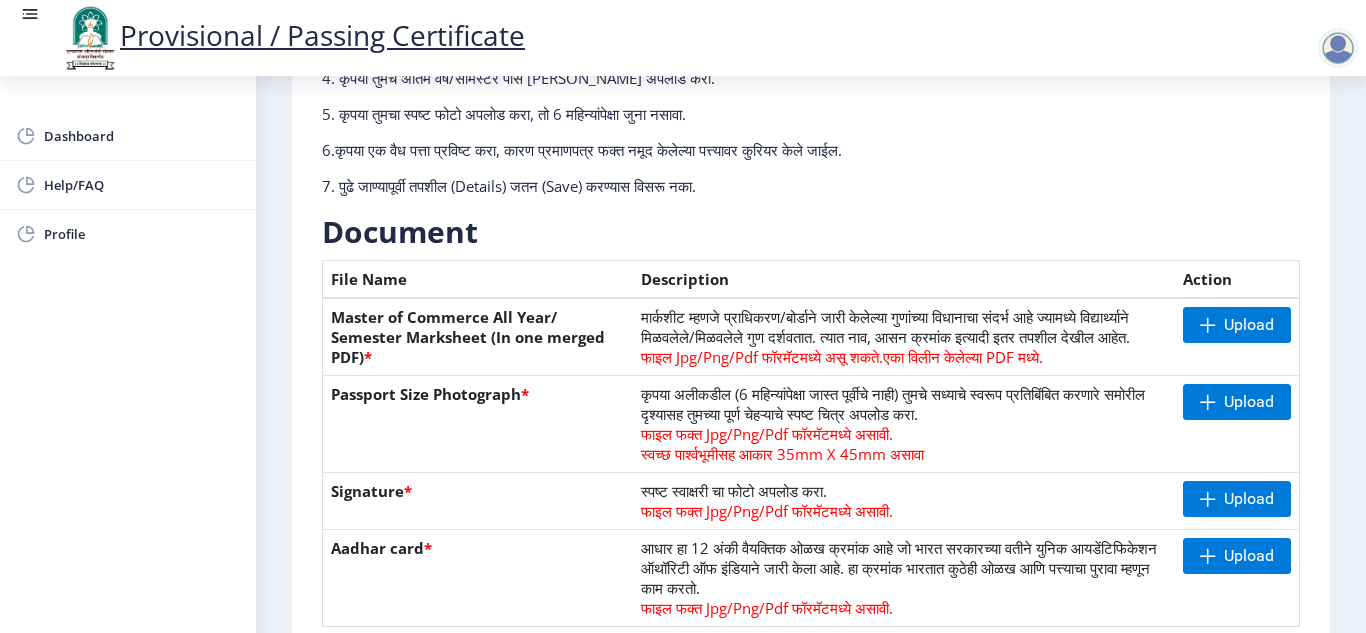 scroll, scrollTop: 251, scrollLeft: 0, axis: vertical 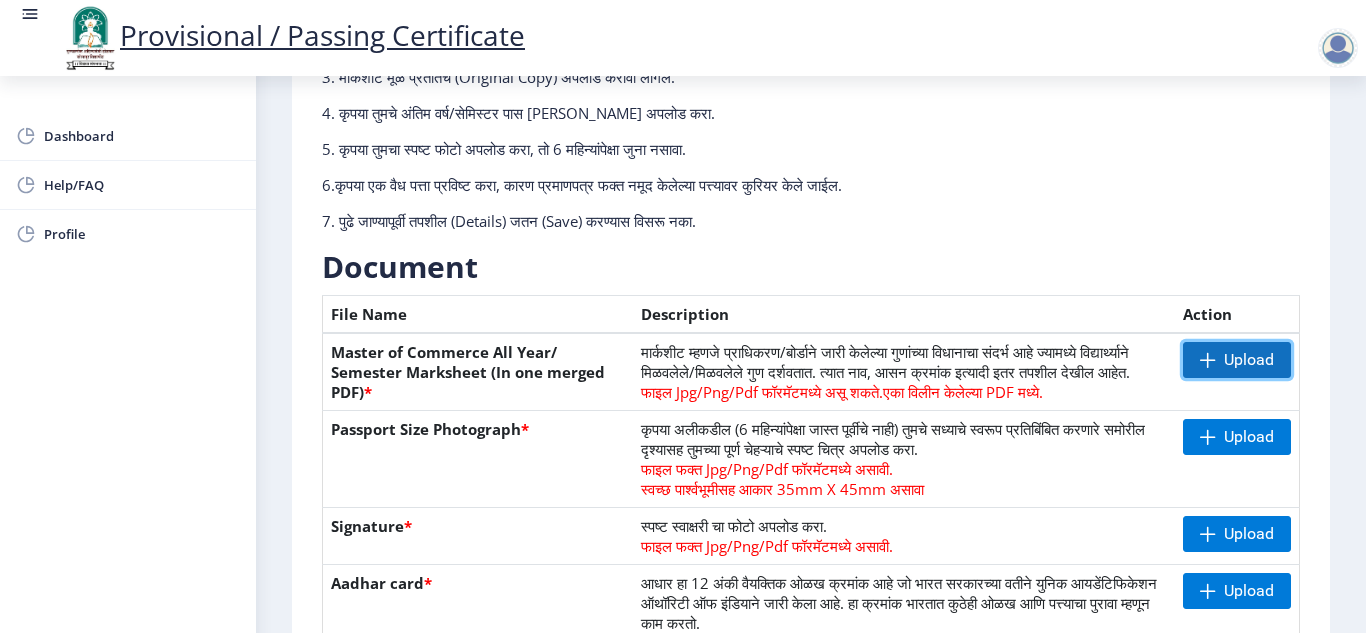 click on "Upload" 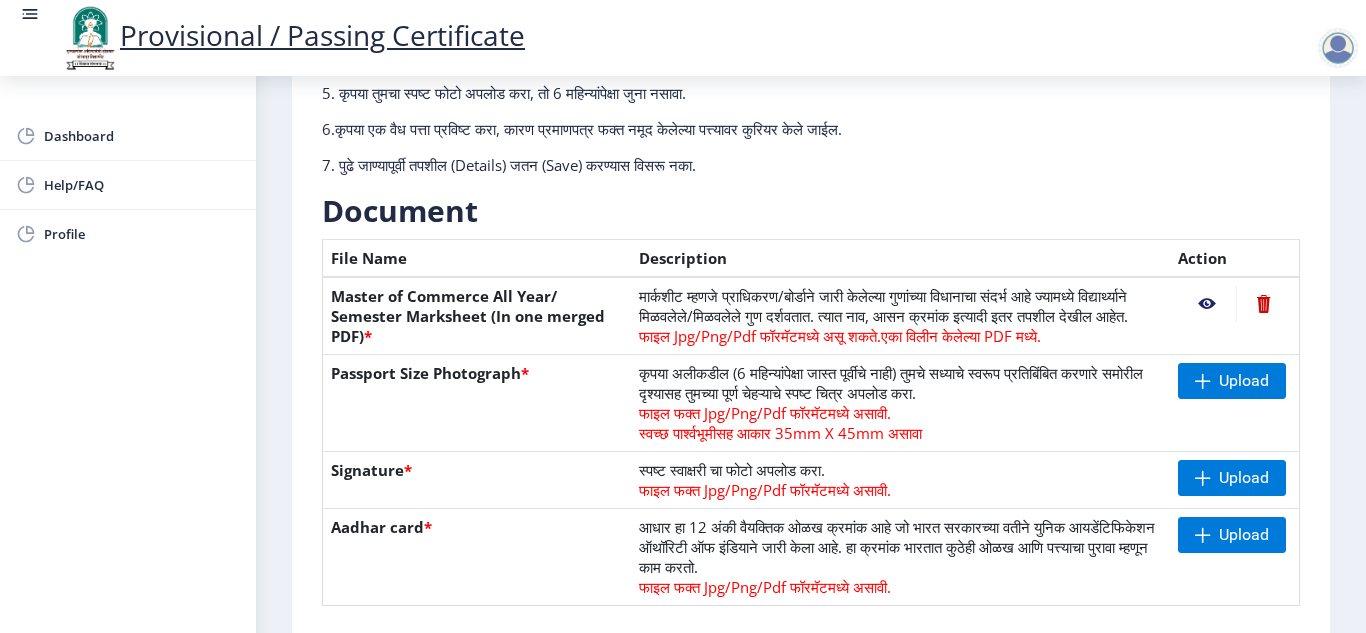 scroll, scrollTop: 351, scrollLeft: 0, axis: vertical 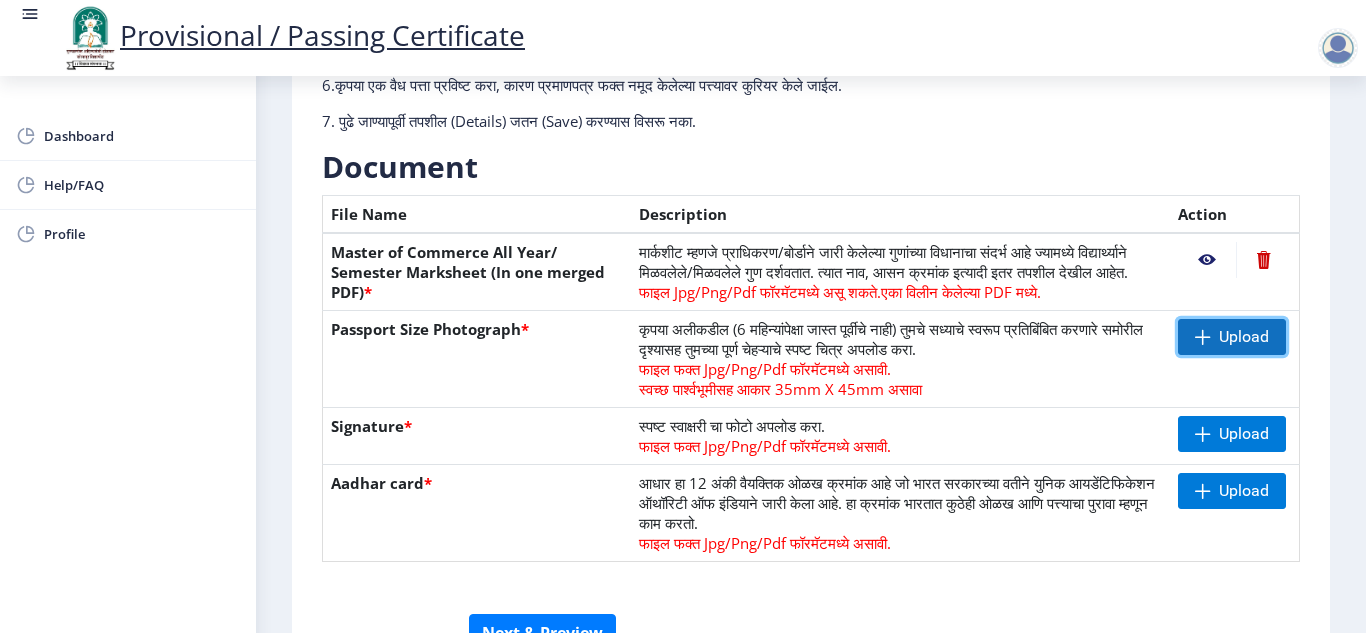click on "Upload" 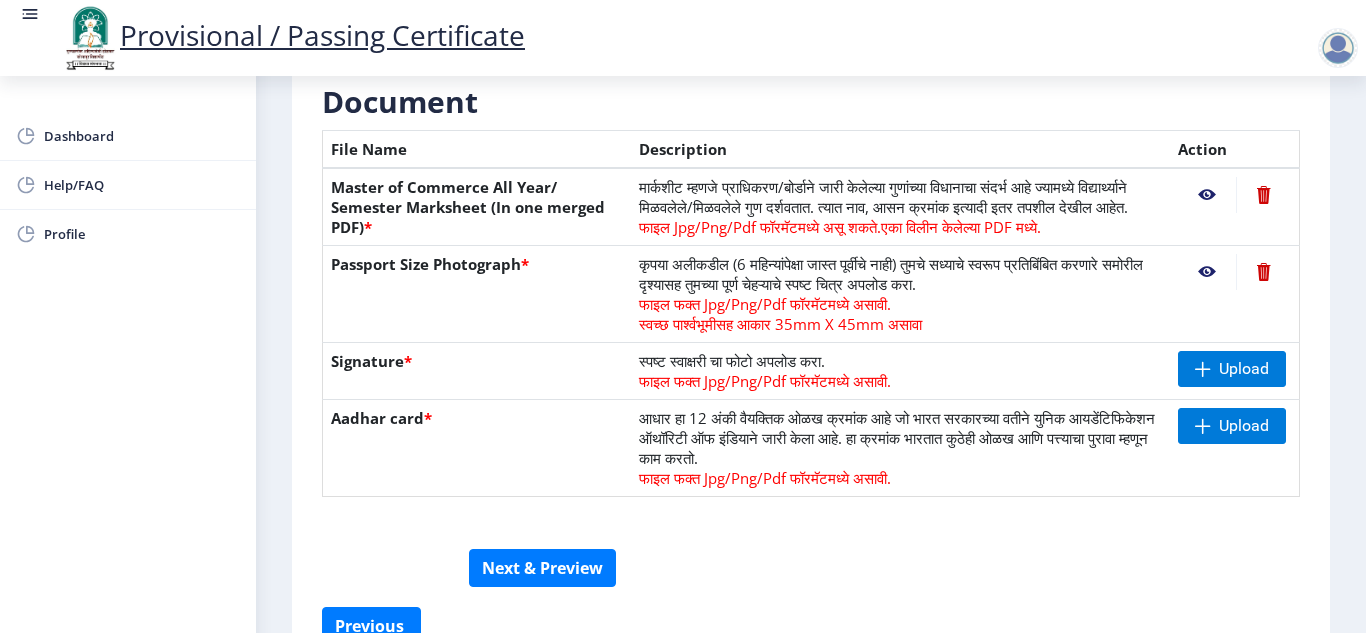 scroll, scrollTop: 451, scrollLeft: 0, axis: vertical 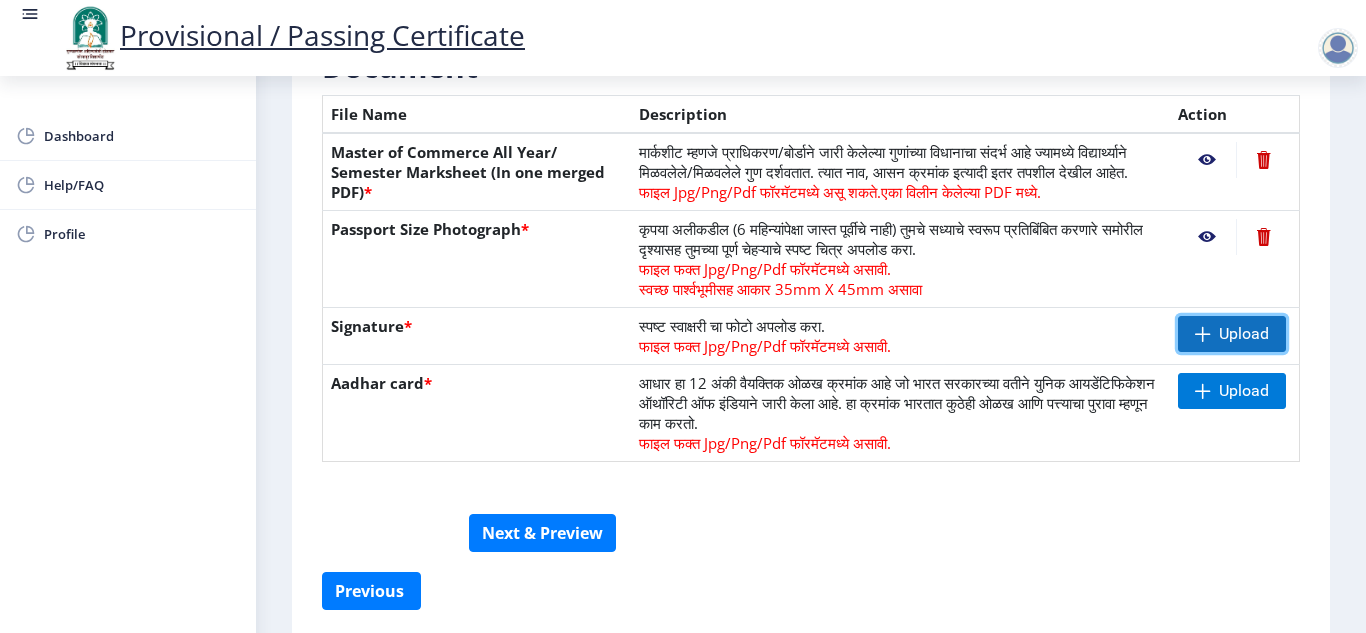click on "Upload" 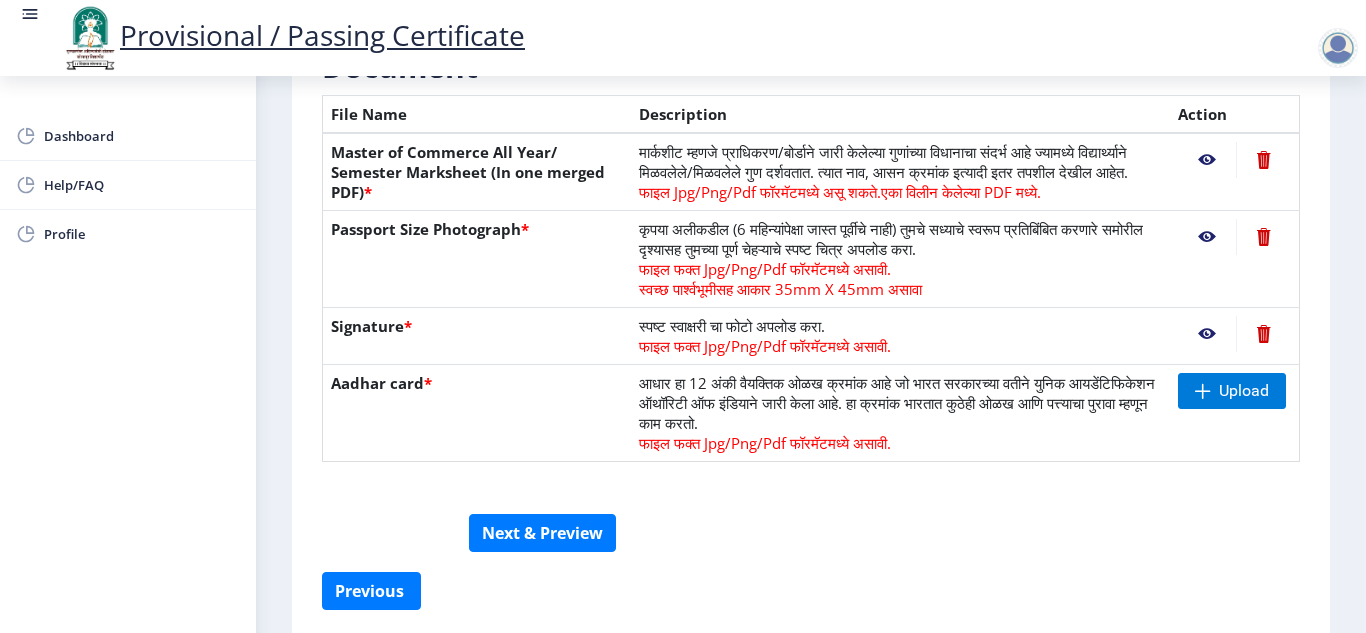 click 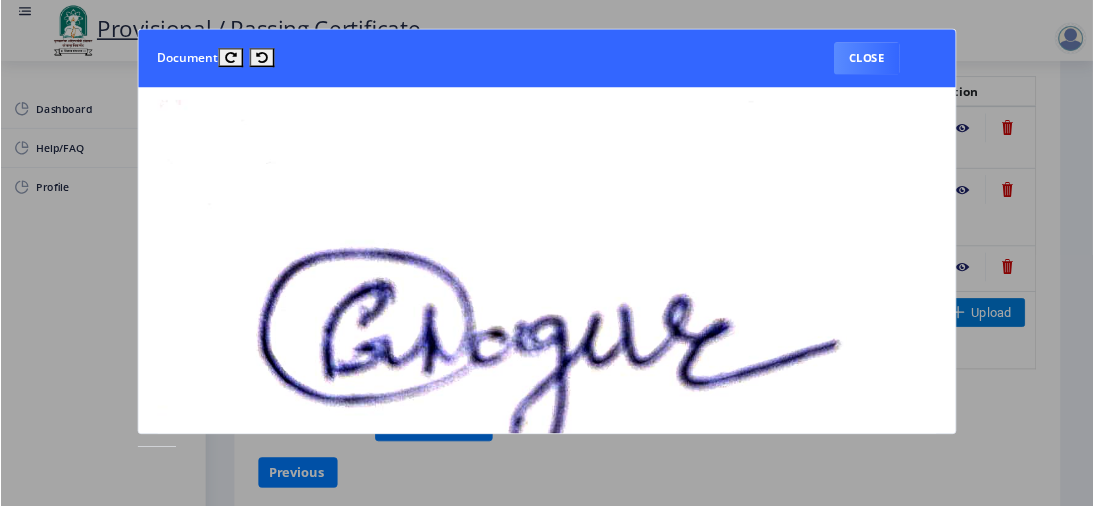 scroll, scrollTop: 100, scrollLeft: 0, axis: vertical 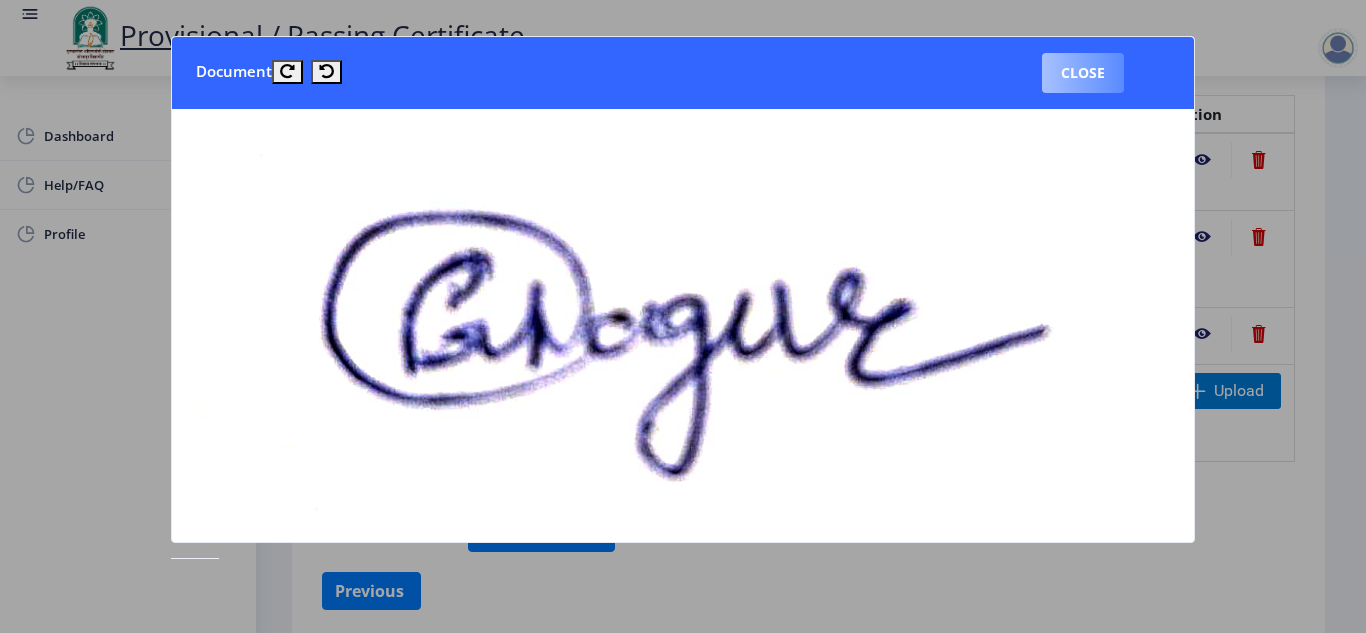 click on "Close" at bounding box center [1083, 73] 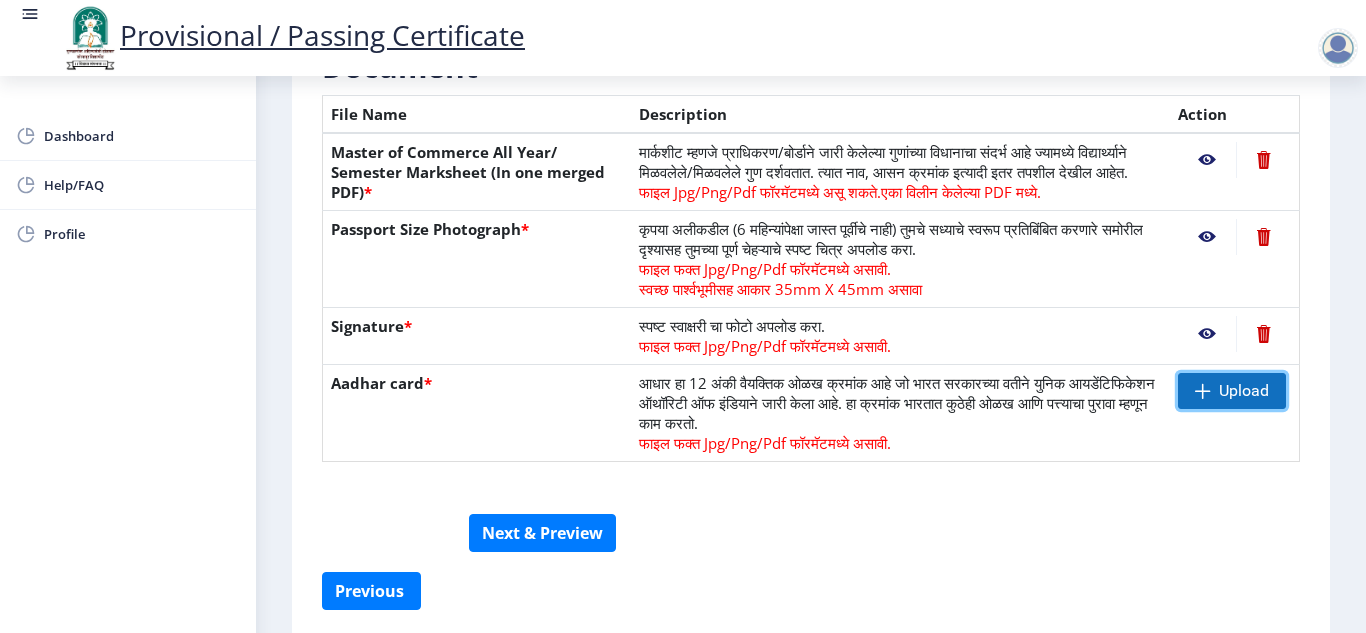click on "Upload" 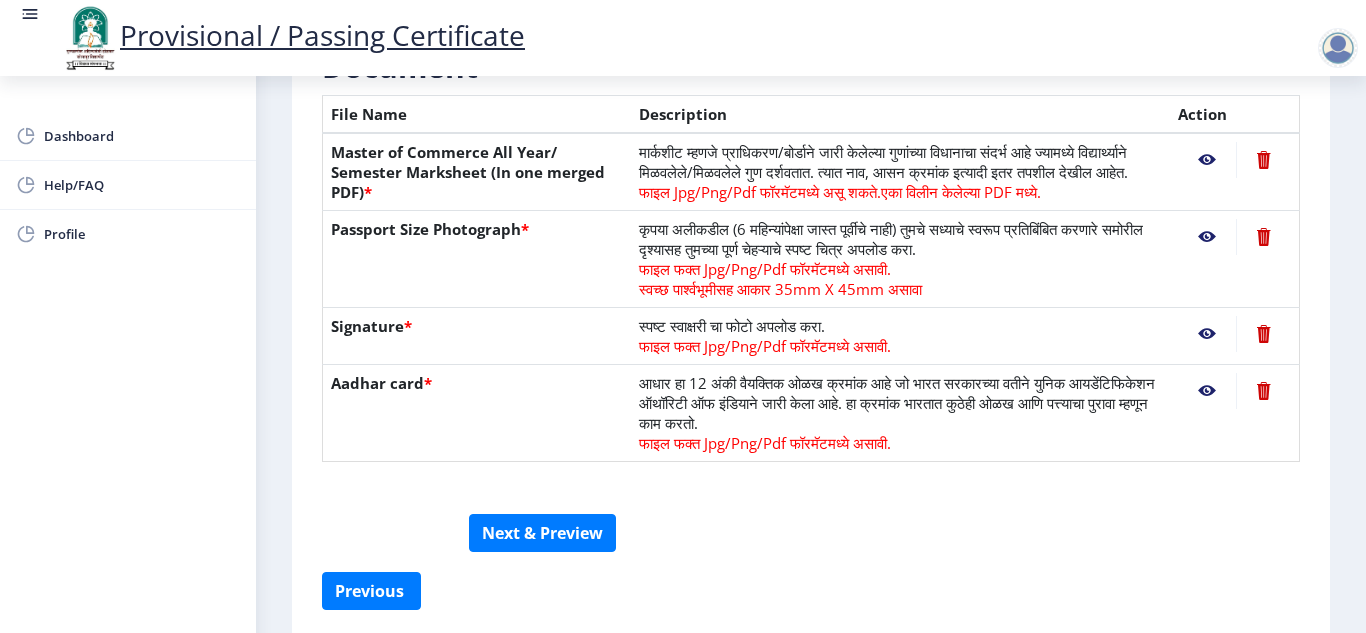 click 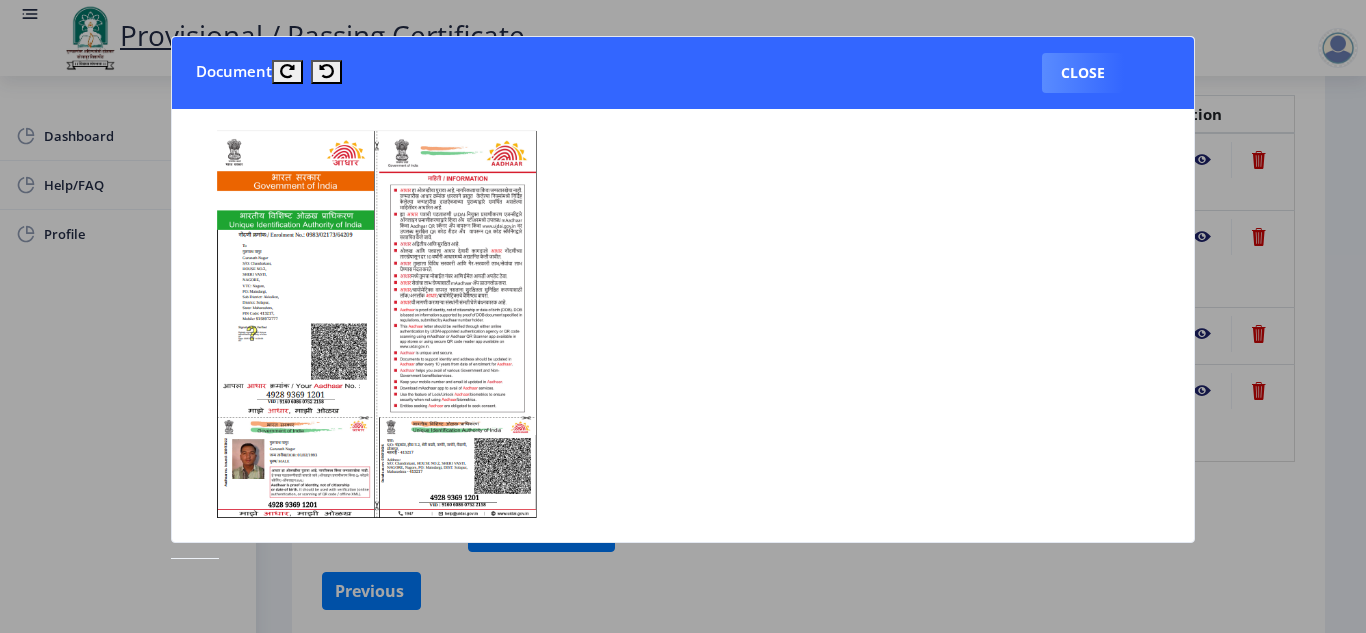type 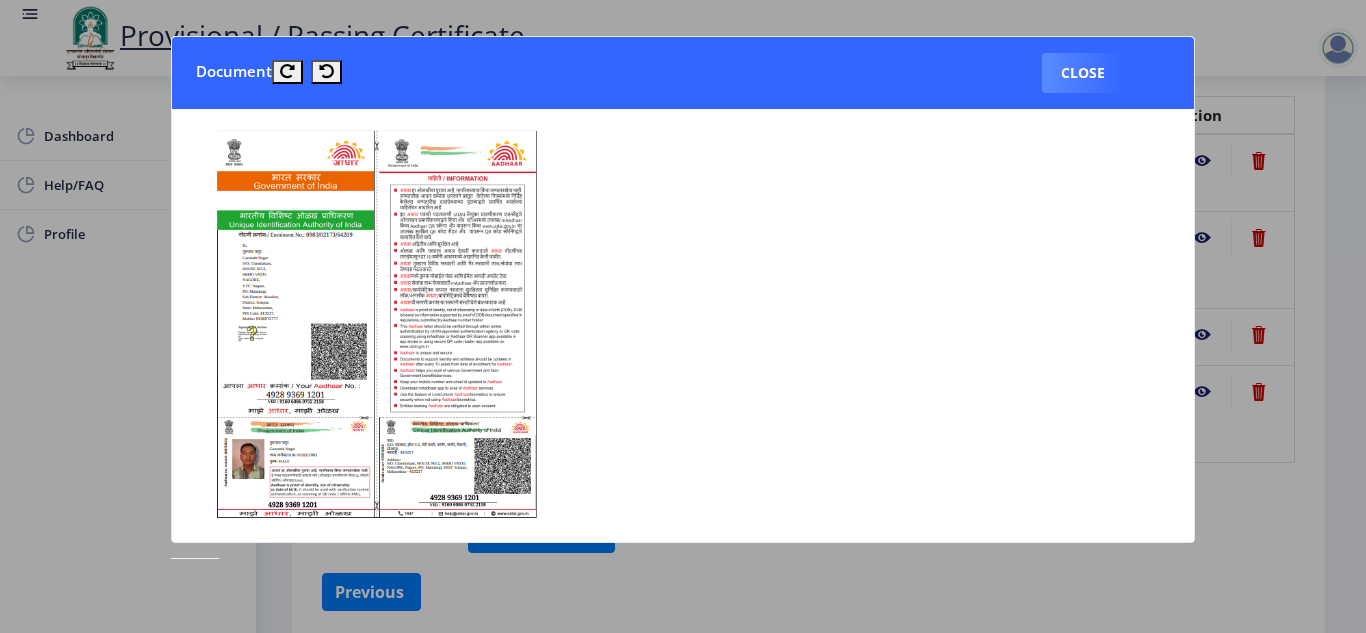 scroll, scrollTop: 451, scrollLeft: 0, axis: vertical 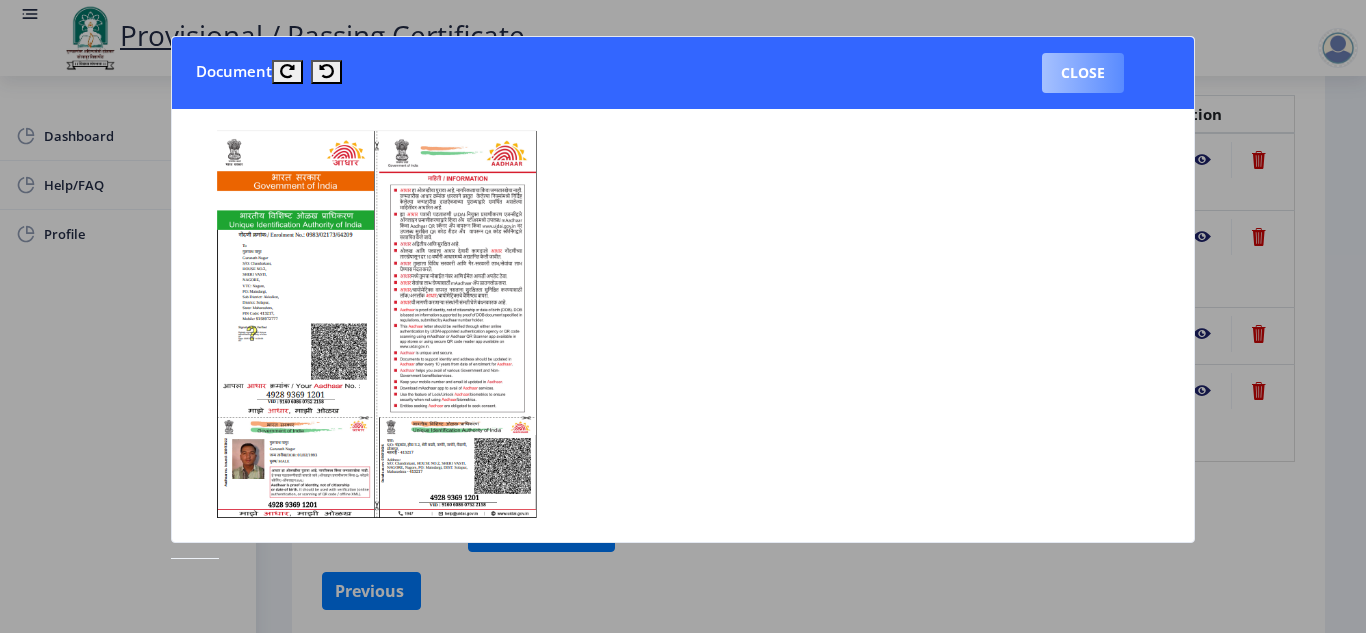 click on "Close" at bounding box center [1083, 73] 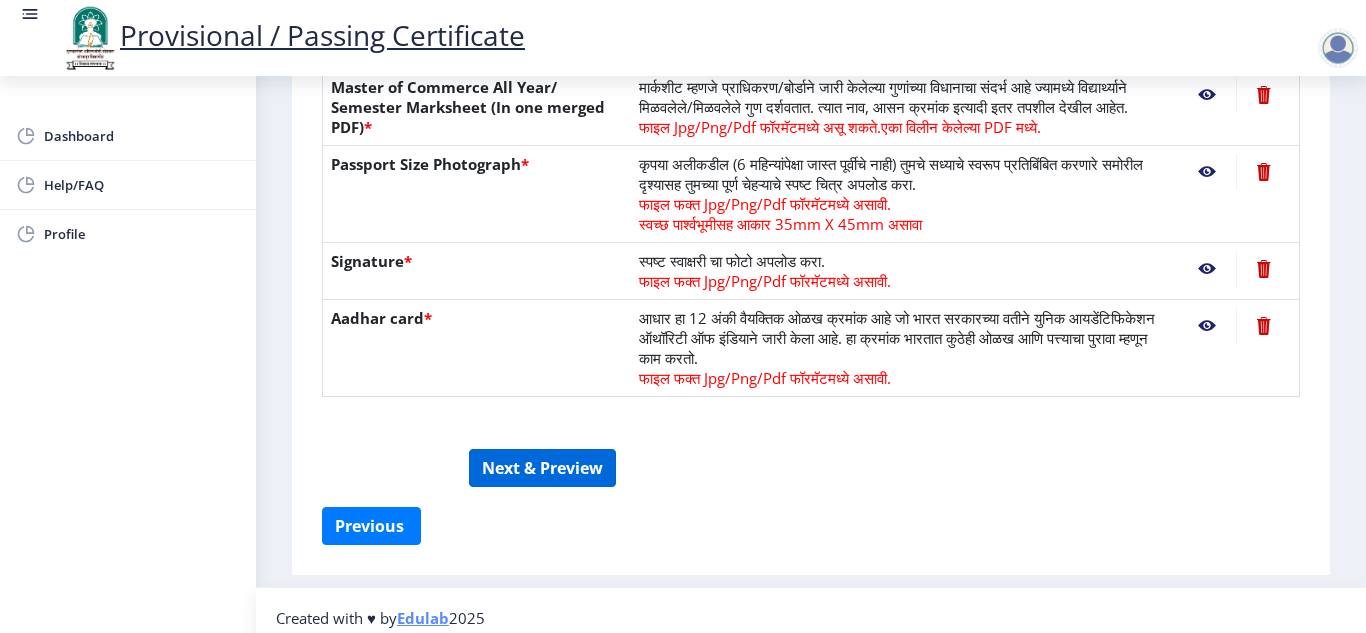 scroll, scrollTop: 551, scrollLeft: 0, axis: vertical 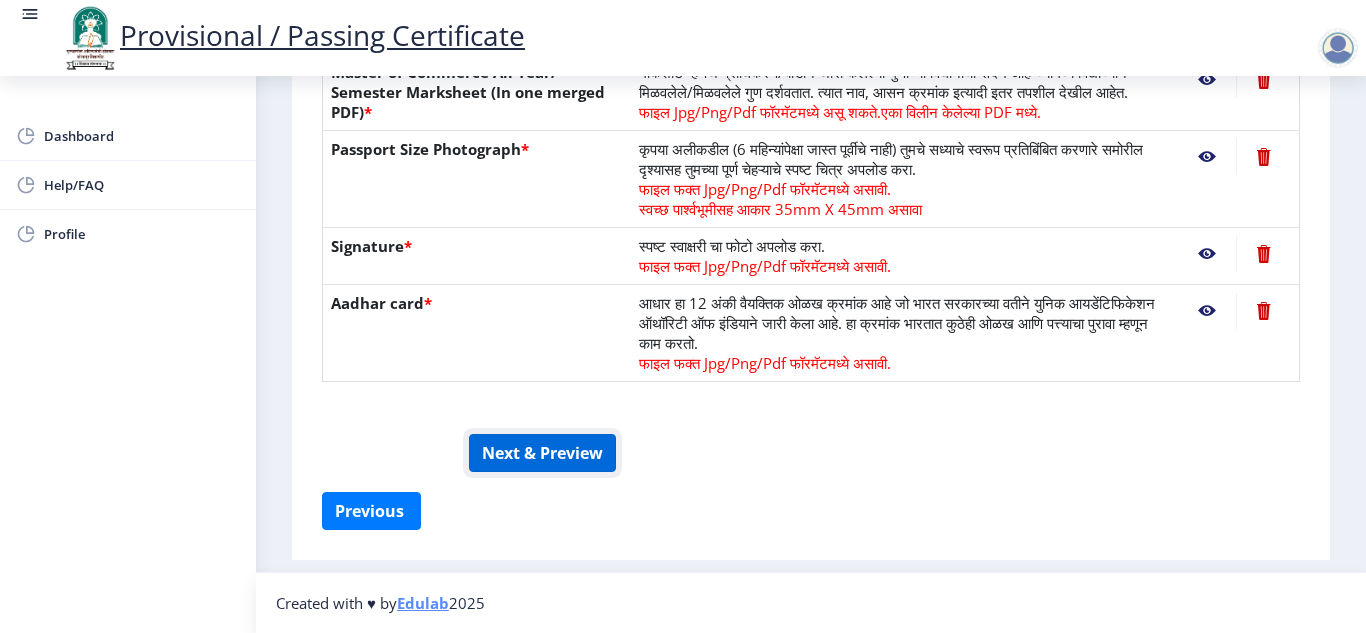 click on "Next & Preview" 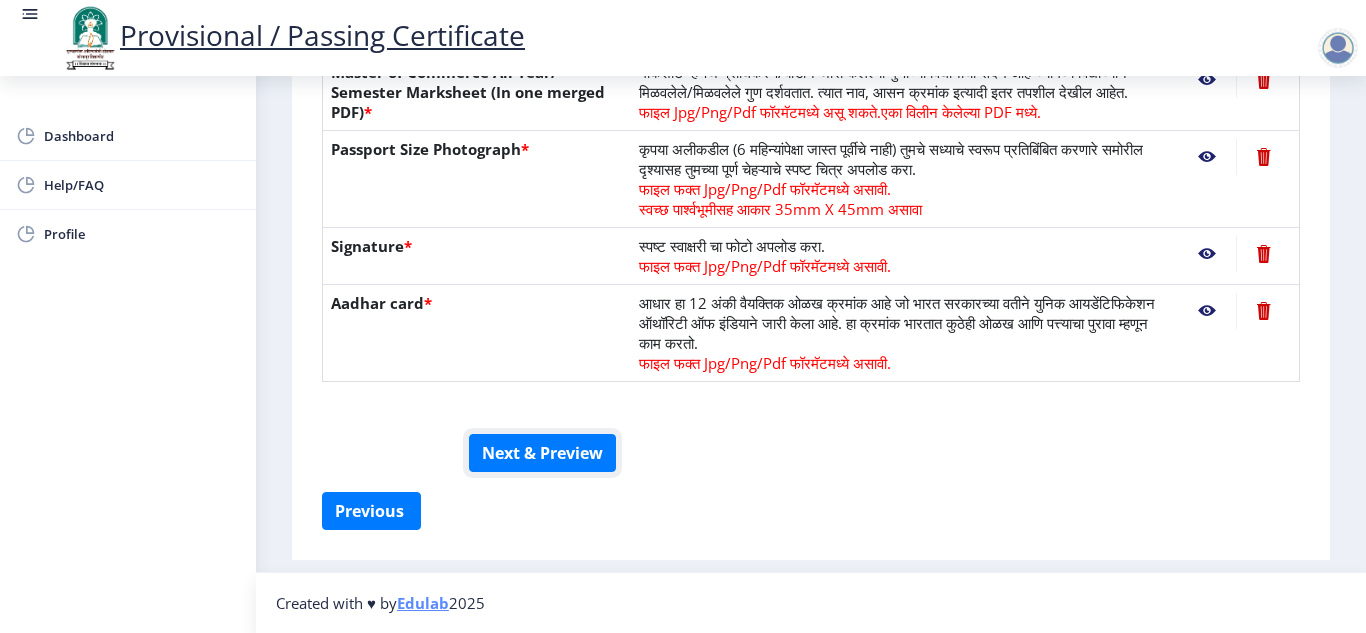 scroll, scrollTop: 551, scrollLeft: 0, axis: vertical 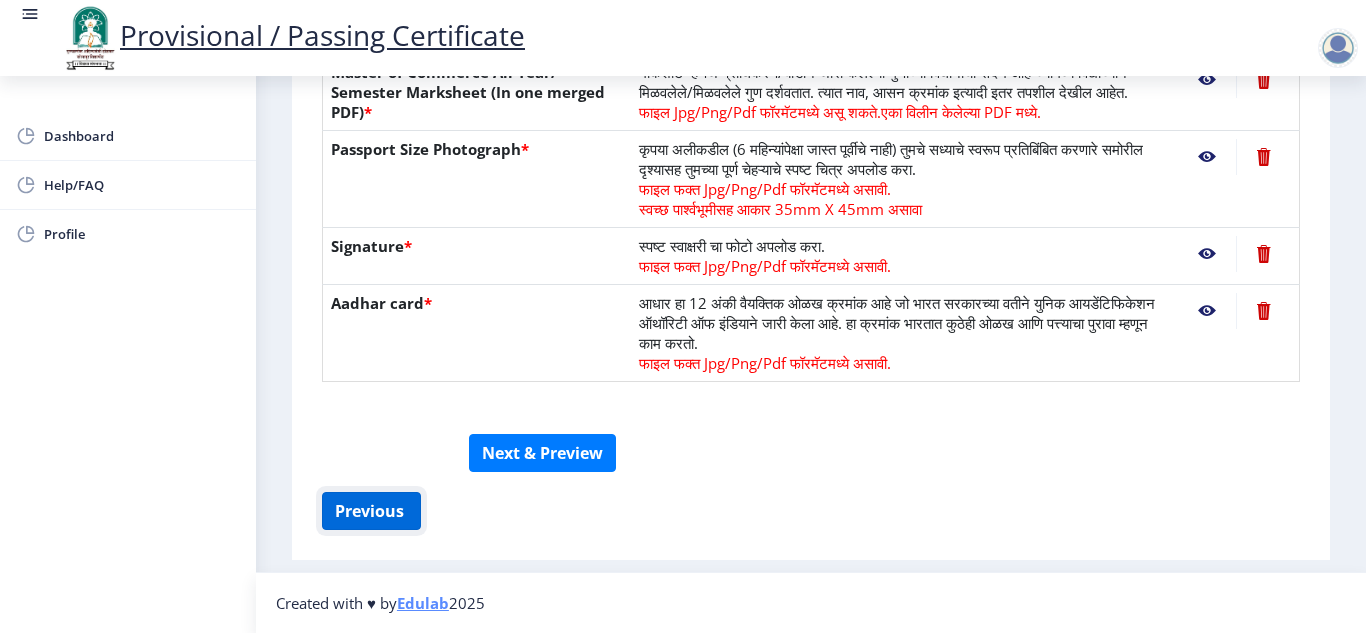 click on "Previous ‍" 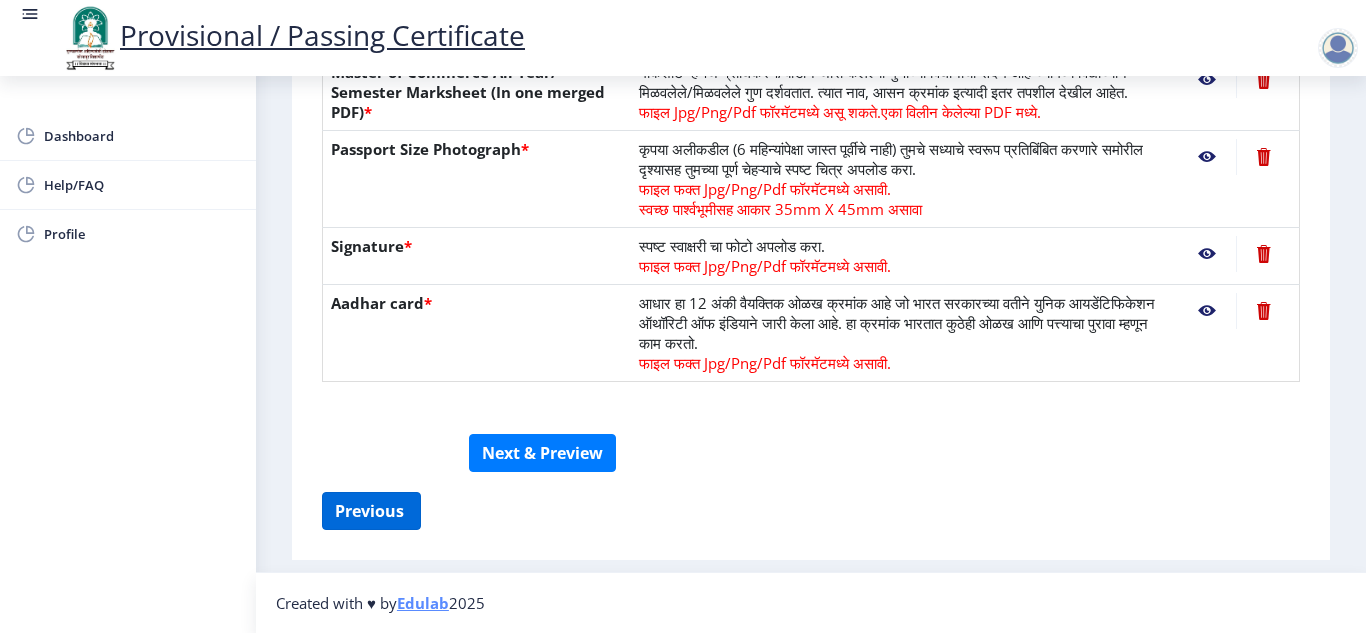 select on "SECOND CLASS" 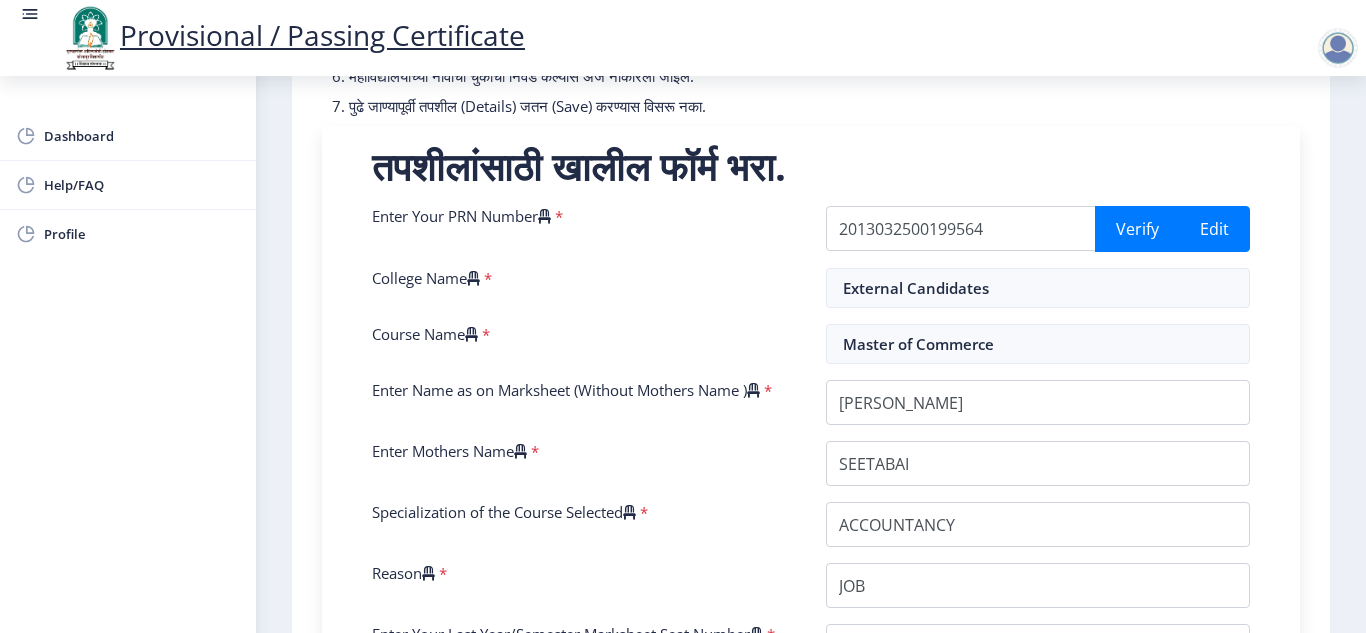 scroll, scrollTop: 300, scrollLeft: 0, axis: vertical 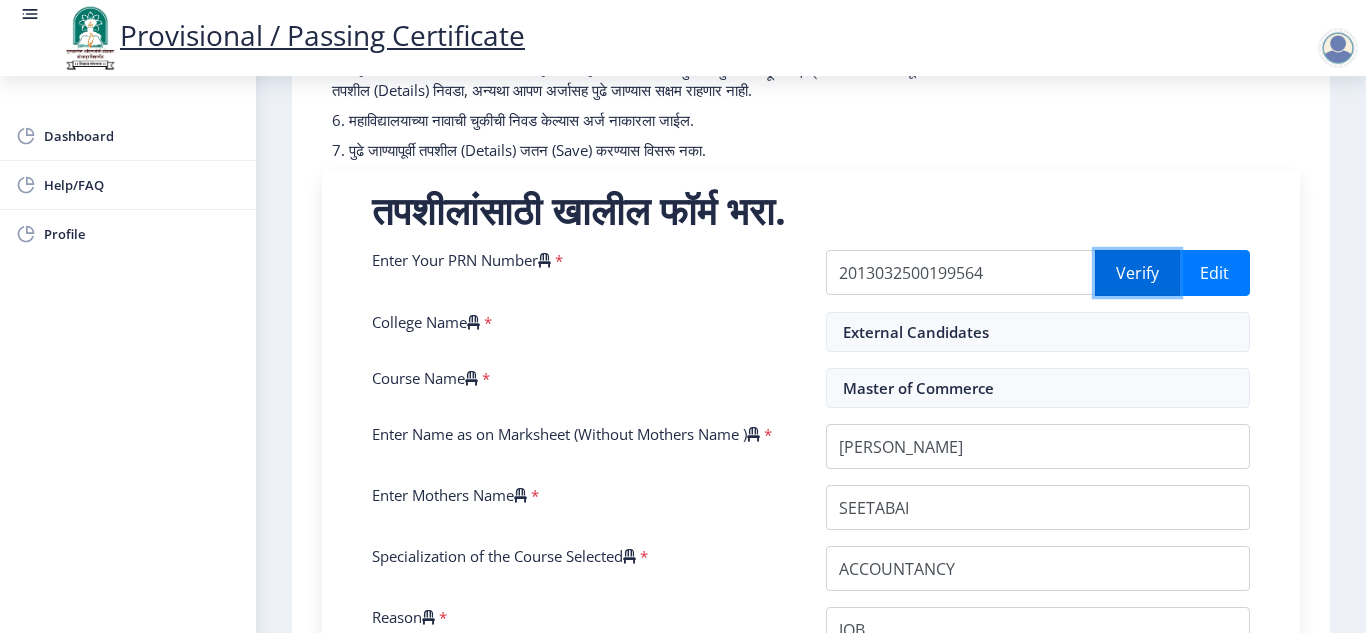 click on "Verify" at bounding box center [1137, 273] 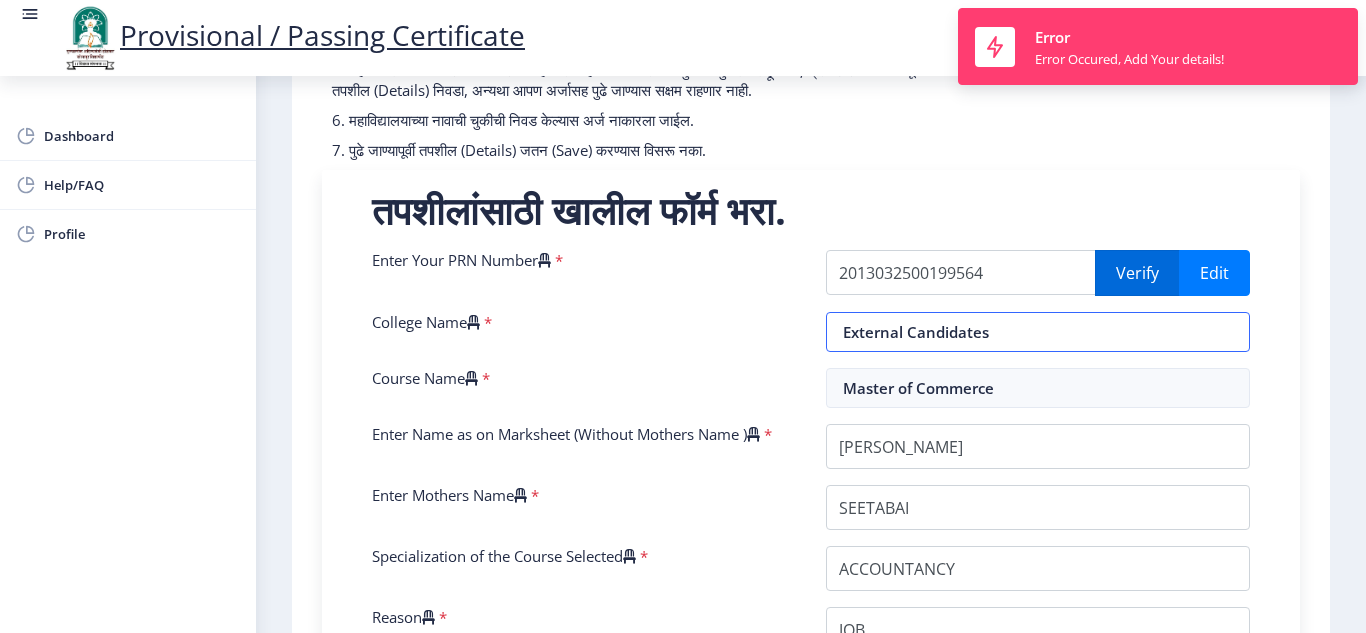 select on "SECOND CLASS" 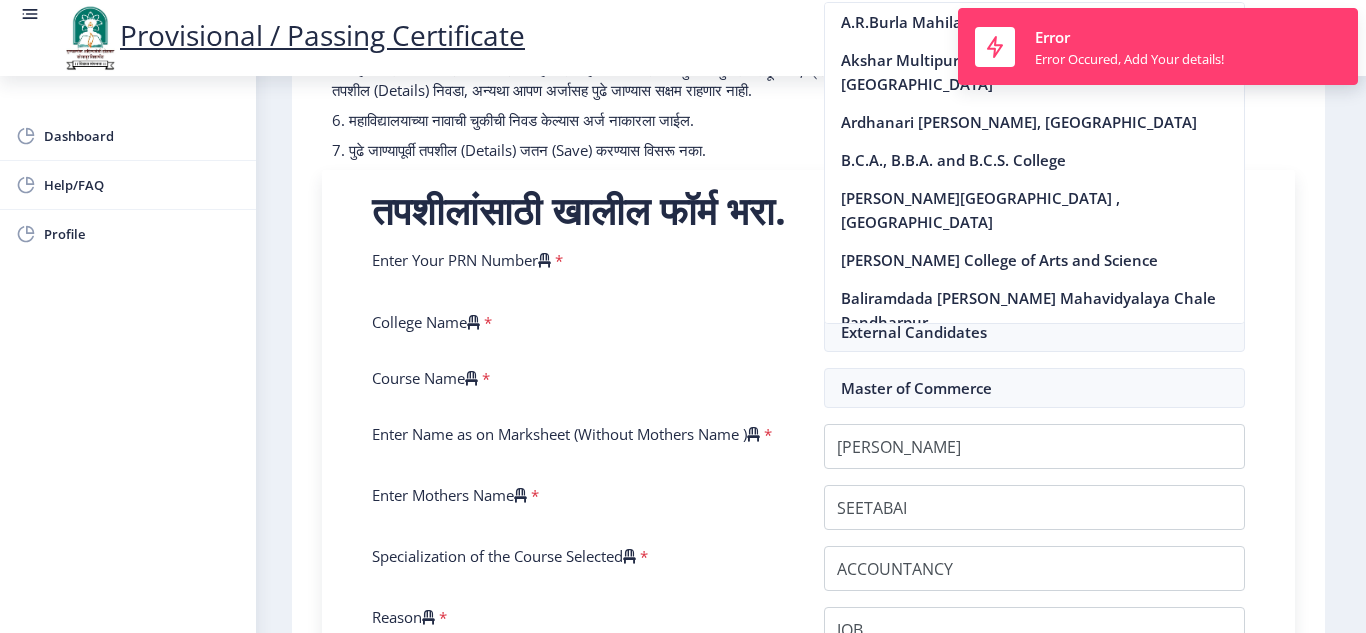 click on "College Name   *" at bounding box center [583, 332] 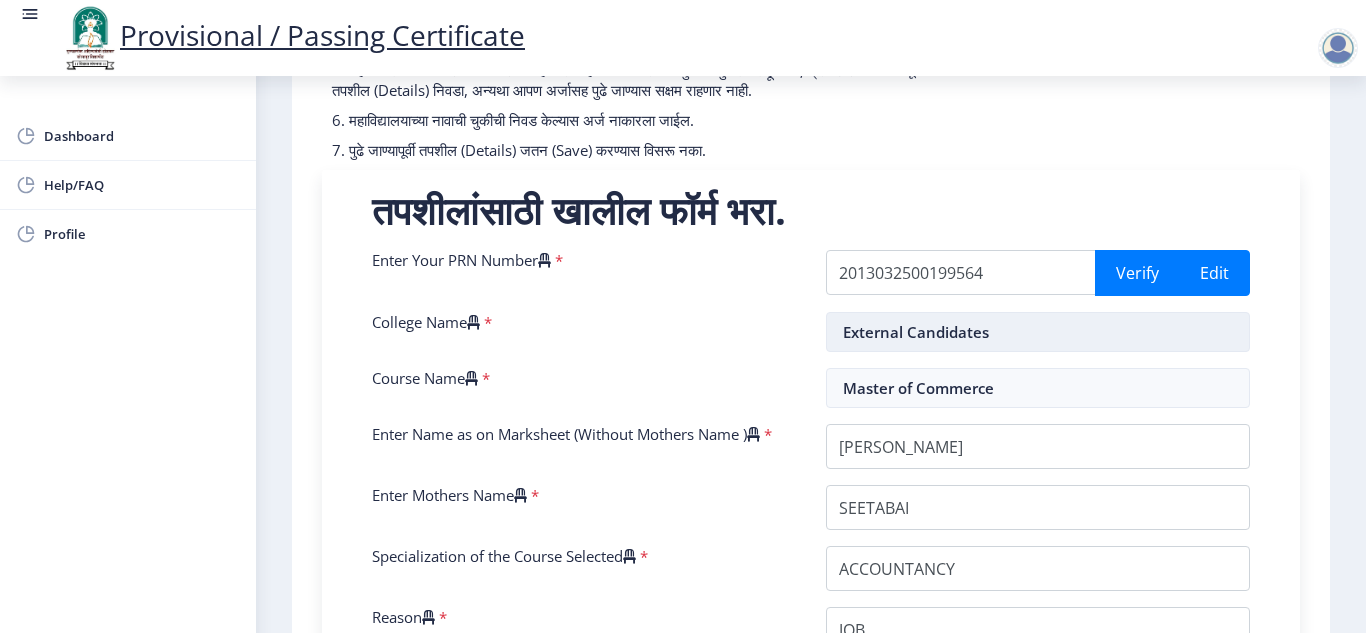 click on "External Candidates" at bounding box center [1038, 332] 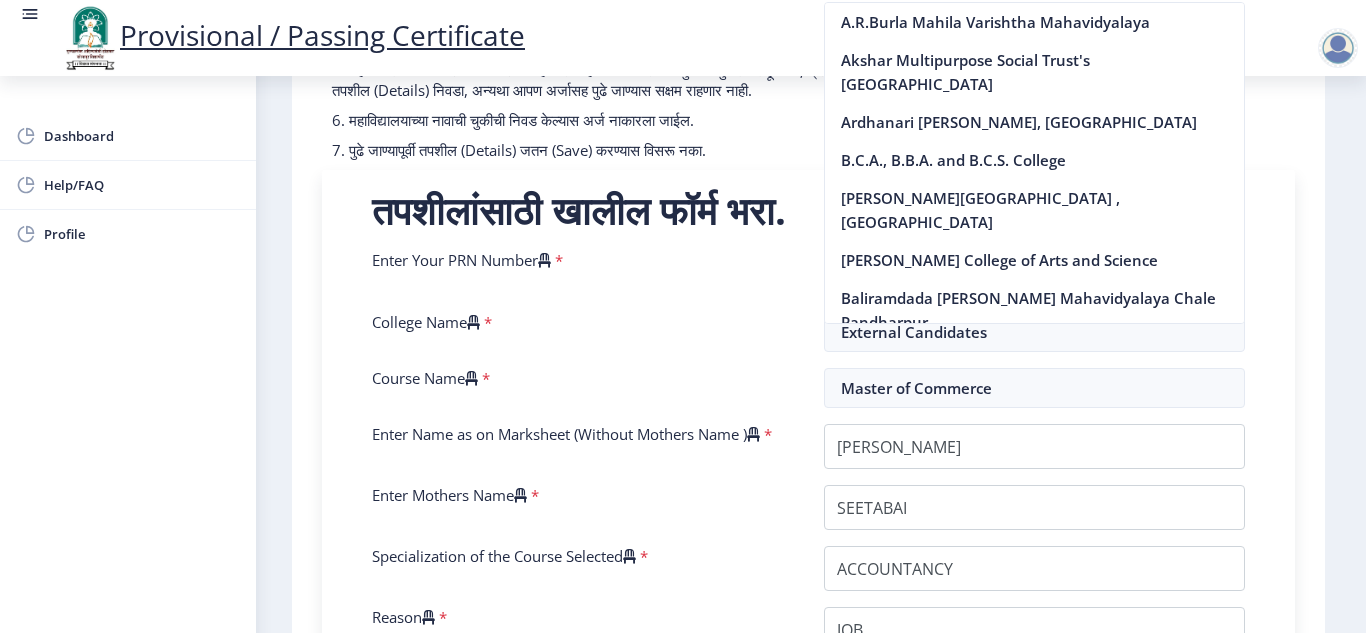 click on "College Name   *" at bounding box center (583, 332) 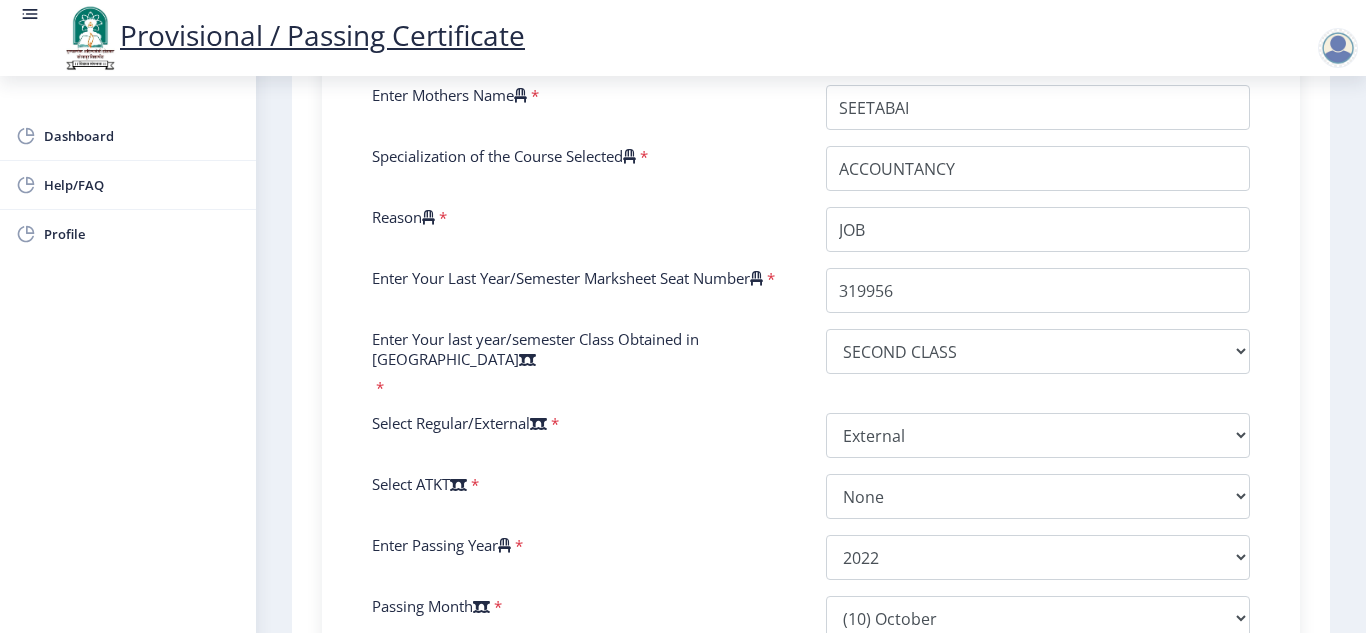 scroll, scrollTop: 1049, scrollLeft: 0, axis: vertical 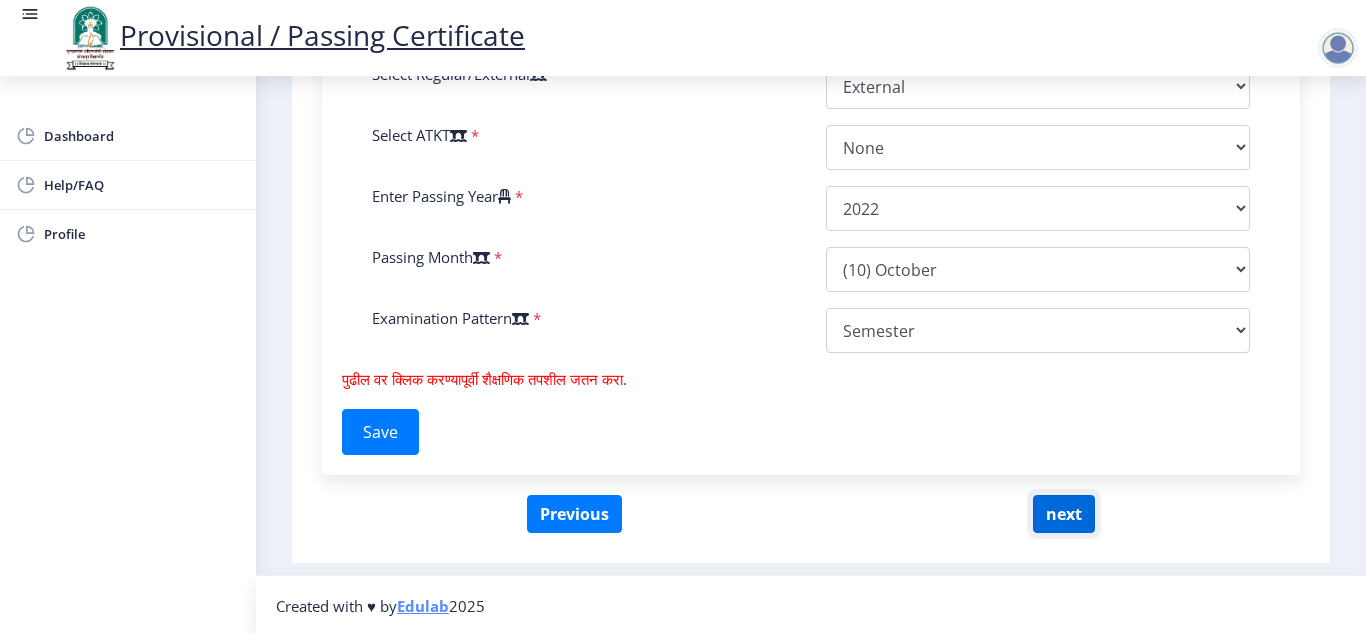 click on "next" 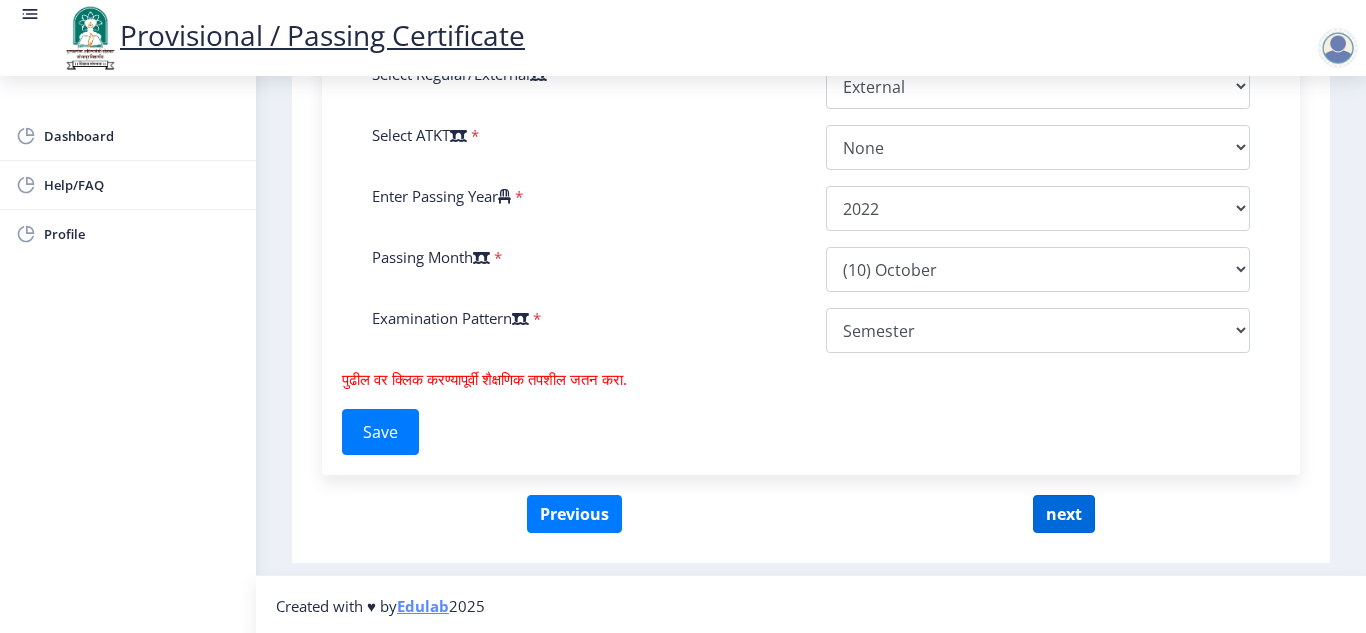 select 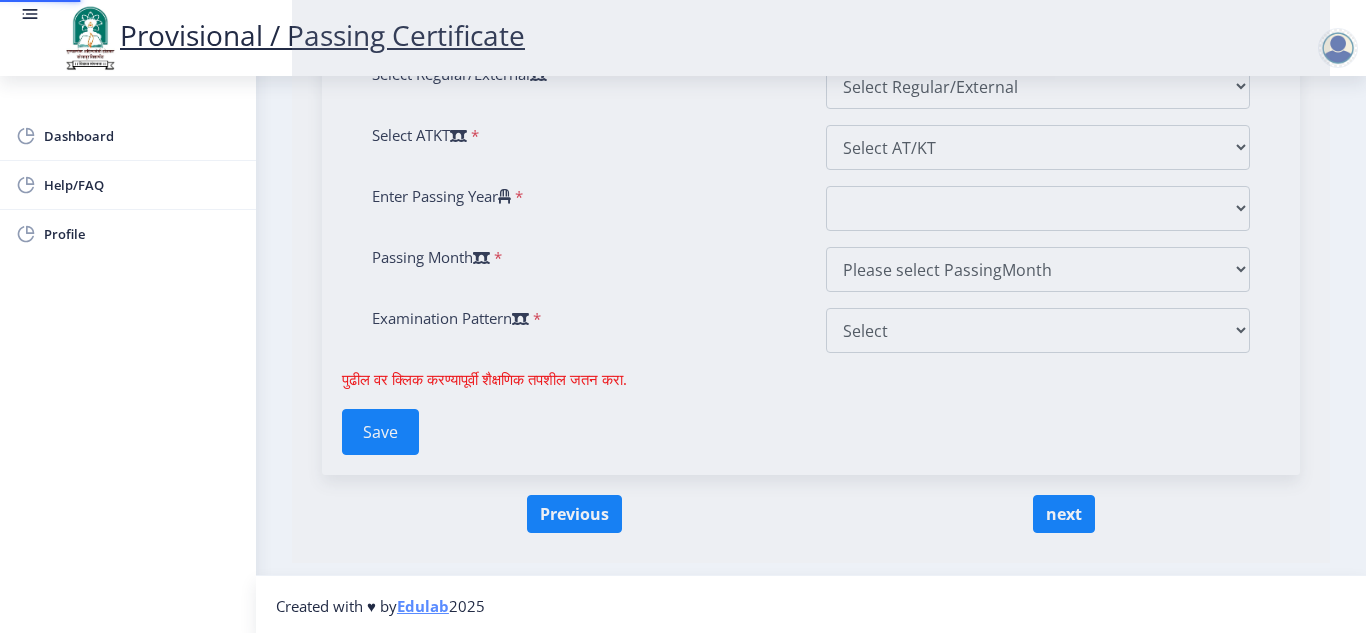 scroll, scrollTop: 0, scrollLeft: 0, axis: both 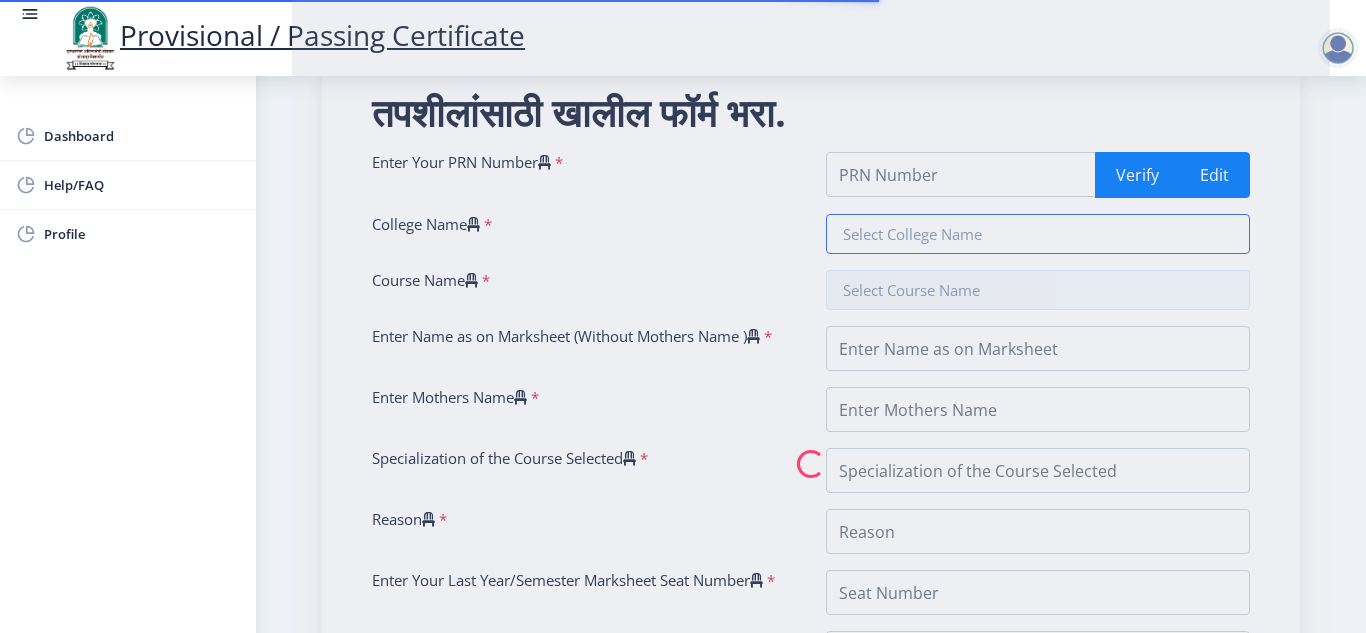 type on "2013032500199564" 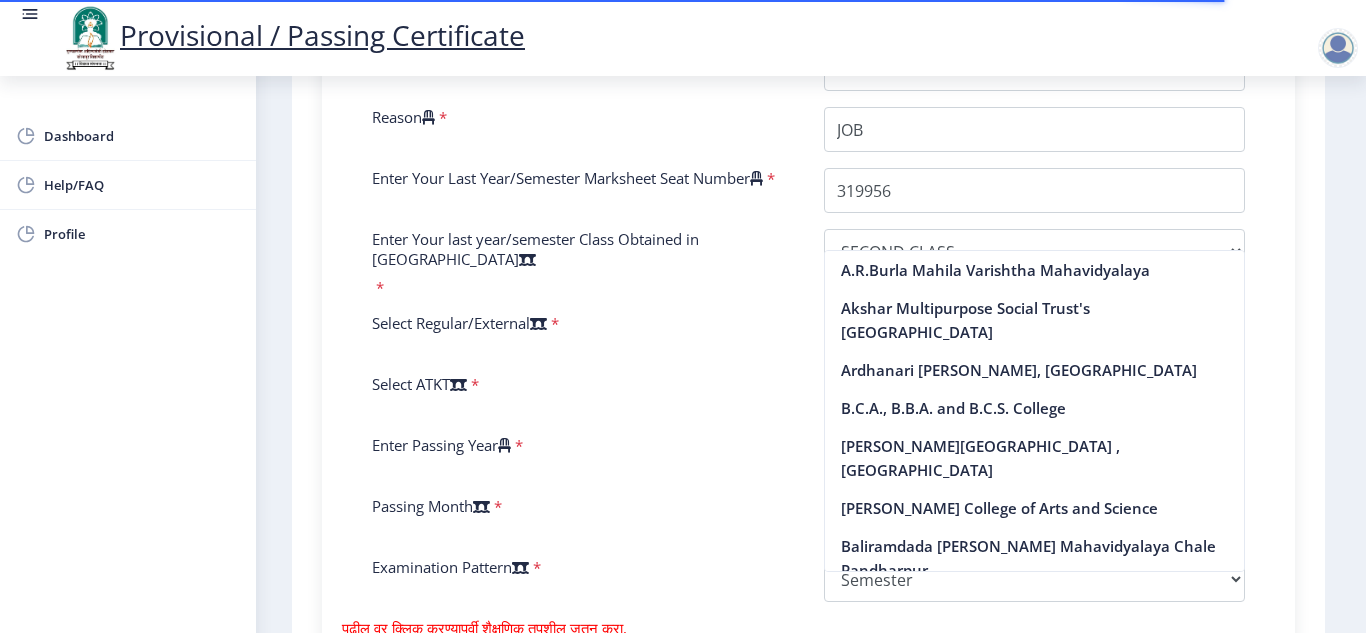 scroll, scrollTop: 551, scrollLeft: 0, axis: vertical 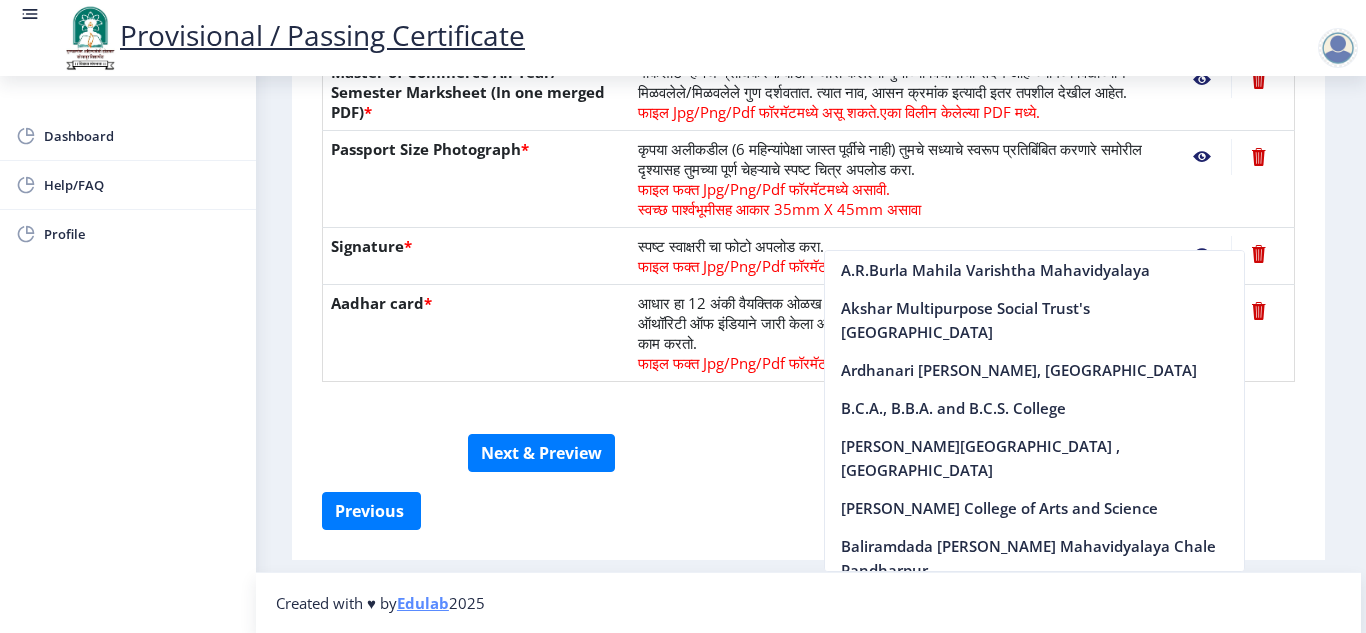 click on "सूचना 1. कागदपत्रे फक्त jpg/jpeg/png किंवा pdf फॉरमॅटमध्ये अपलोड करा.  2. फाइल आकार 5 MB पेक्षा जास्त नसावा.  3. मार्कशीट मूळ प्रतीतच (Original Copy) अपलोड करावी लागेल.  4. कृपया तुमचे अंतिम वर्ष/सेमिस्टर पास [PERSON_NAME] अपलोड करा.  5. कृपया तुमचा स्पष्ट फोटो अपलोड करा, तो 6 महिन्यांपेक्षा जुना नसावा. 6.कृपया एक वैध पत्ता प्रविष्ट करा, कारण प्रमाणपत्र फक्त नमूद केलेल्या पत्त्यावर कुरियर केले जाईल.  Need Help? Email Us on   [EMAIL_ADDRESS][DOMAIN_NAME]  Document  File Name" 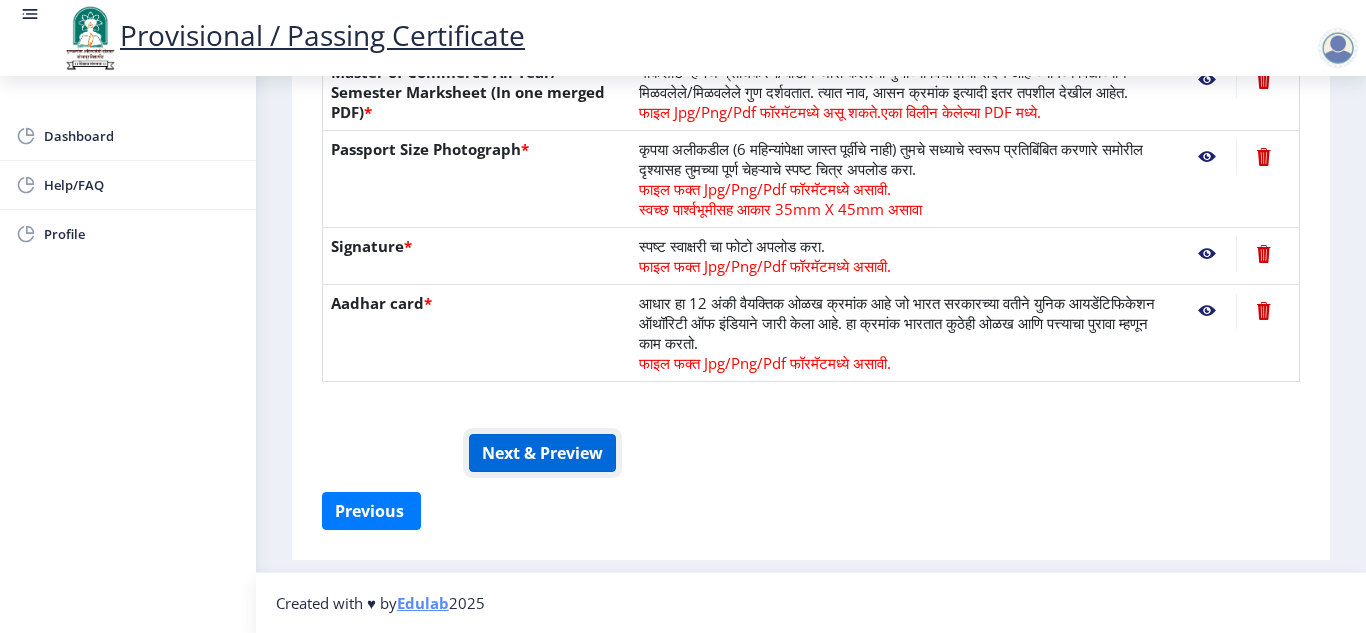 click on "Next & Preview" 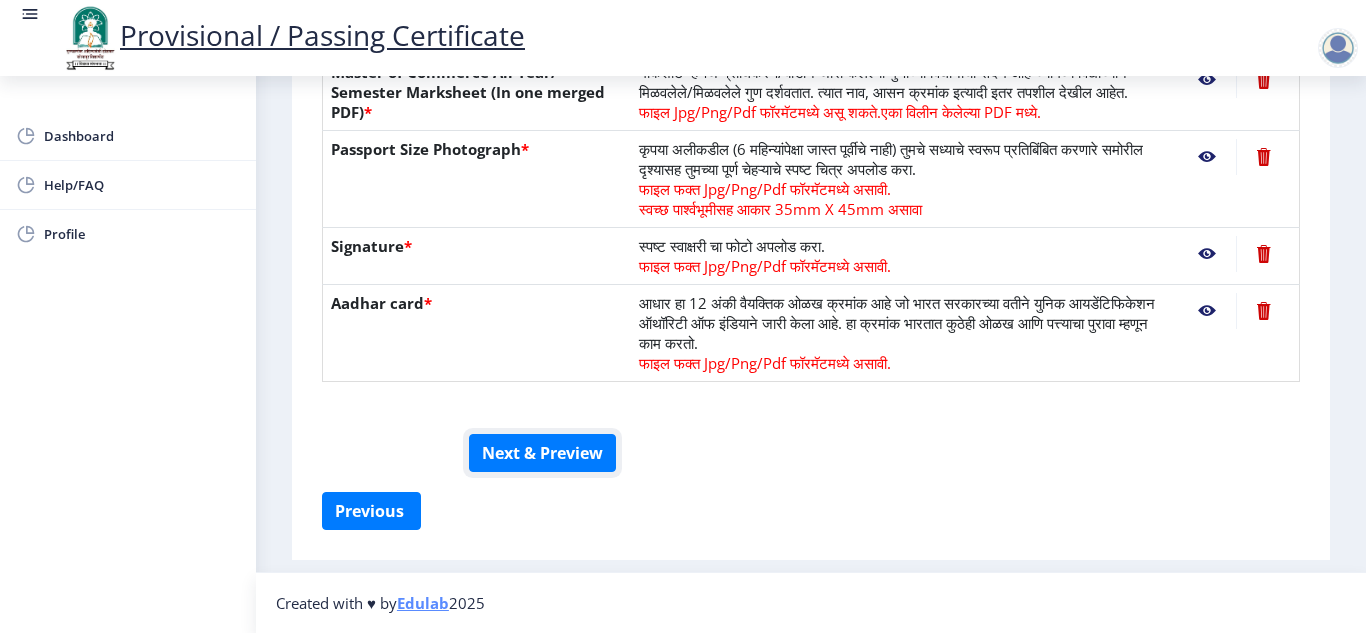 scroll, scrollTop: 551, scrollLeft: 0, axis: vertical 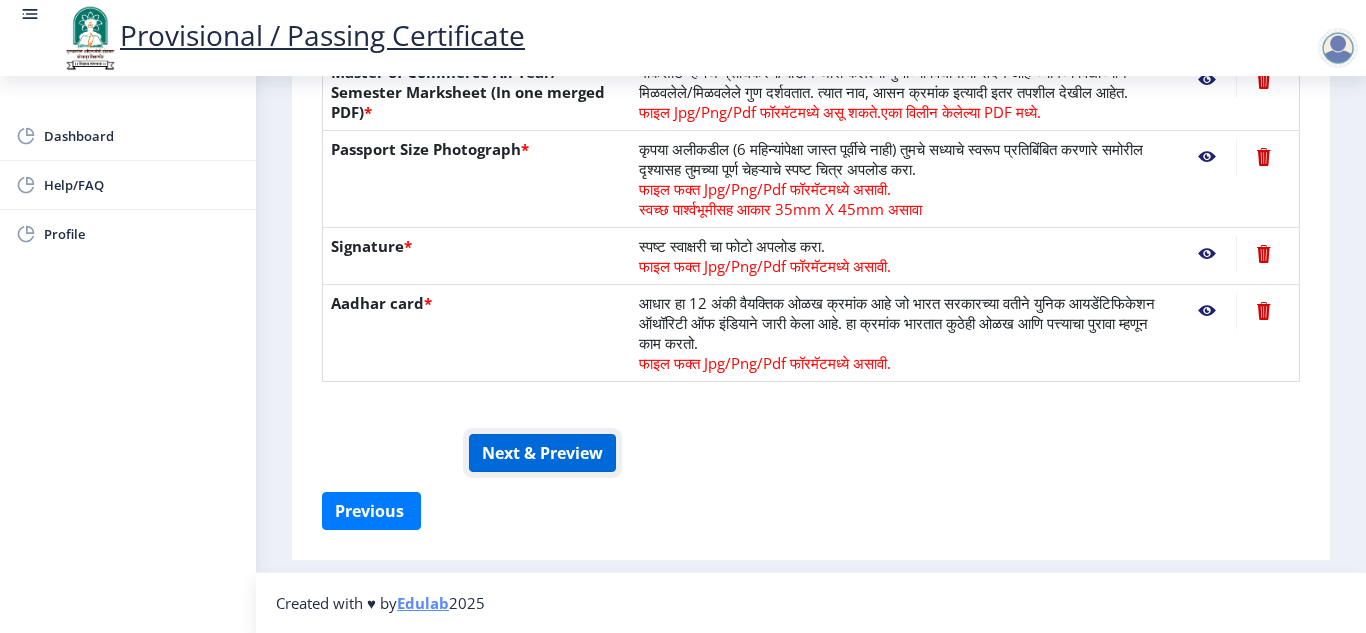 click on "Next & Preview" 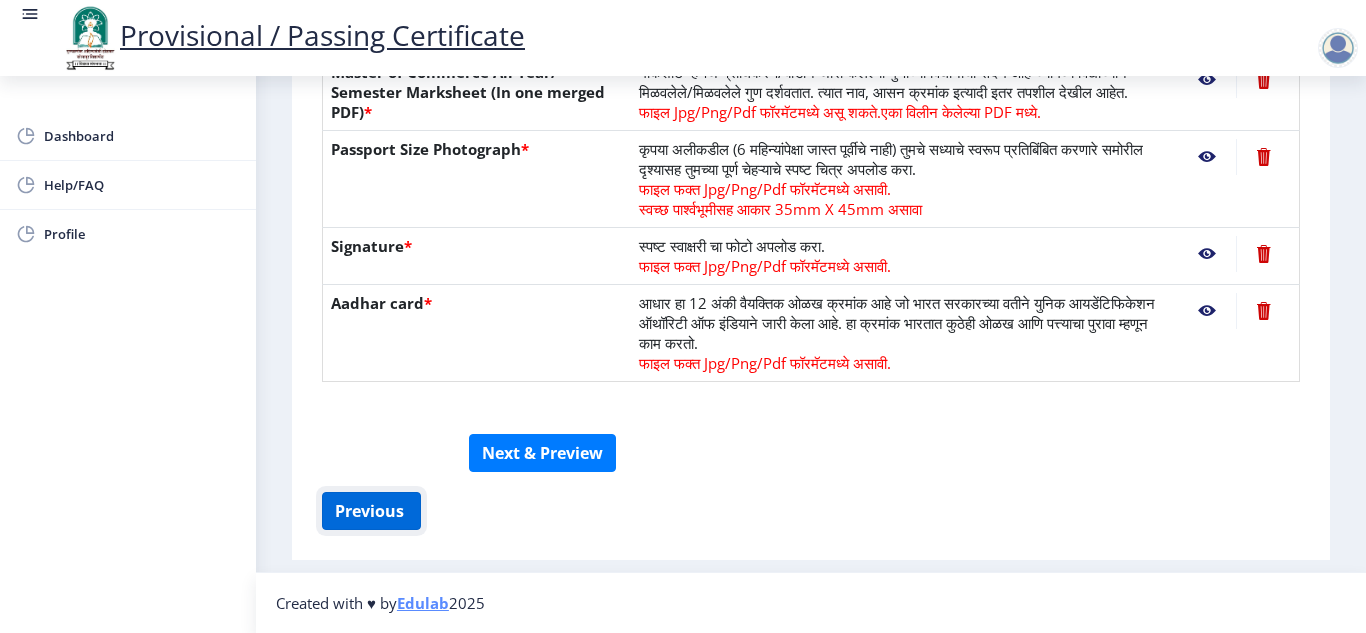 click on "Previous ‍" 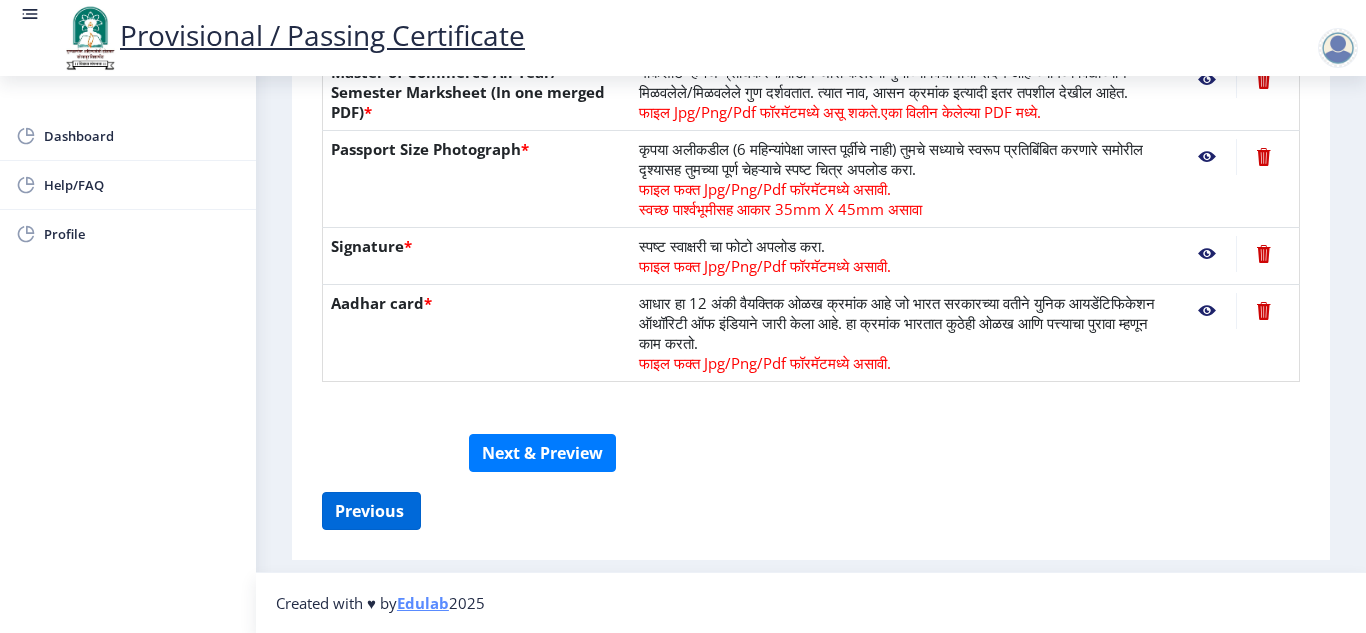 select on "SECOND CLASS" 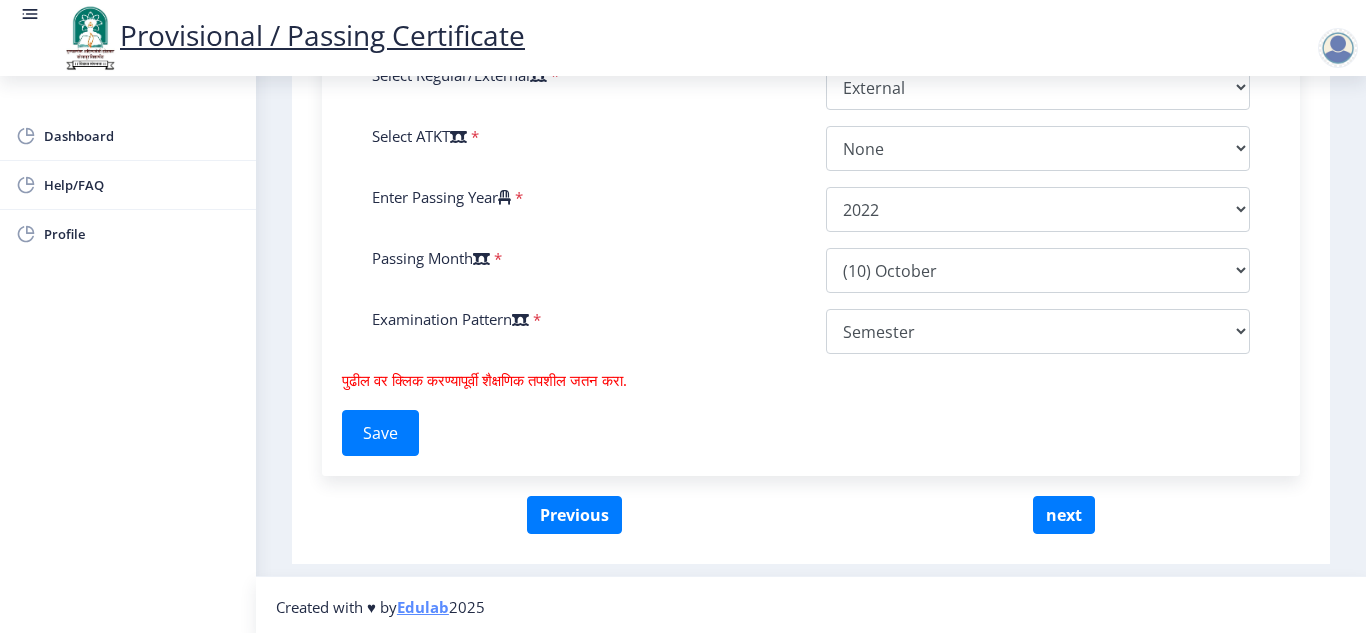 scroll, scrollTop: 1049, scrollLeft: 0, axis: vertical 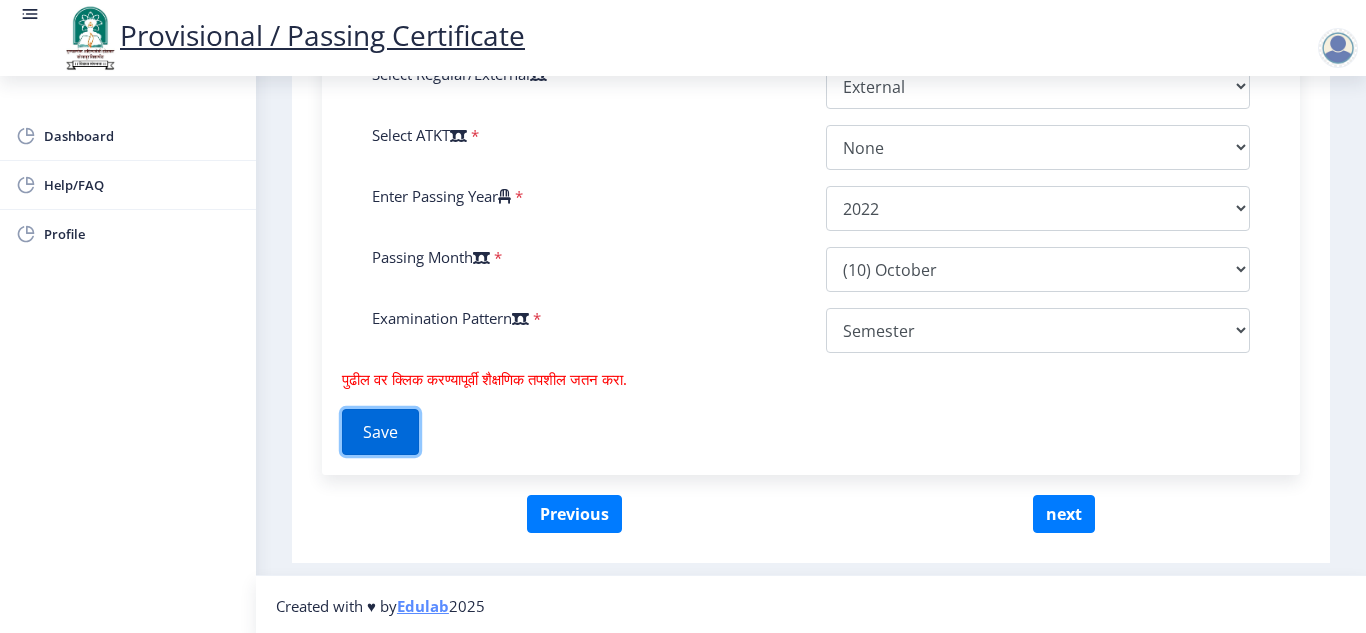 click on "Save" at bounding box center (380, 432) 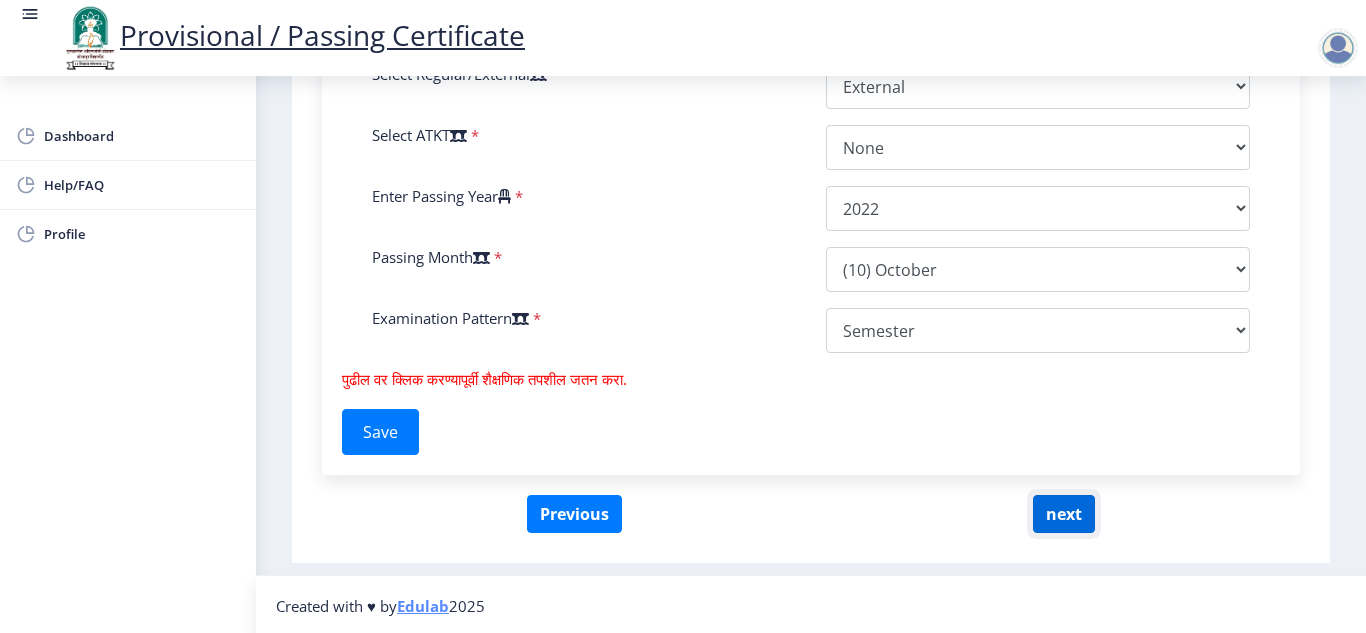 click on "next" 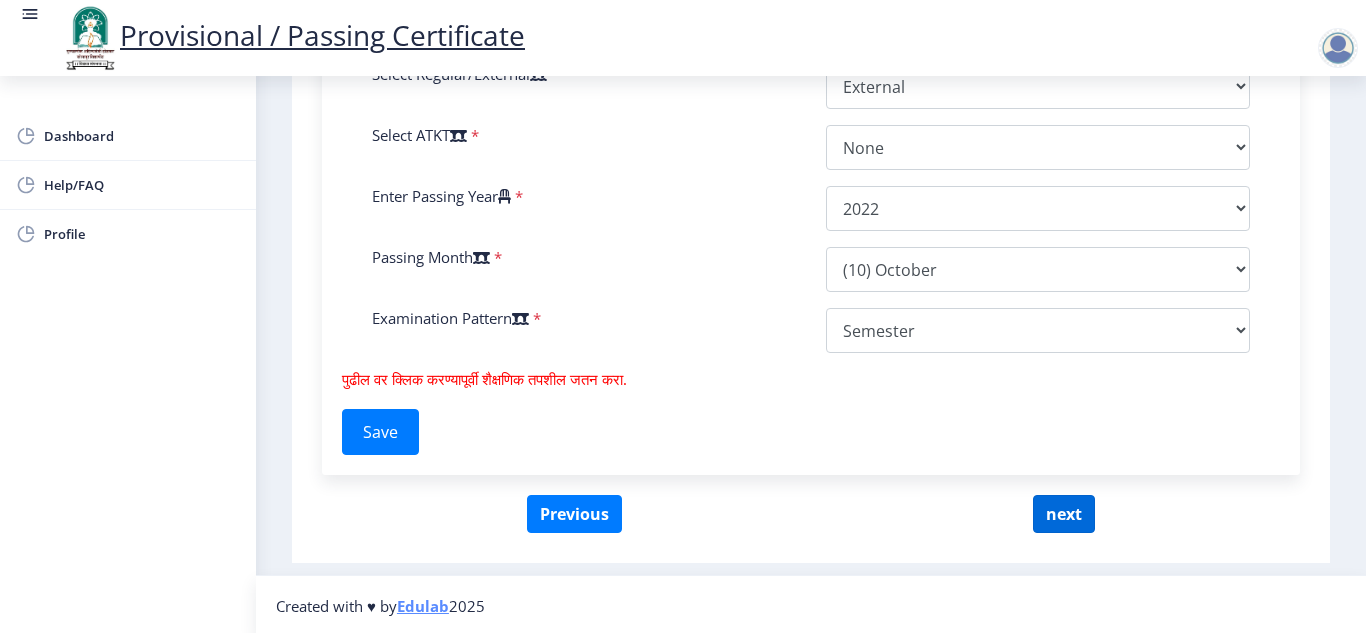 select 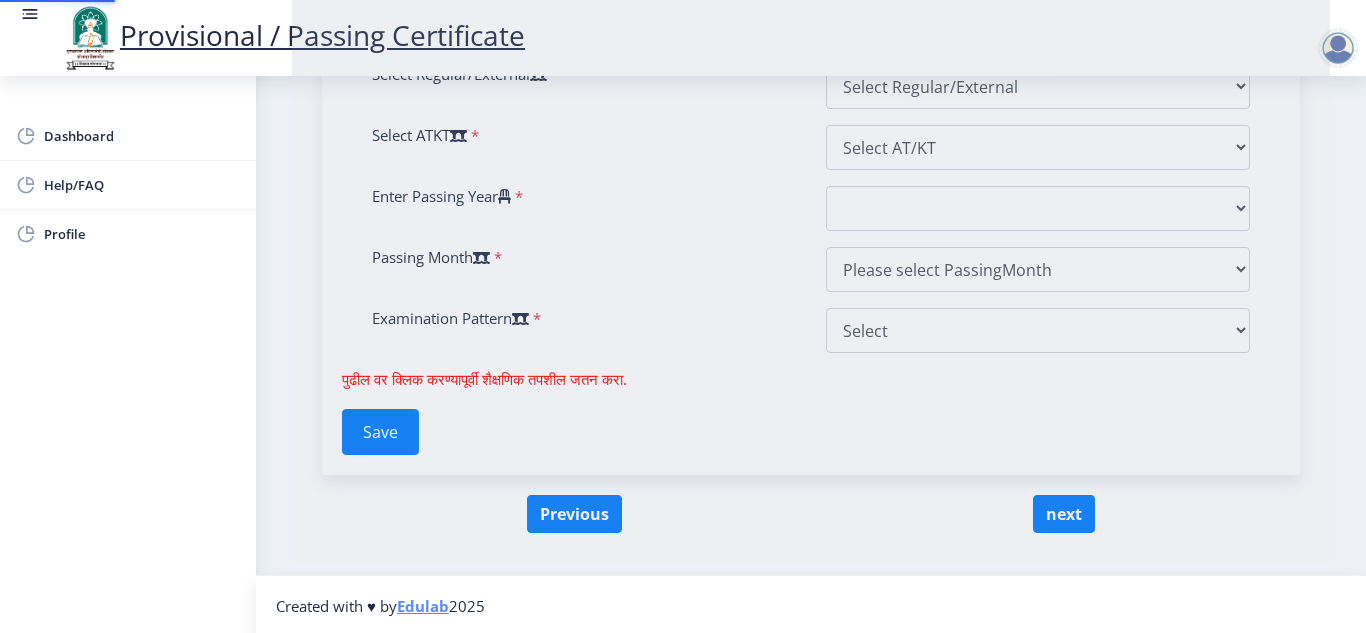 scroll, scrollTop: 0, scrollLeft: 0, axis: both 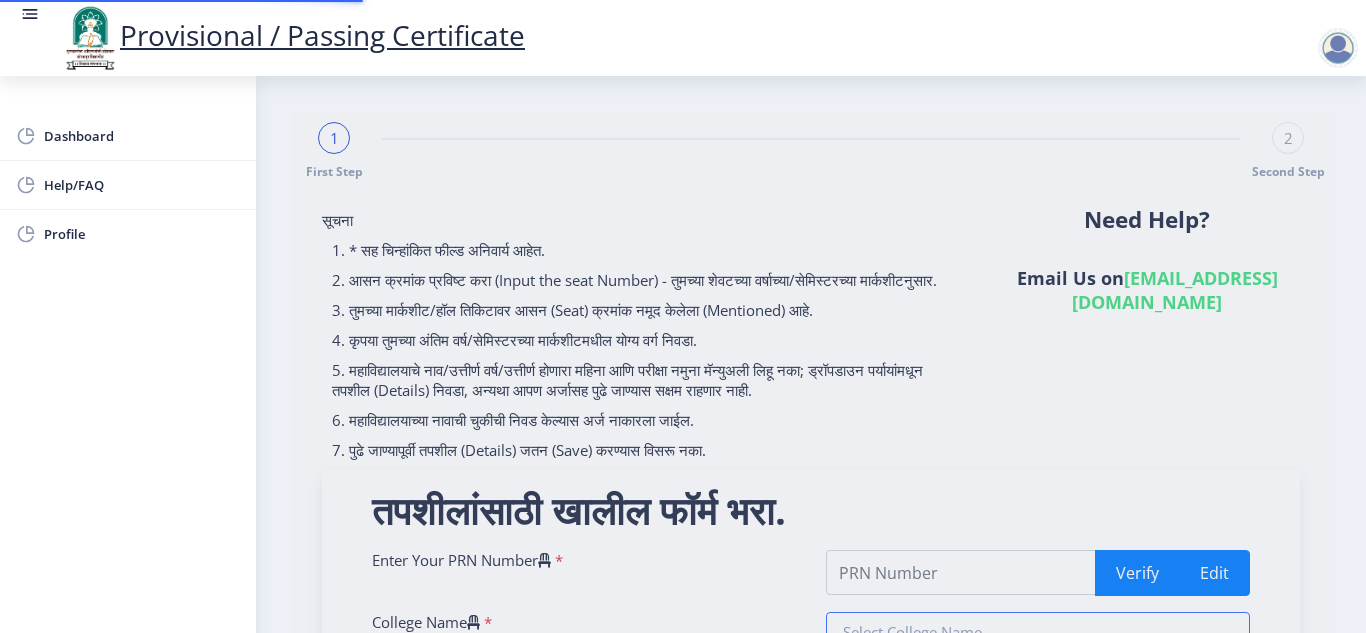 type on "2013032500199564" 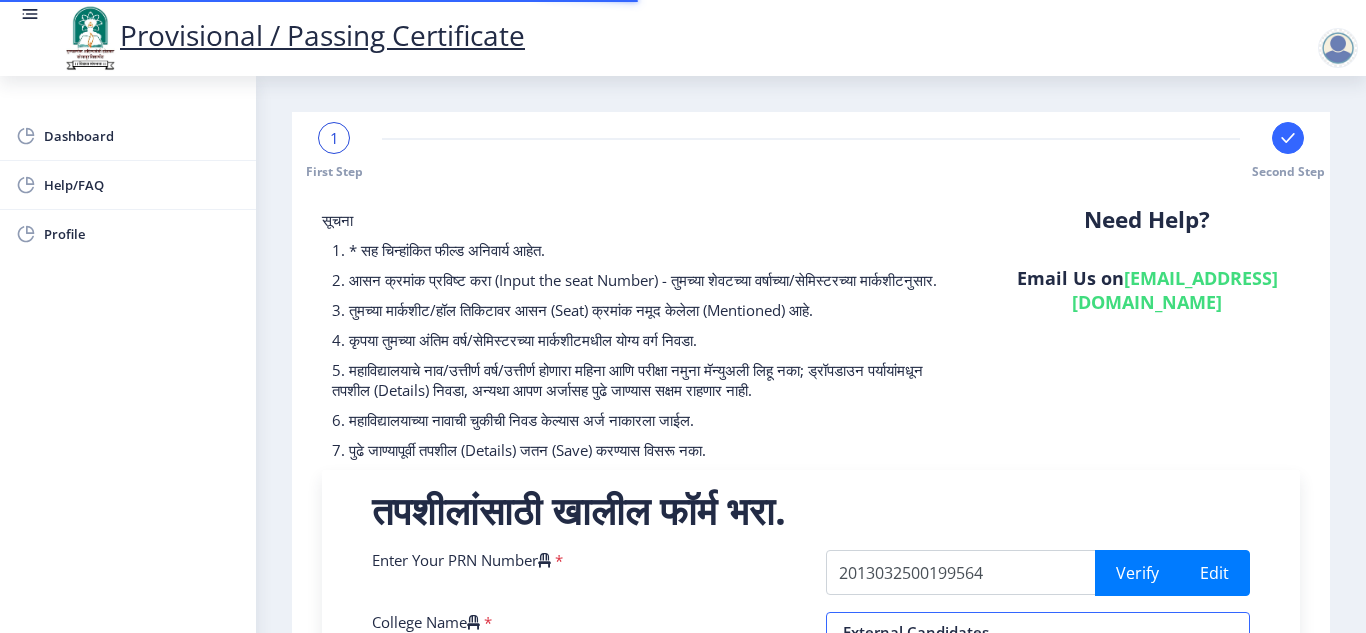 scroll, scrollTop: 392, scrollLeft: 0, axis: vertical 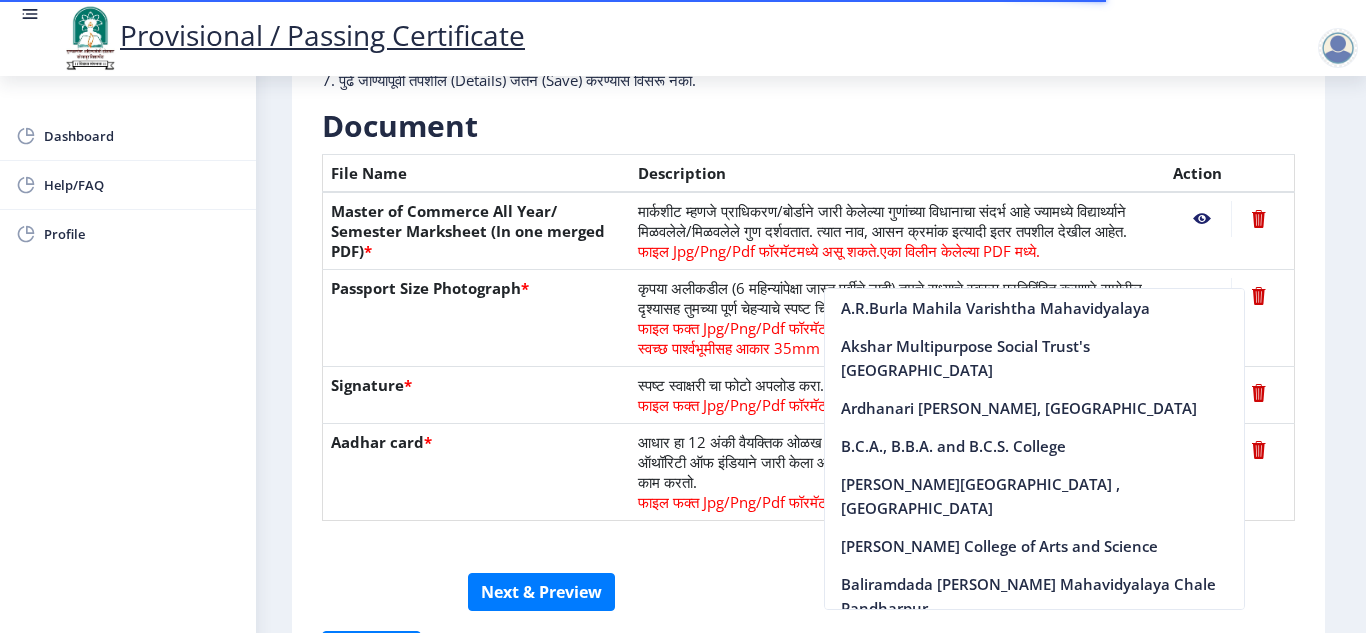 click on "सूचना 1. कागदपत्रे फक्त jpg/jpeg/png किंवा pdf फॉरमॅटमध्ये अपलोड करा.  2. फाइल आकार 5 MB पेक्षा जास्त नसावा.  3. मार्कशीट मूळ प्रतीतच (Original Copy) अपलोड करावी लागेल.  4. कृपया तुमचे अंतिम वर्ष/सेमिस्टर पास [PERSON_NAME] अपलोड करा.  5. कृपया तुमचा स्पष्ट फोटो अपलोड करा, तो 6 महिन्यांपेक्षा जुना नसावा. 6.कृपया एक वैध पत्ता प्रविष्ट करा, कारण प्रमाणपत्र फक्त नमूद केलेल्या पत्त्यावर कुरियर केले जाईल.  Need Help? Email Us on   [EMAIL_ADDRESS][DOMAIN_NAME]  Document  File Name" 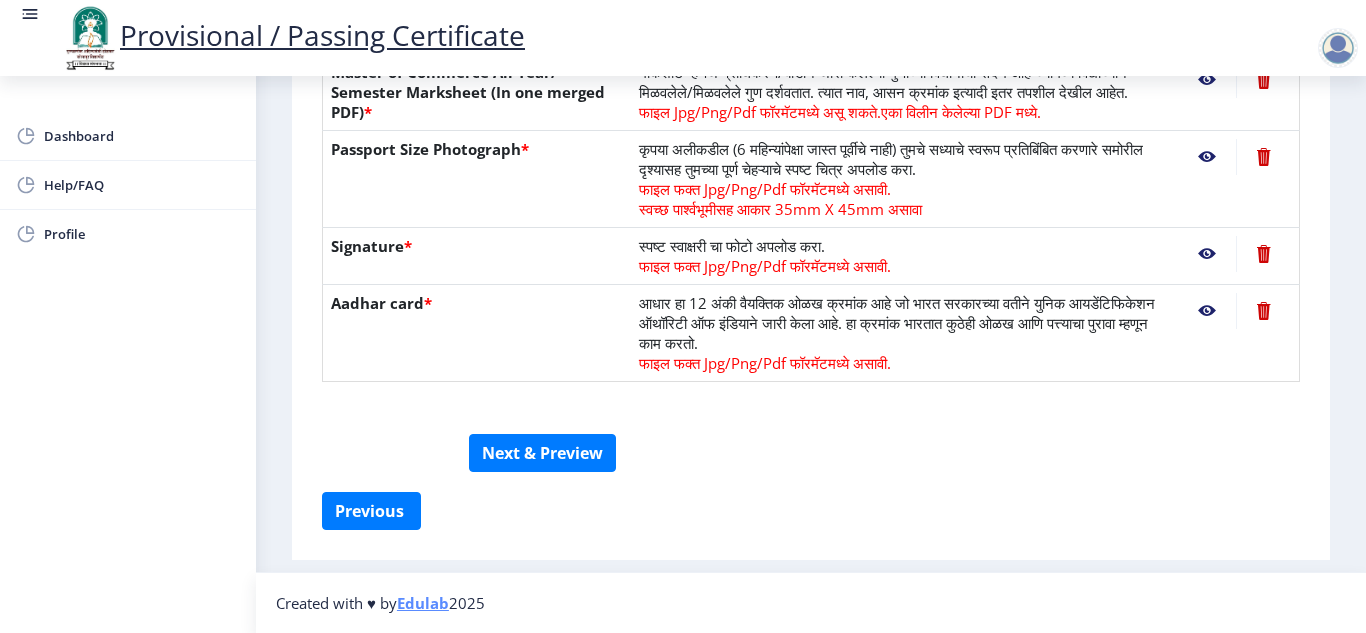 scroll, scrollTop: 551, scrollLeft: 0, axis: vertical 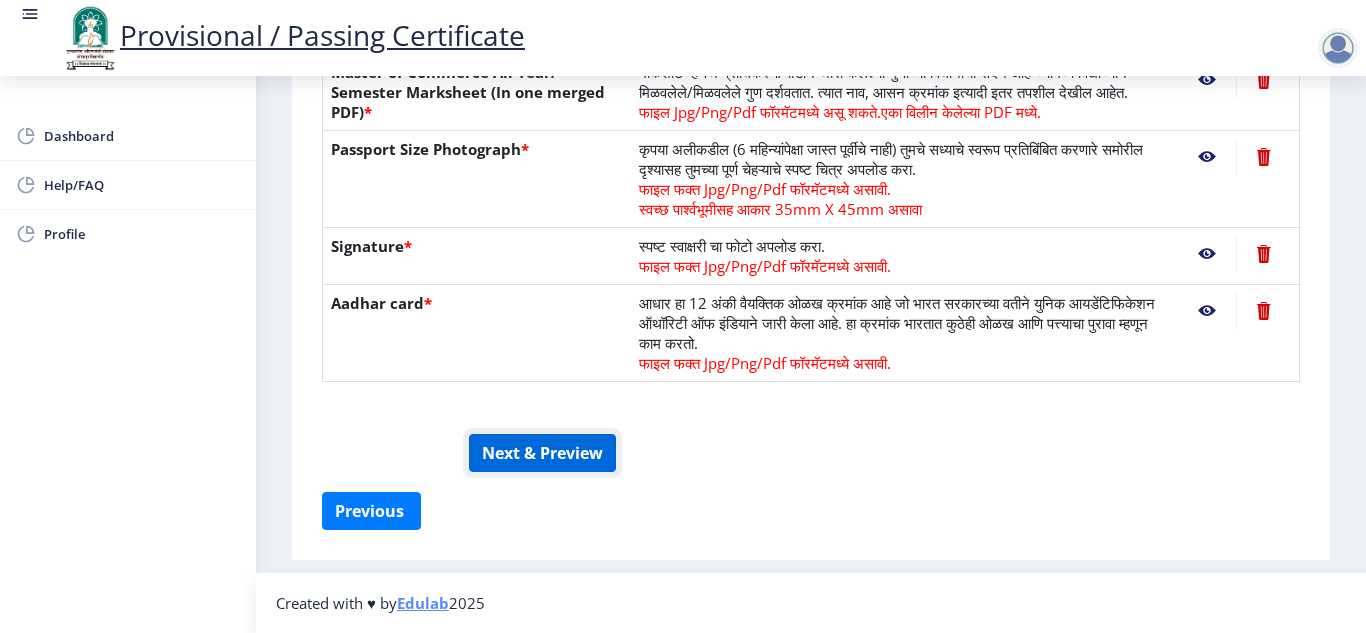 click on "Next & Preview" 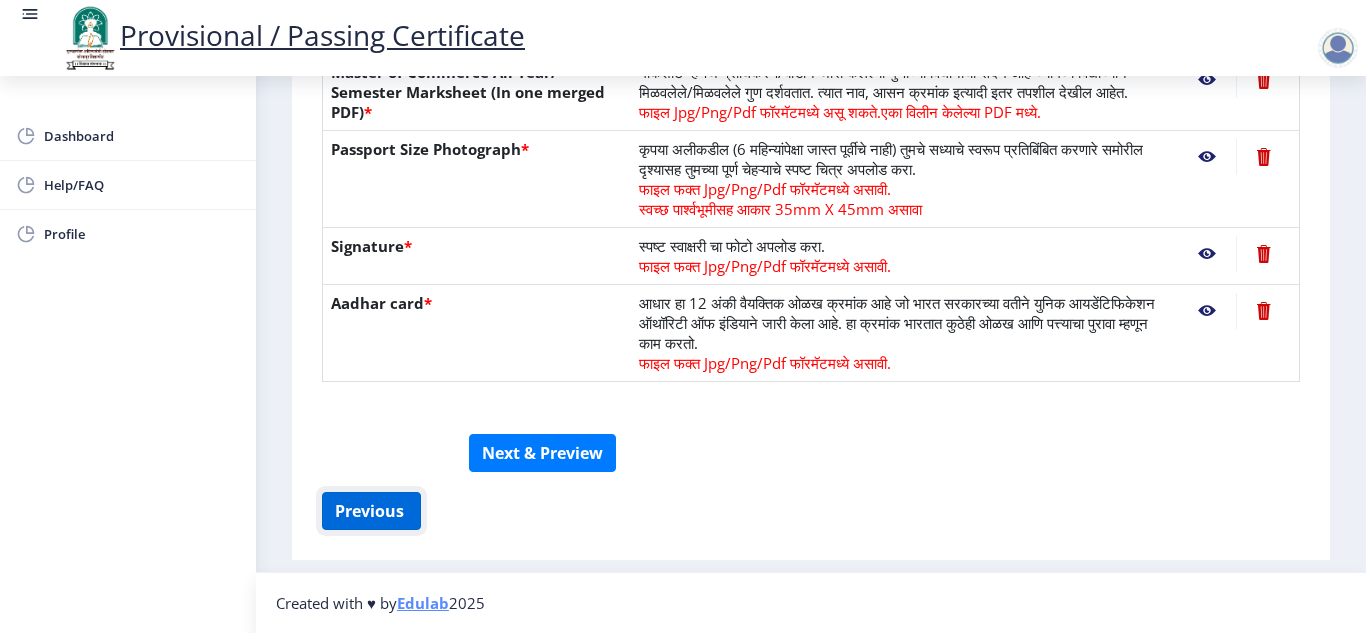 click on "Previous ‍" 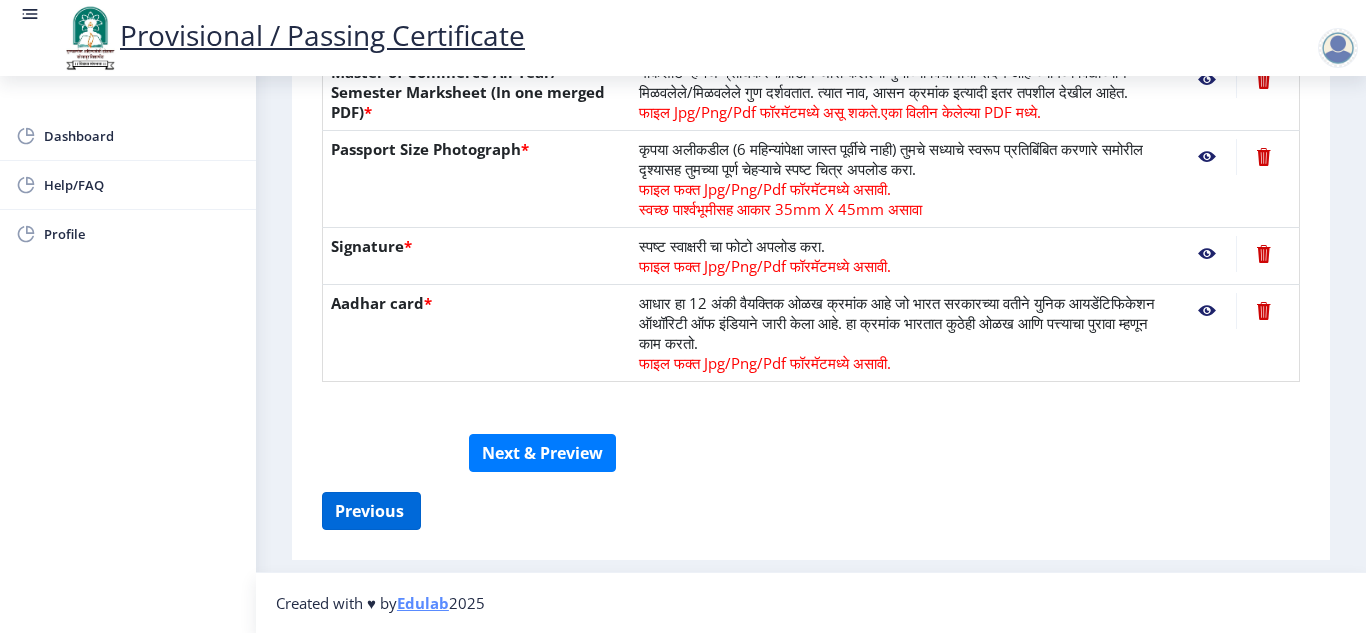 select on "SECOND CLASS" 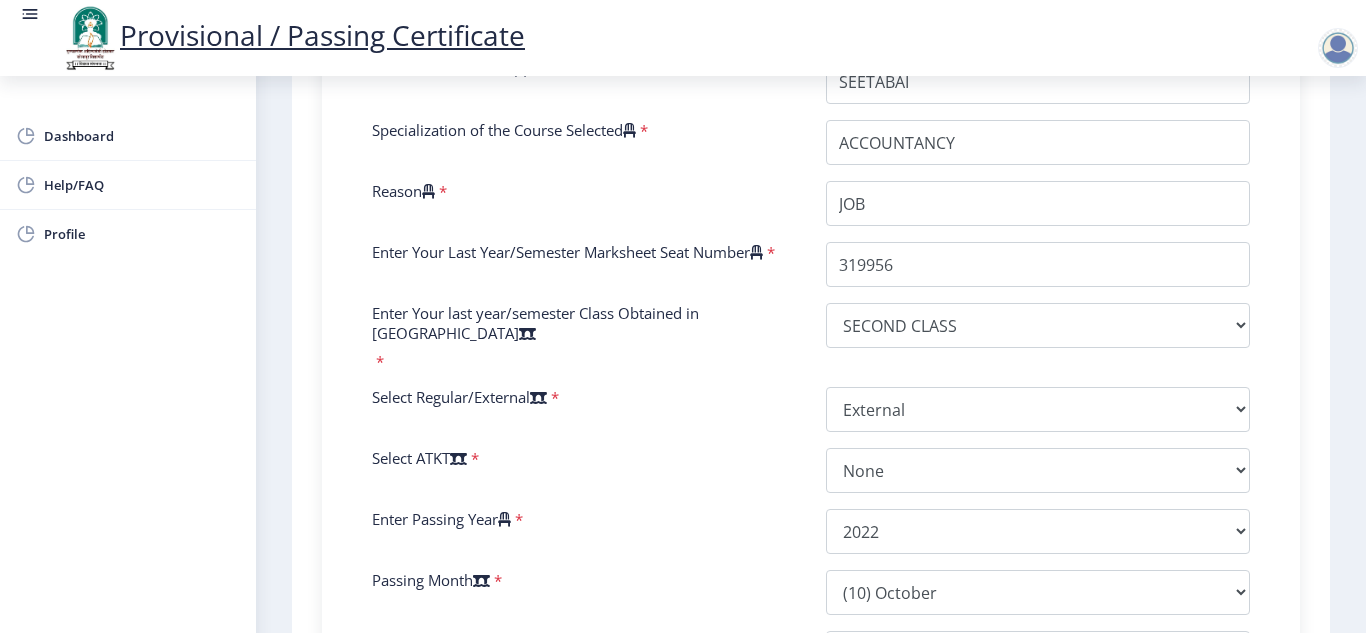 scroll, scrollTop: 1049, scrollLeft: 0, axis: vertical 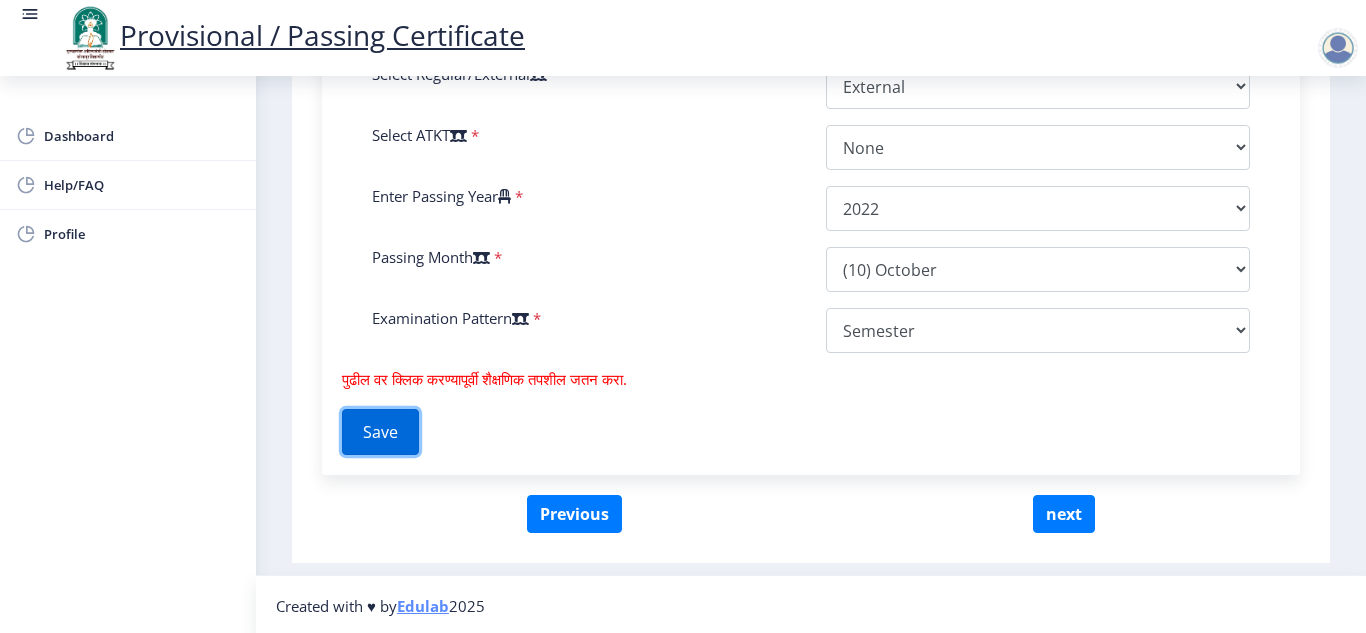click on "Save" at bounding box center (380, 432) 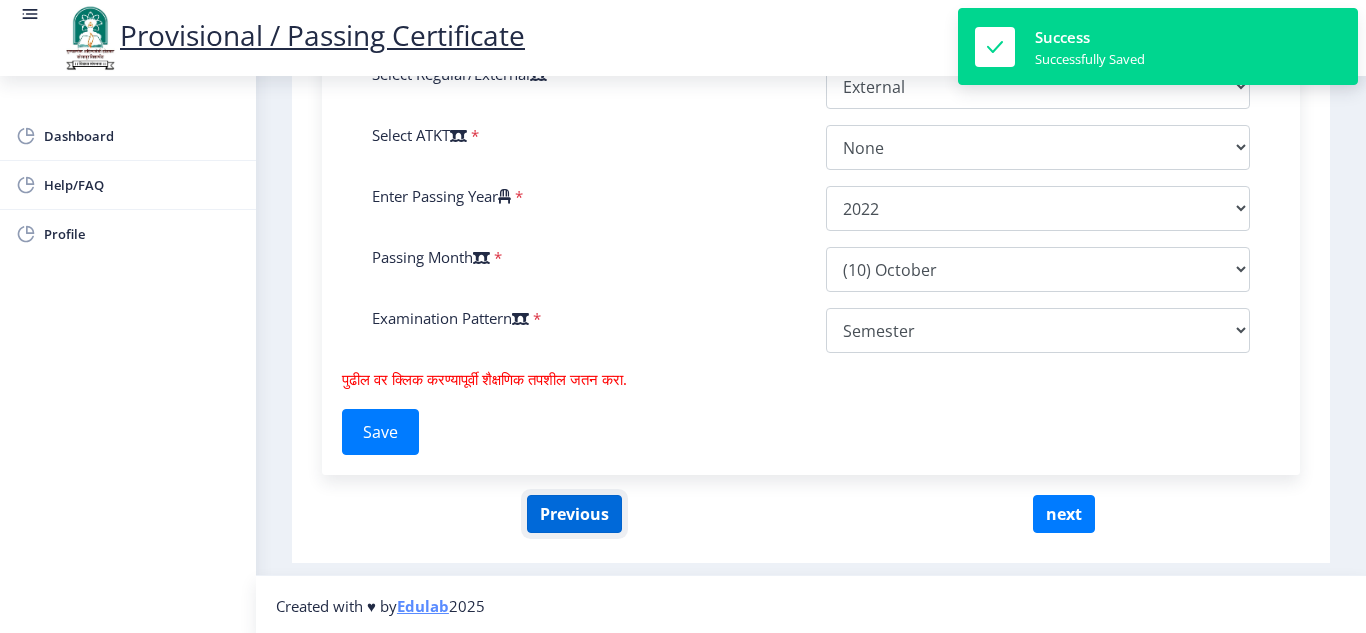 click on "Previous" 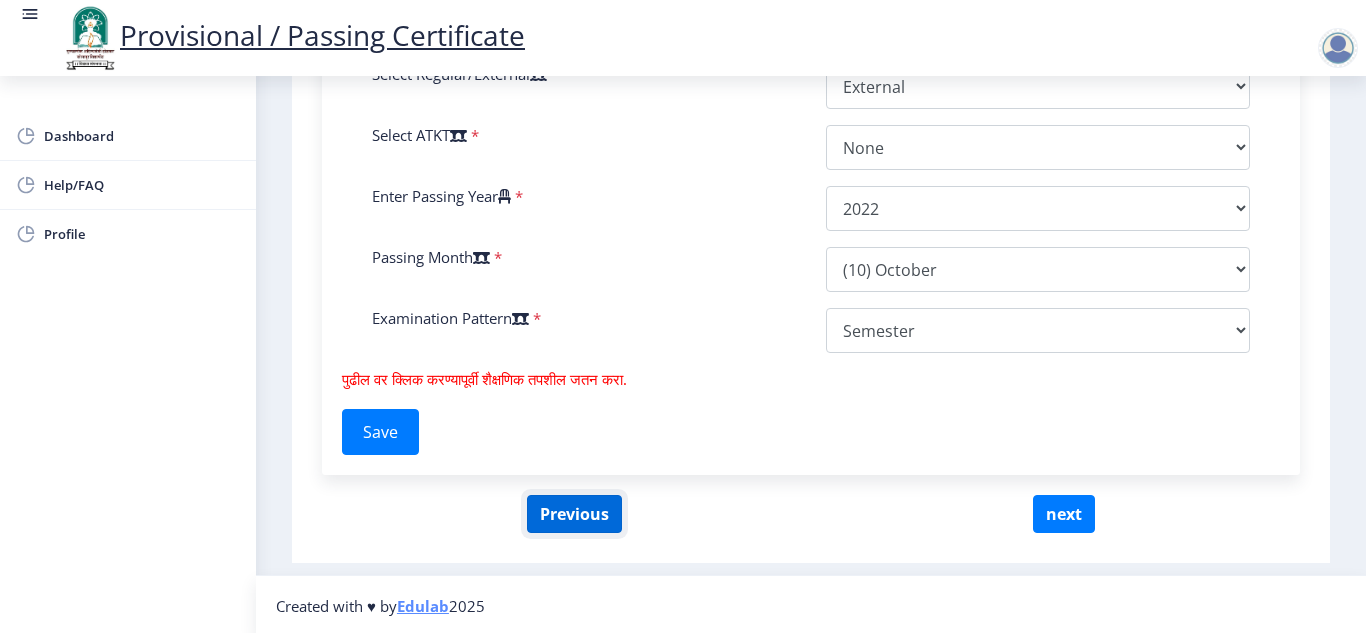 click on "Previous" 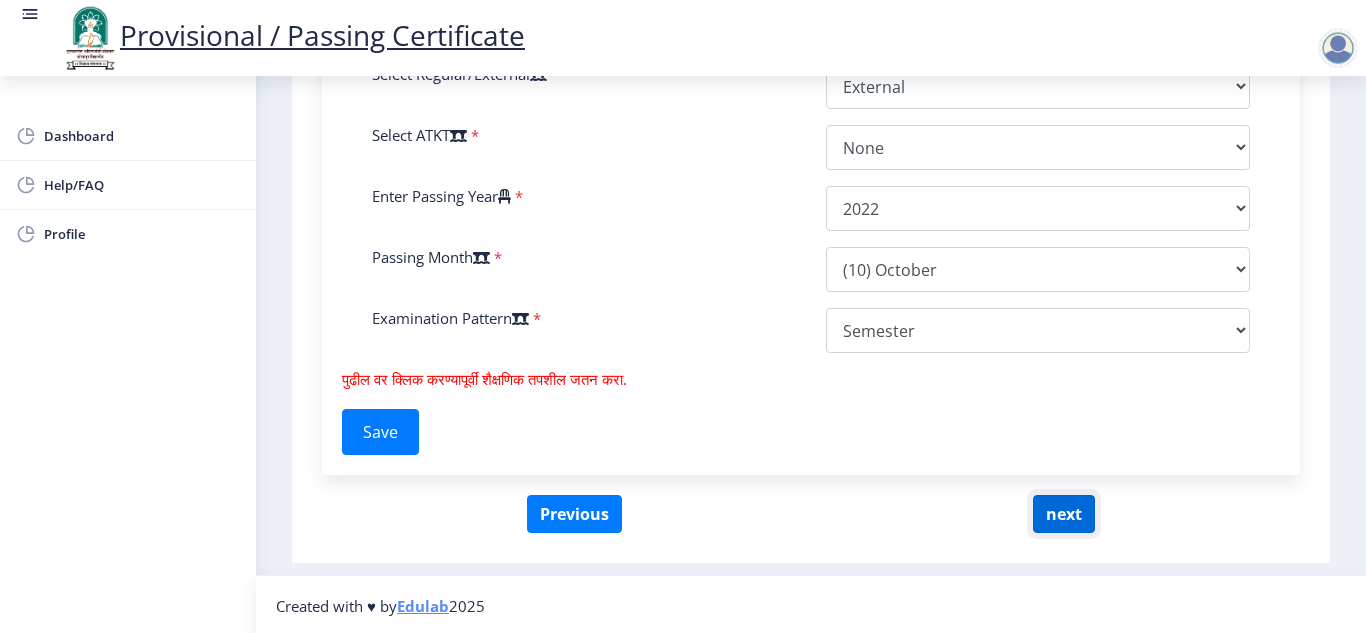 click on "next" 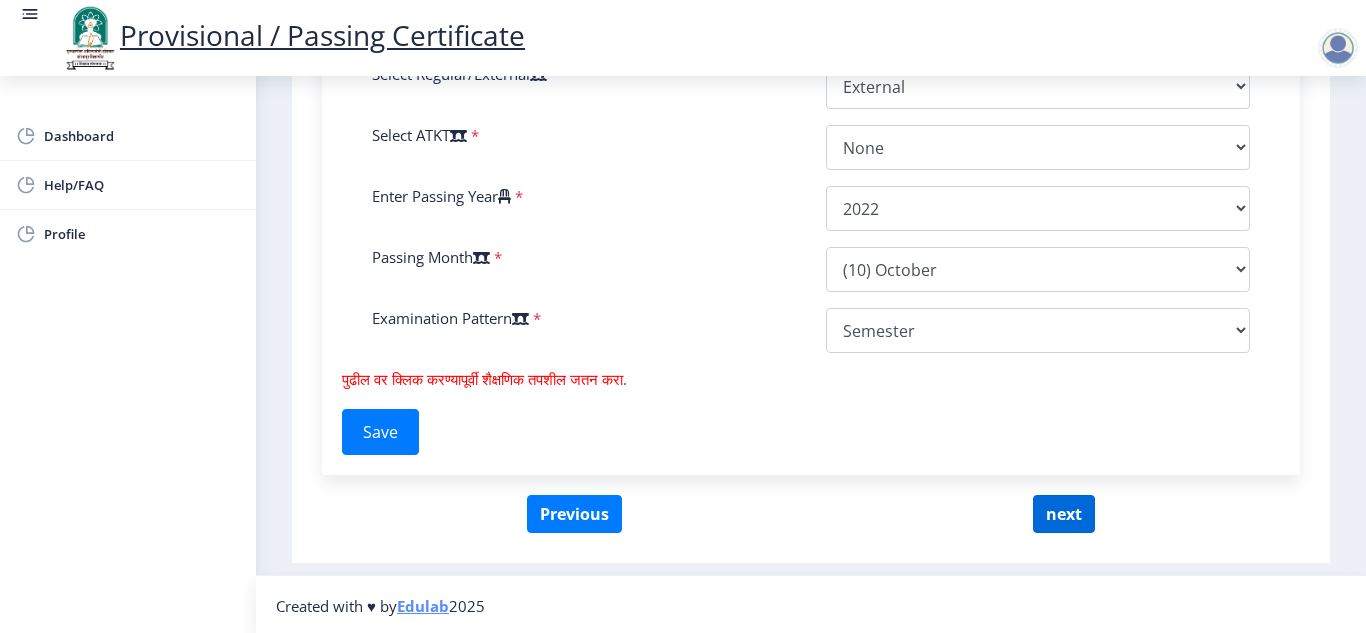 select 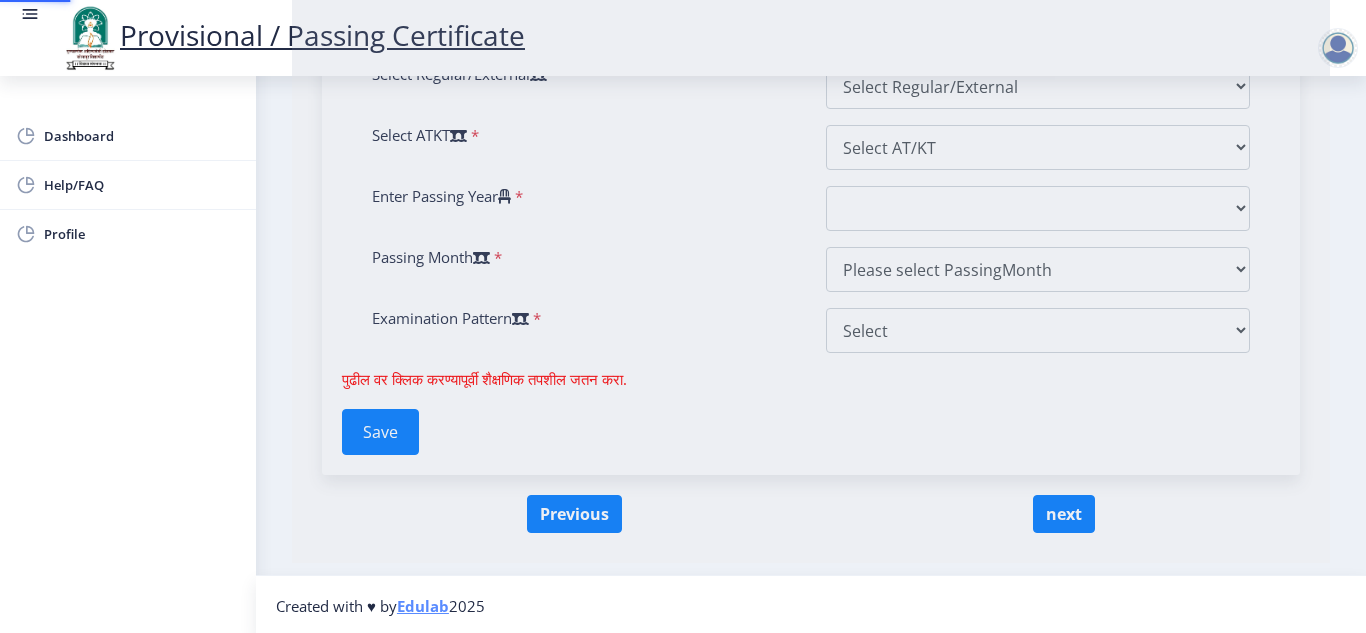 scroll, scrollTop: 0, scrollLeft: 0, axis: both 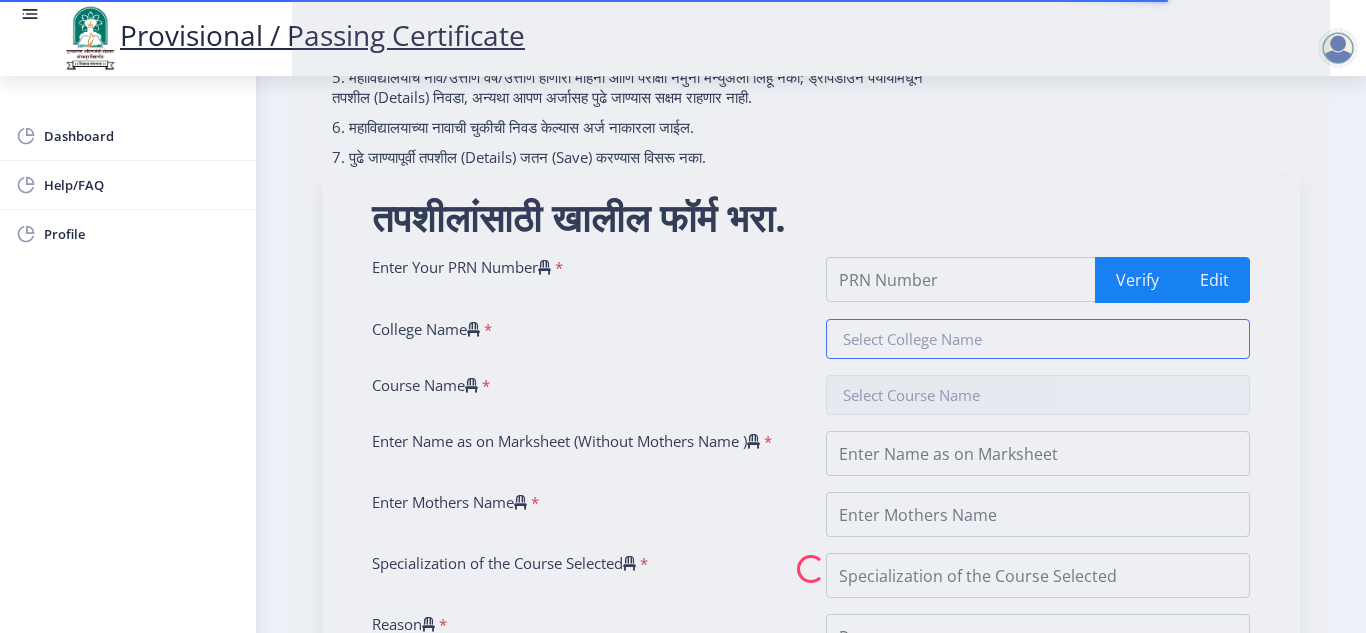 type on "2013032500199564" 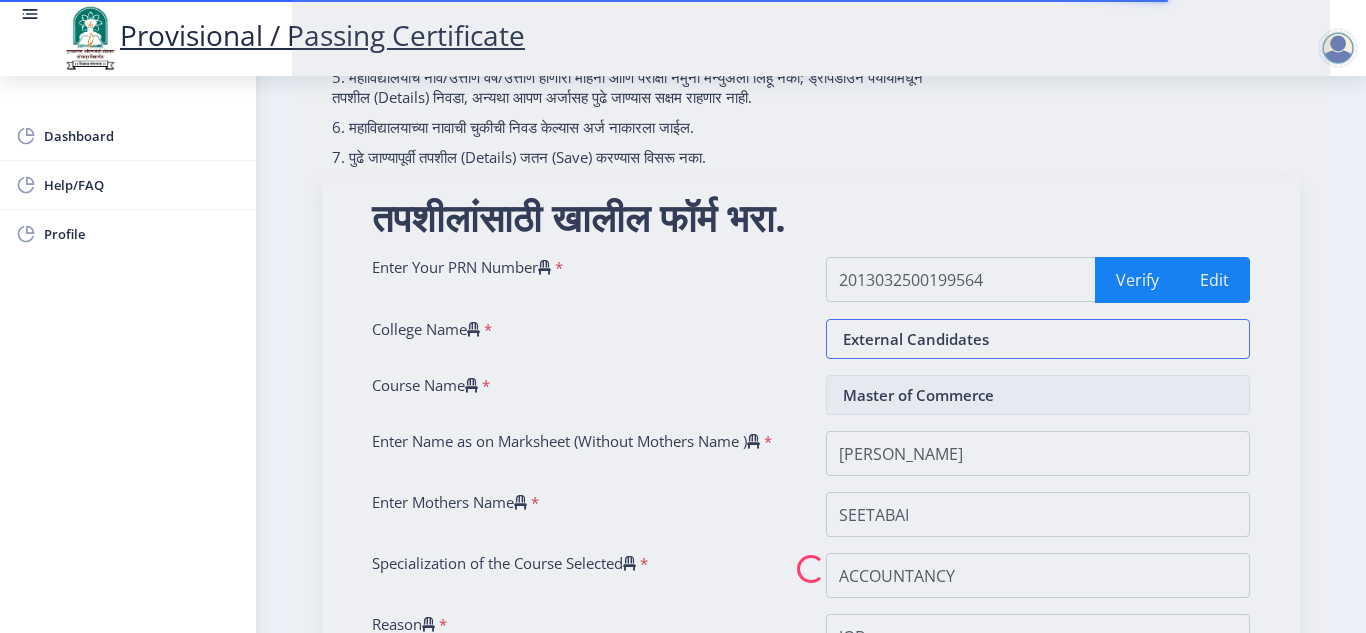 scroll, scrollTop: 400, scrollLeft: 0, axis: vertical 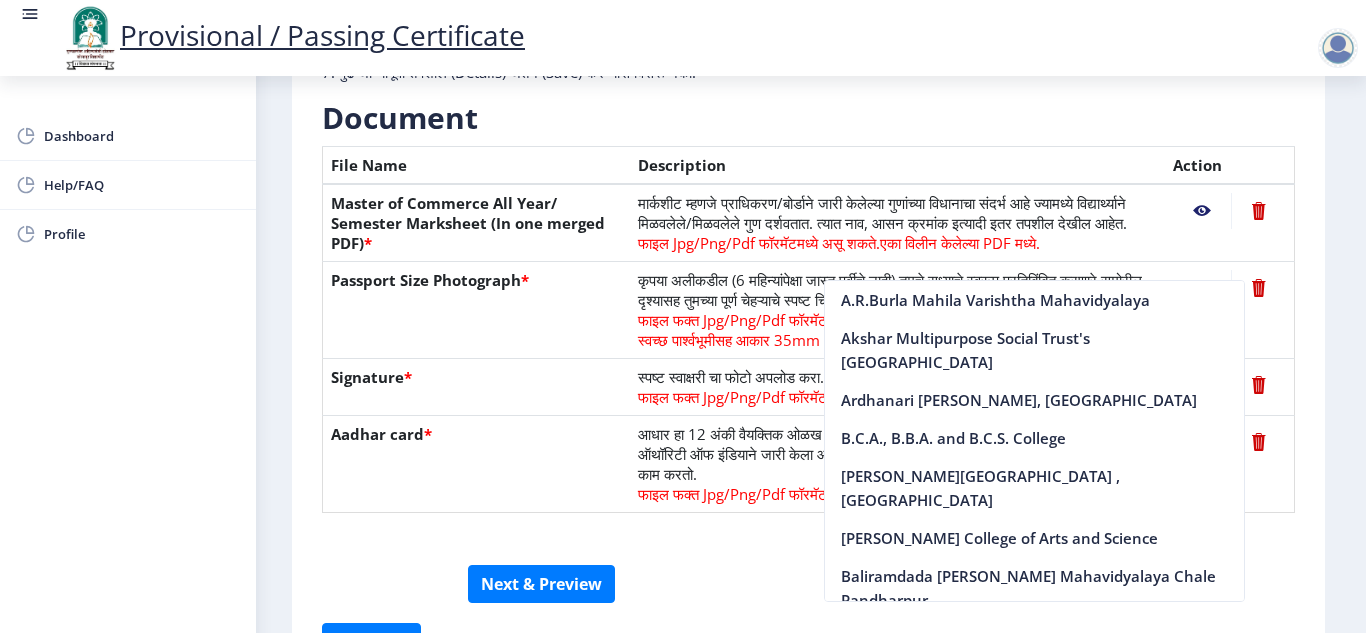 click on "सूचना 1. कागदपत्रे फक्त jpg/jpeg/png किंवा pdf फॉरमॅटमध्ये अपलोड करा.  2. फाइल आकार 5 MB पेक्षा जास्त नसावा.  3. मार्कशीट मूळ प्रतीतच (Original Copy) अपलोड करावी लागेल.  4. कृपया तुमचे अंतिम वर्ष/सेमिस्टर पास [PERSON_NAME] अपलोड करा.  5. कृपया तुमचा स्पष्ट फोटो अपलोड करा, तो 6 महिन्यांपेक्षा जुना नसावा. 6.कृपया एक वैध पत्ता प्रविष्ट करा, कारण प्रमाणपत्र फक्त नमूद केलेल्या पत्त्यावर कुरियर केले जाईल.  Need Help? Email Us on   [EMAIL_ADDRESS][DOMAIN_NAME]  Document  File Name" 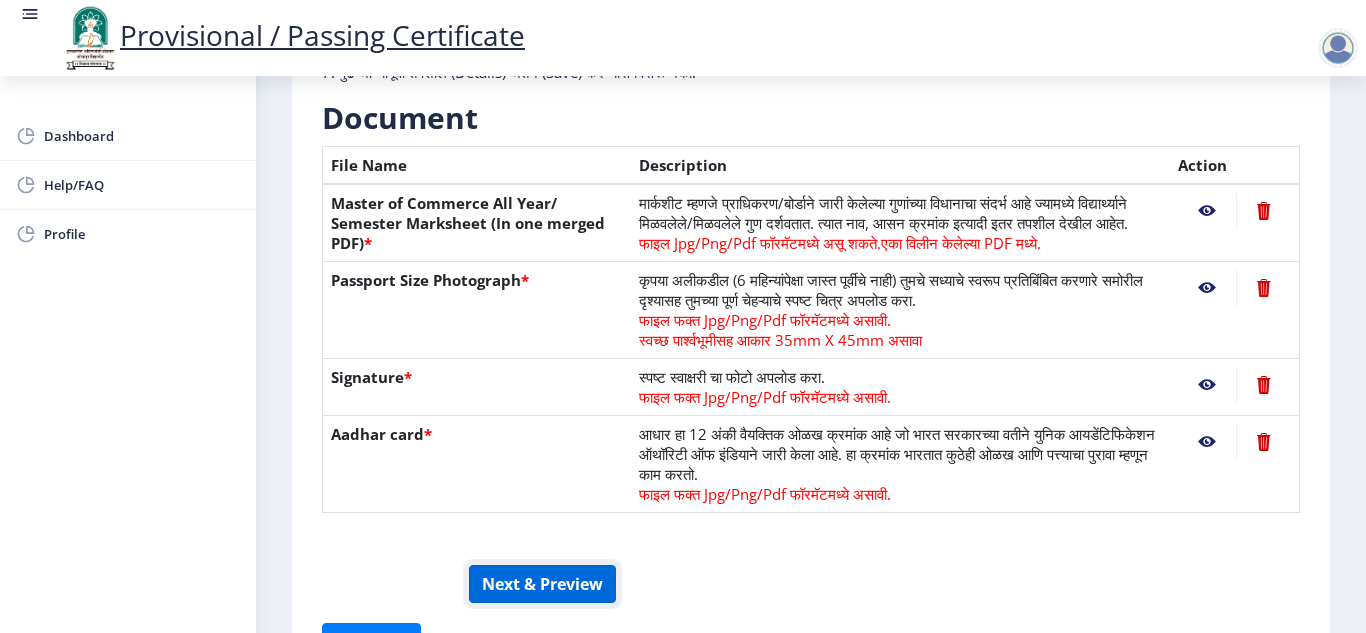 click on "Next & Preview" 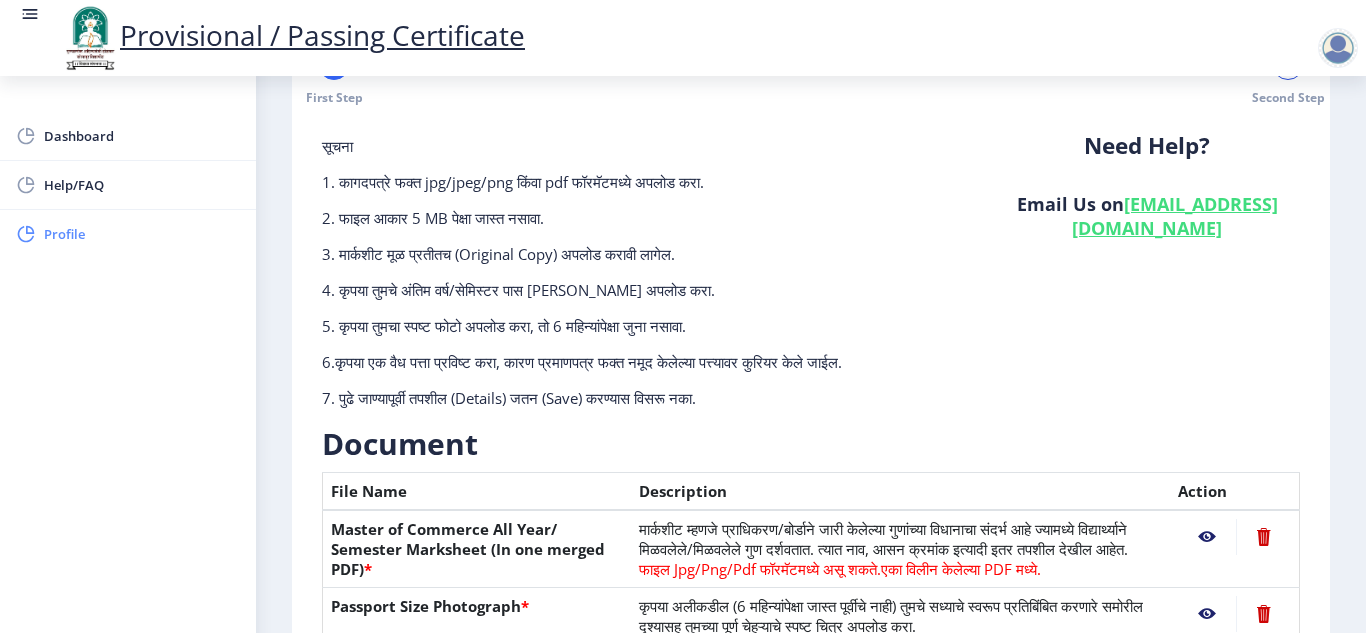 scroll, scrollTop: 0, scrollLeft: 0, axis: both 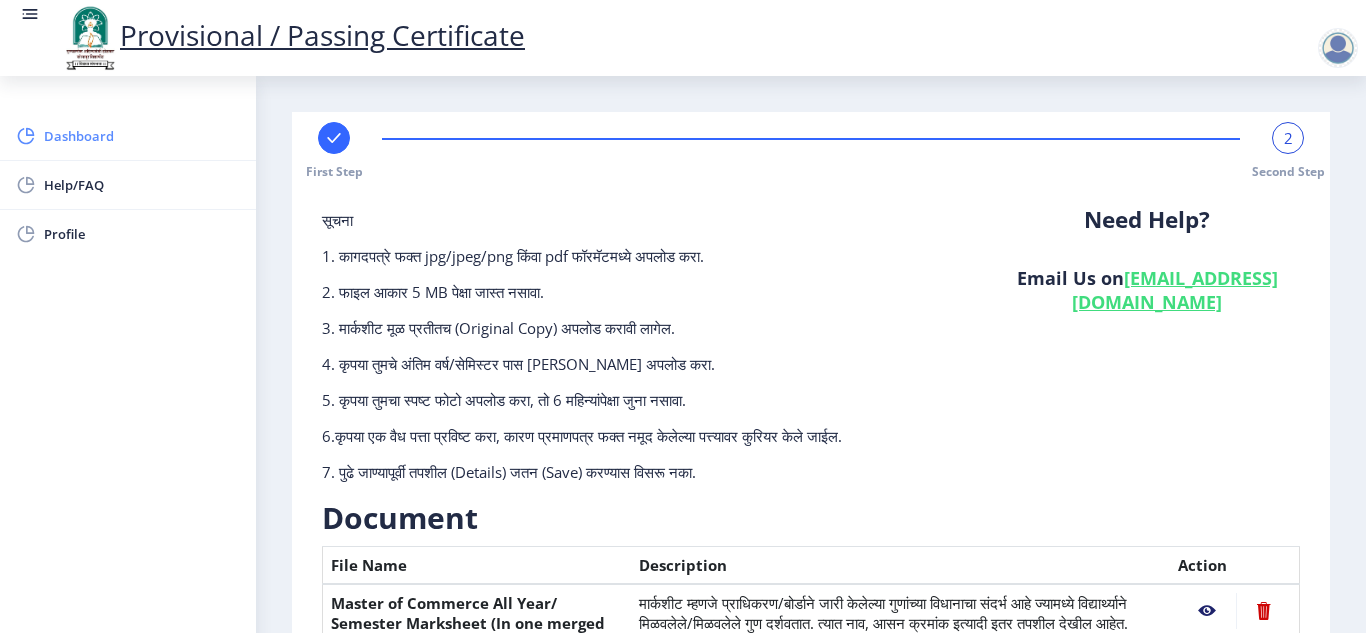click on "Dashboard" 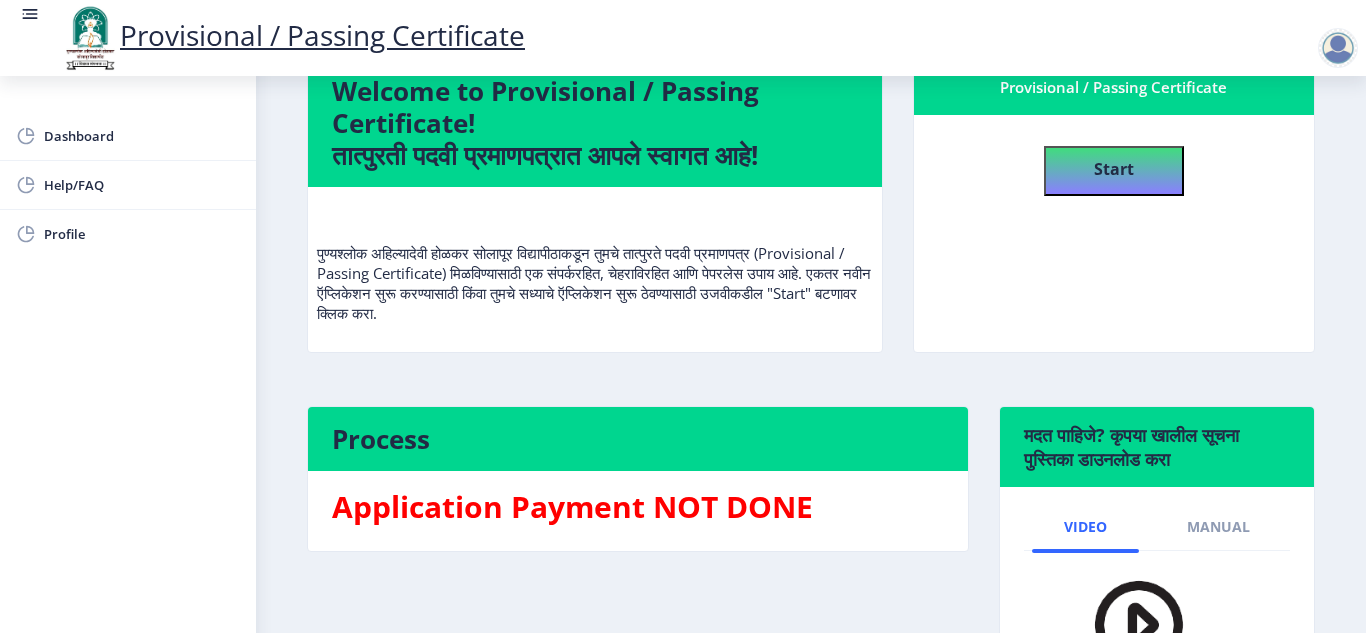 scroll, scrollTop: 343, scrollLeft: 0, axis: vertical 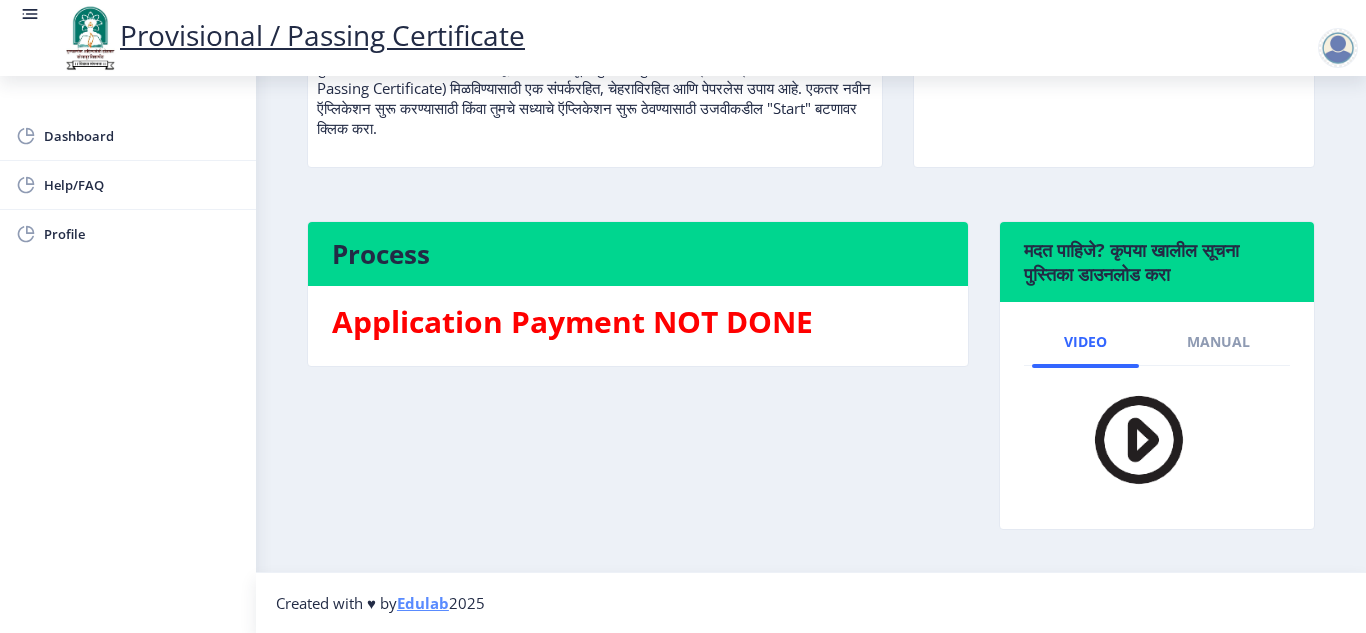 click 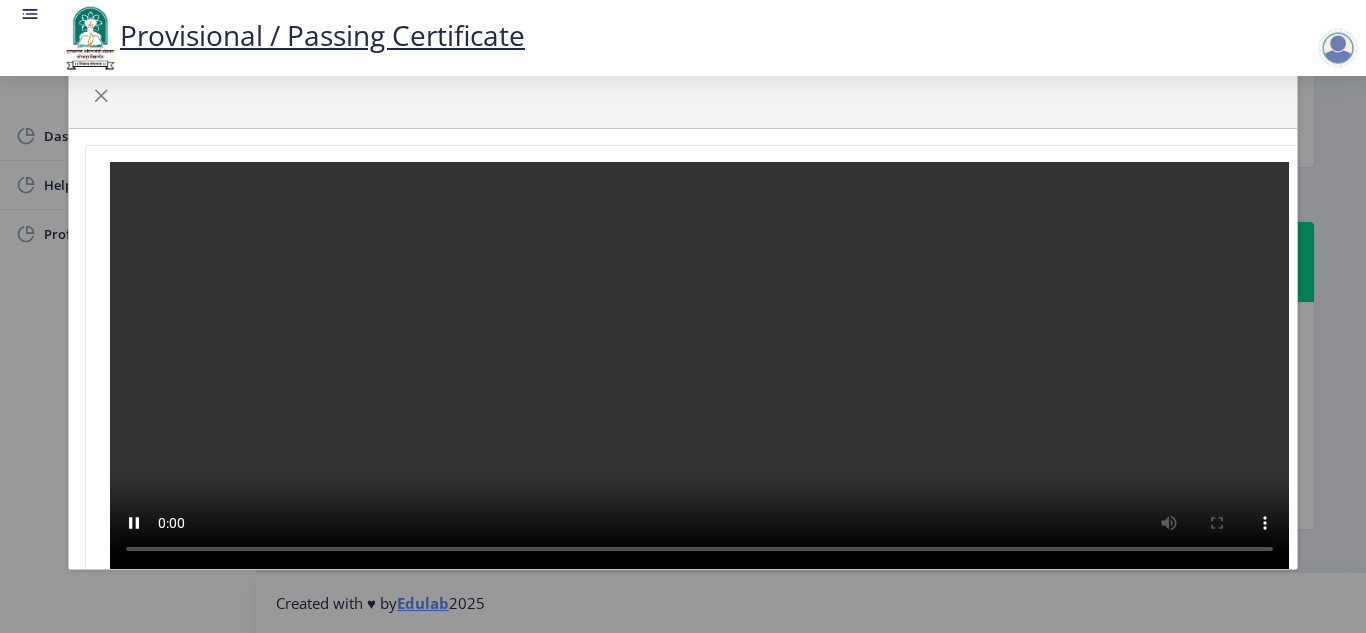 type 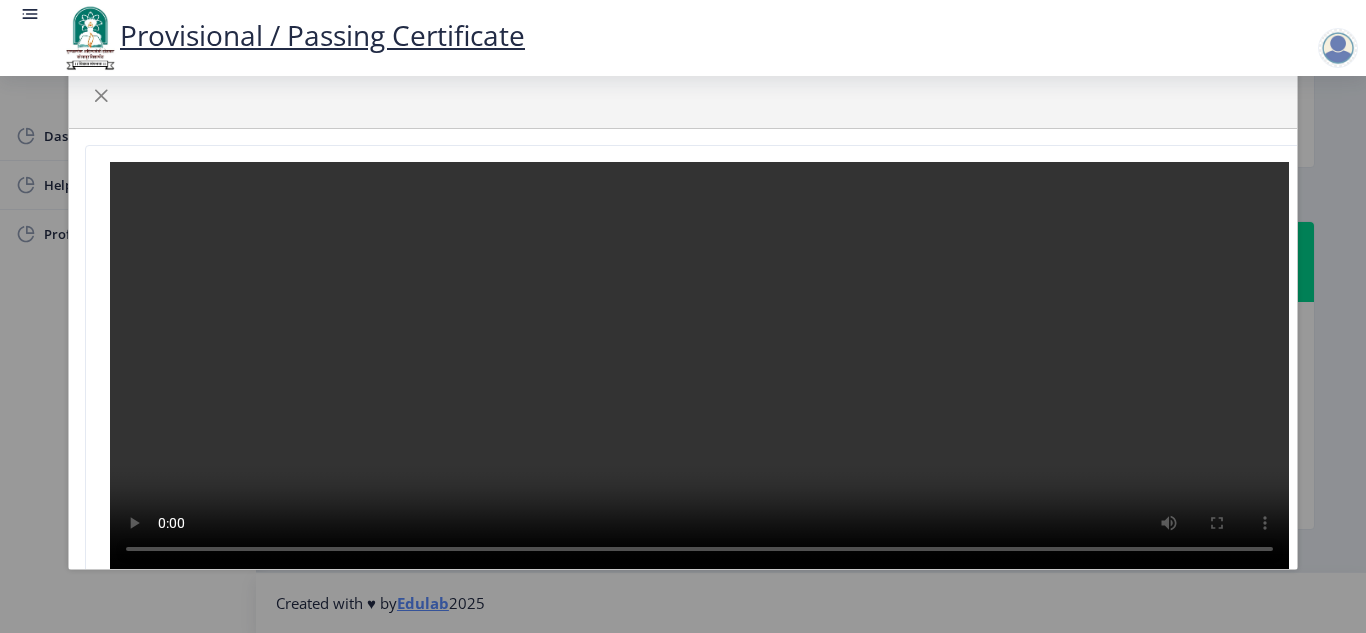 scroll, scrollTop: 4, scrollLeft: 0, axis: vertical 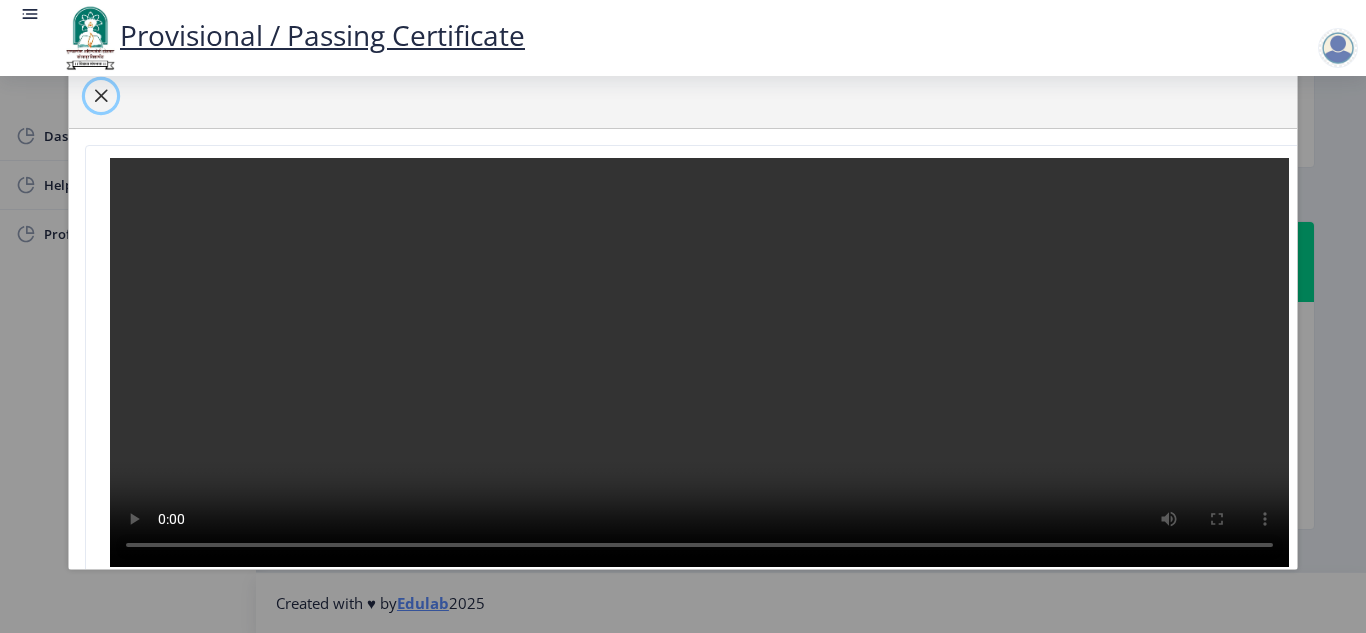 click 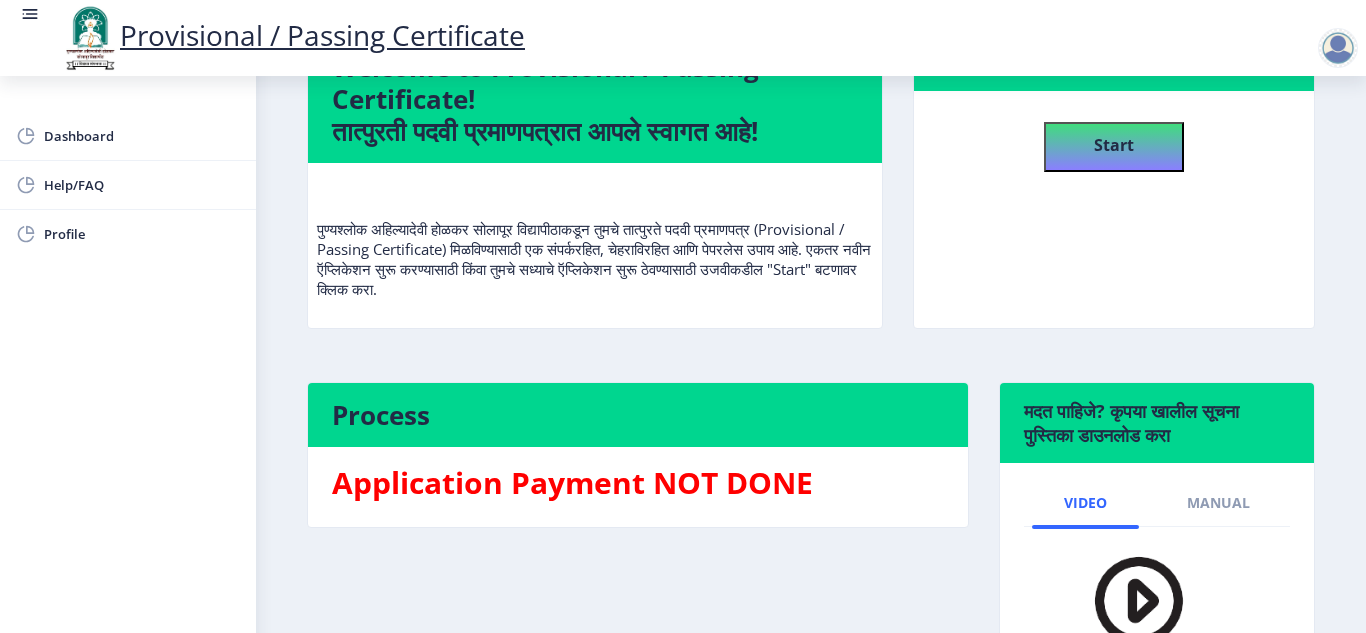 scroll, scrollTop: 0, scrollLeft: 0, axis: both 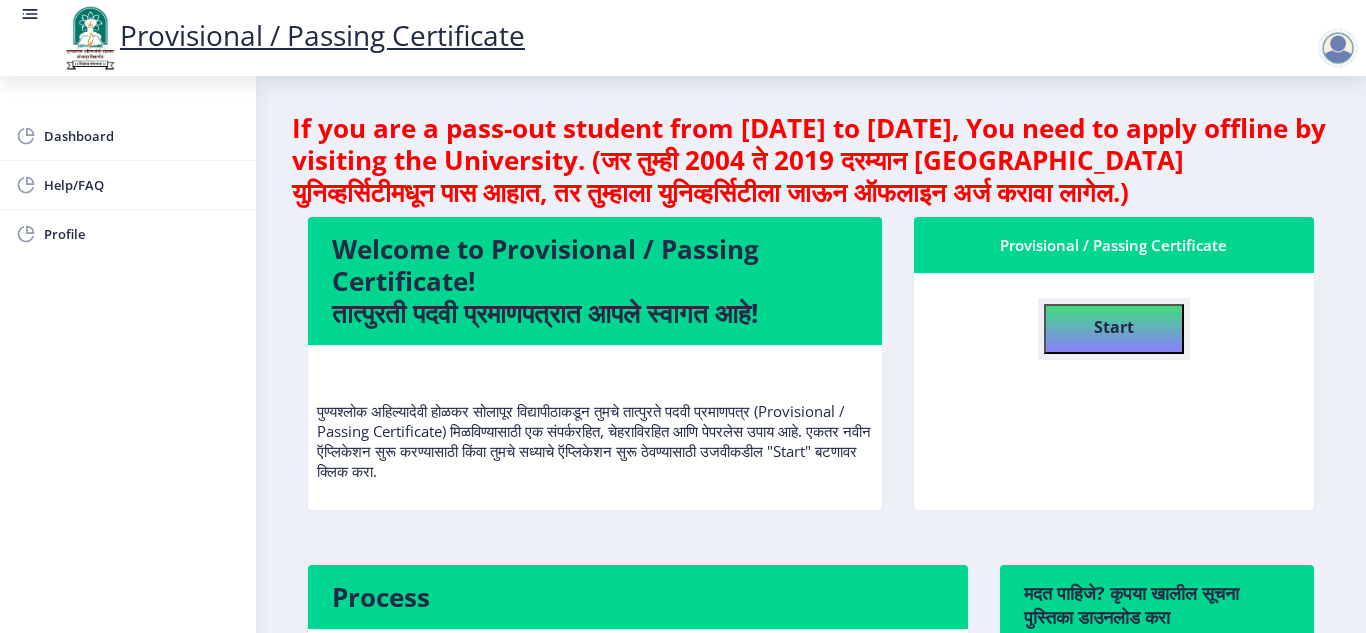 click on "Start" 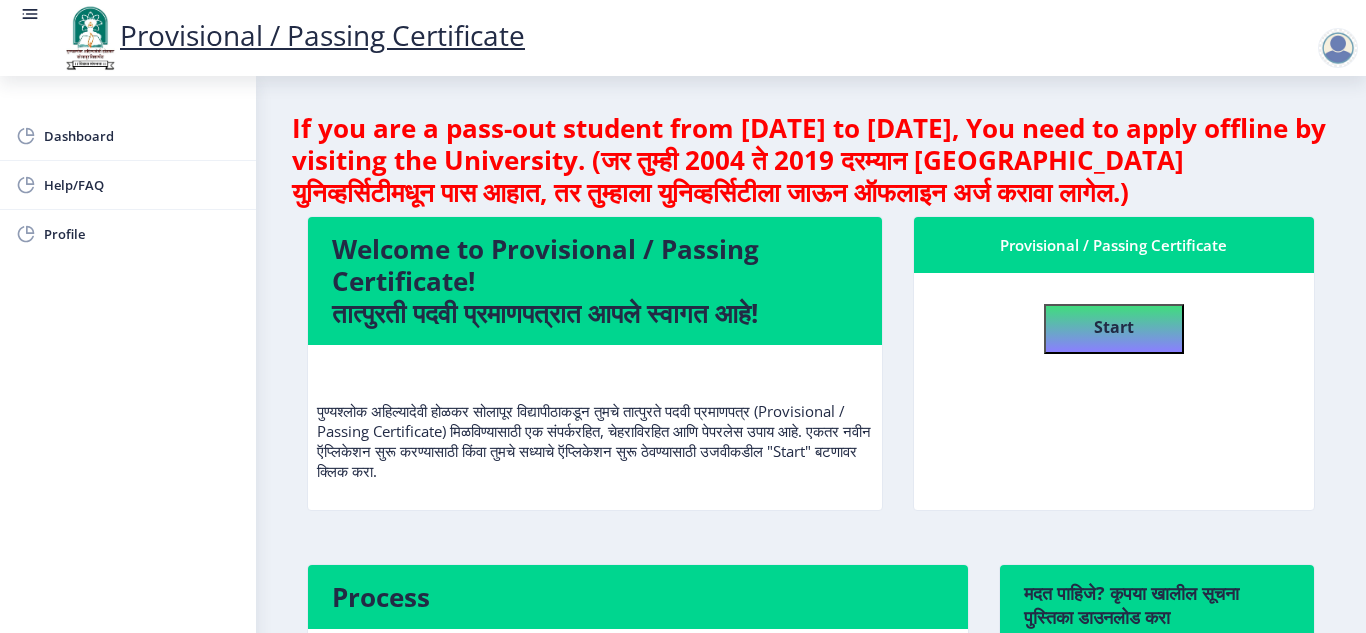 select 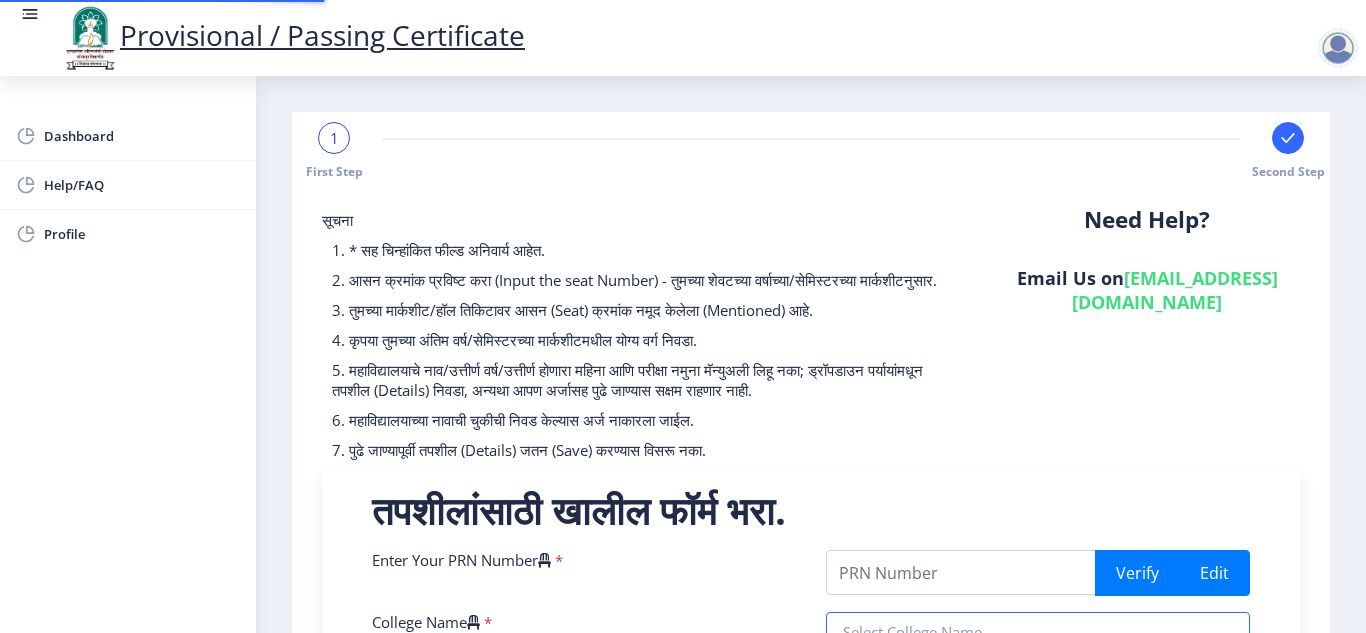 type on "2013032500199564" 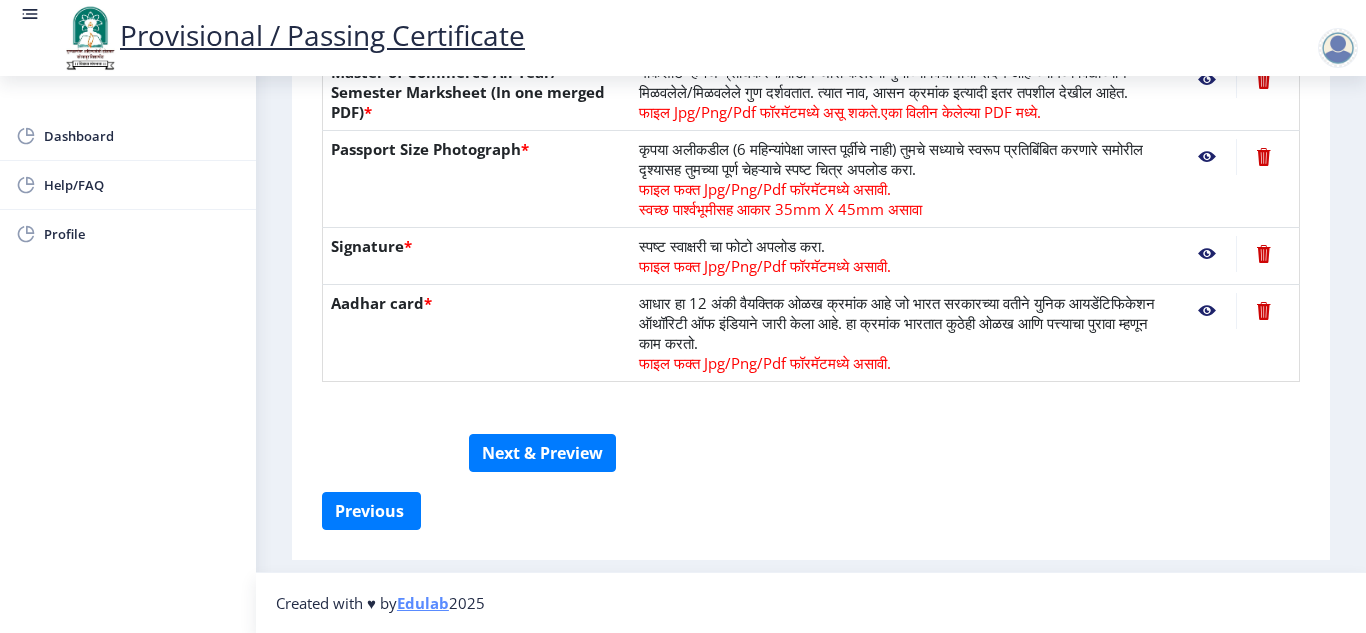 scroll, scrollTop: 551, scrollLeft: 0, axis: vertical 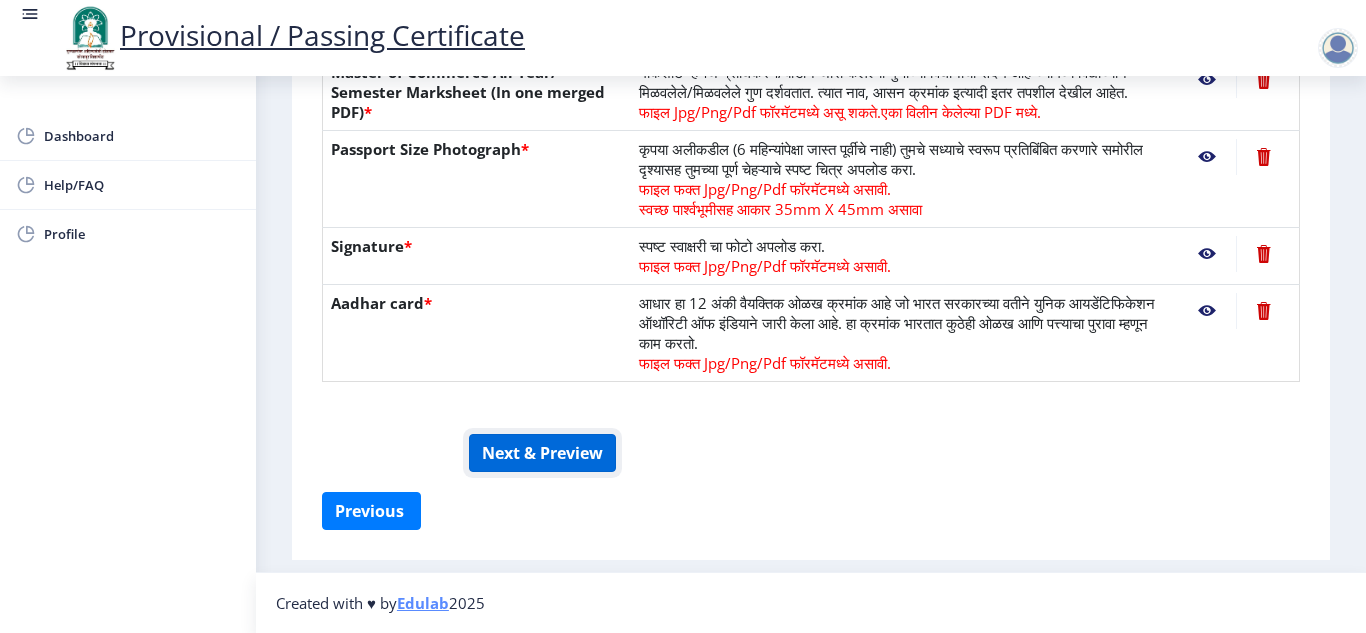 click on "Next & Preview" 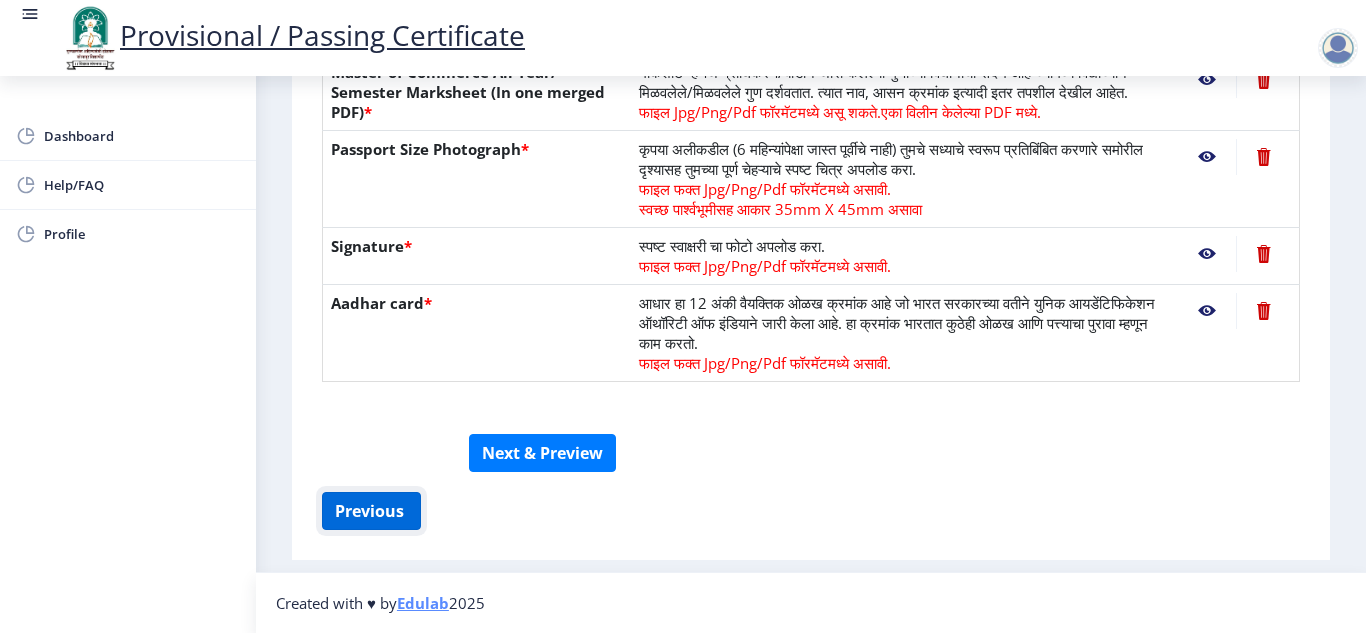 click on "Previous ‍" 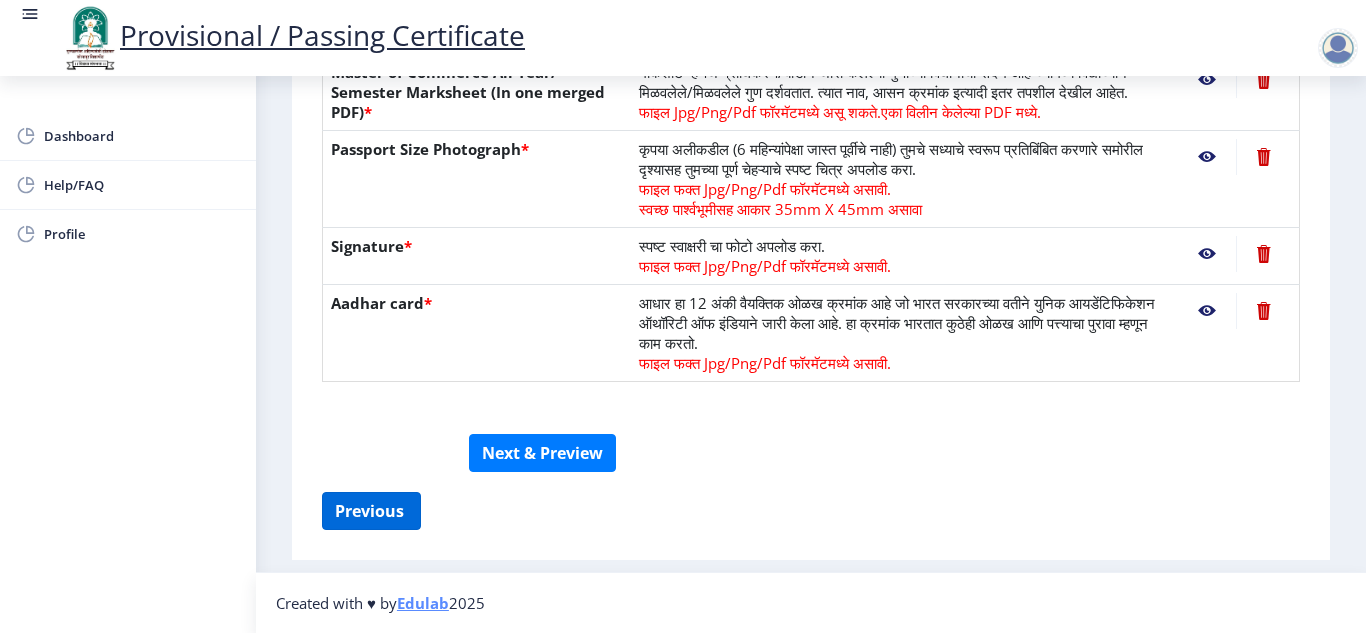 select on "SECOND CLASS" 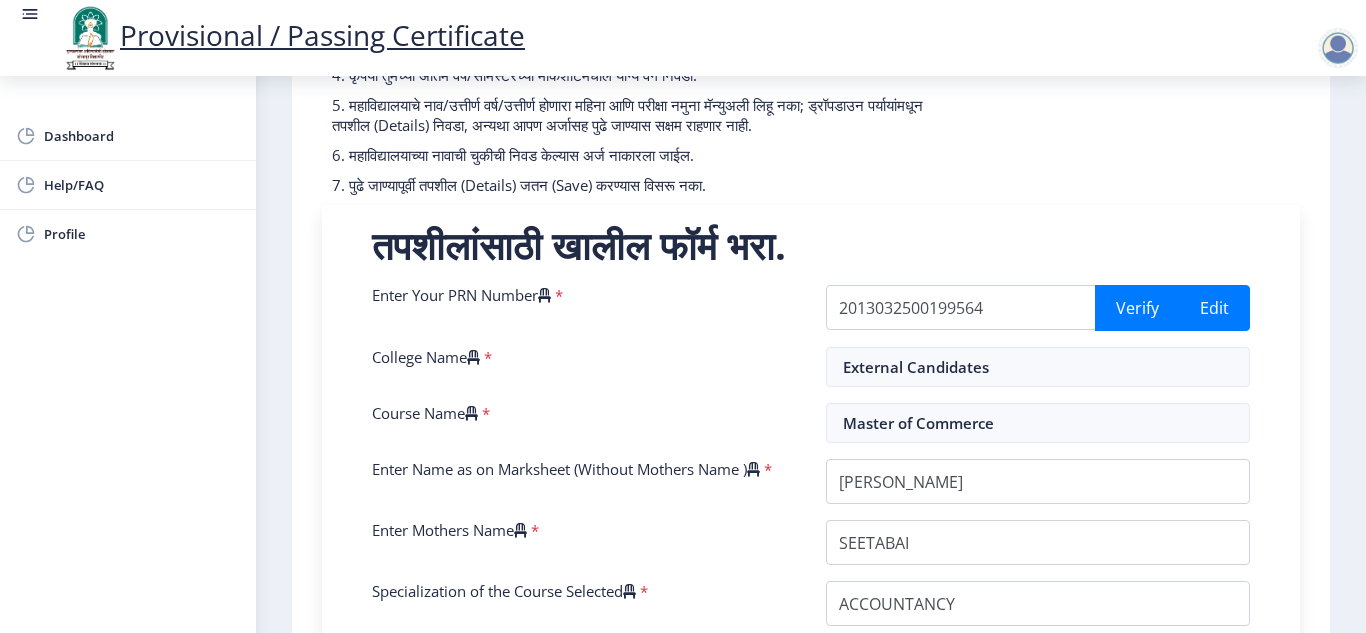 scroll, scrollTop: 300, scrollLeft: 0, axis: vertical 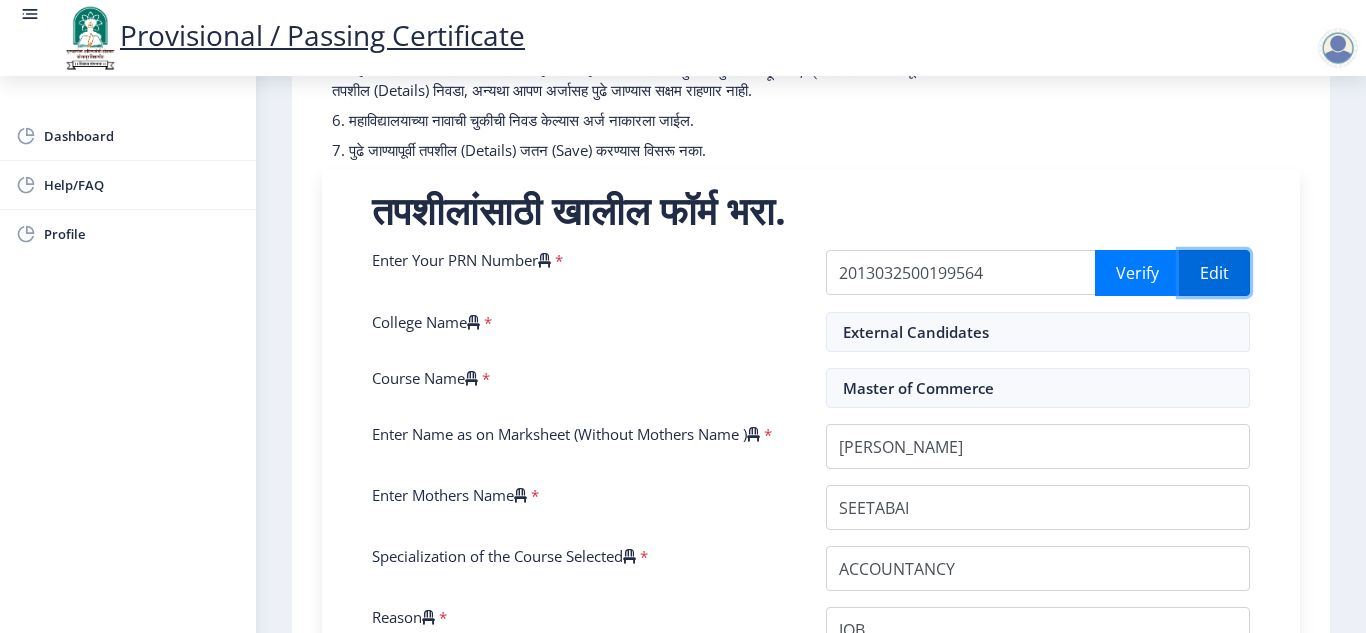 click on "Edit" at bounding box center [1214, 273] 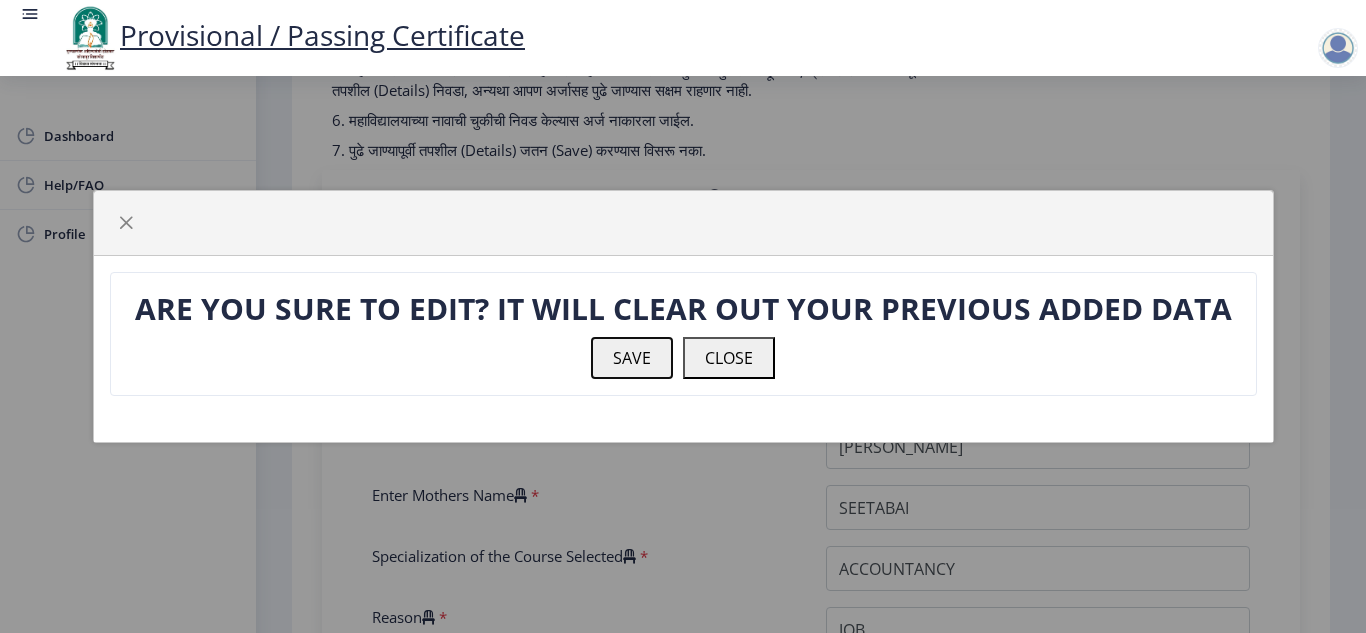 click on "SAVE" 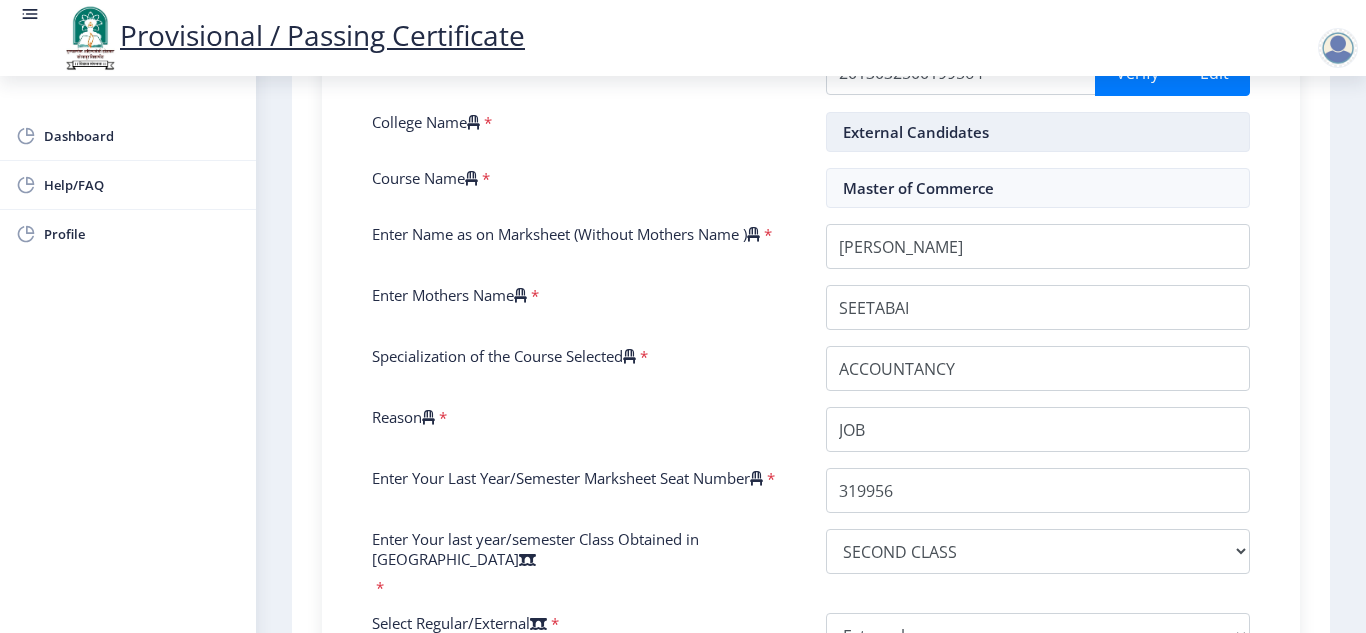 scroll, scrollTop: 600, scrollLeft: 0, axis: vertical 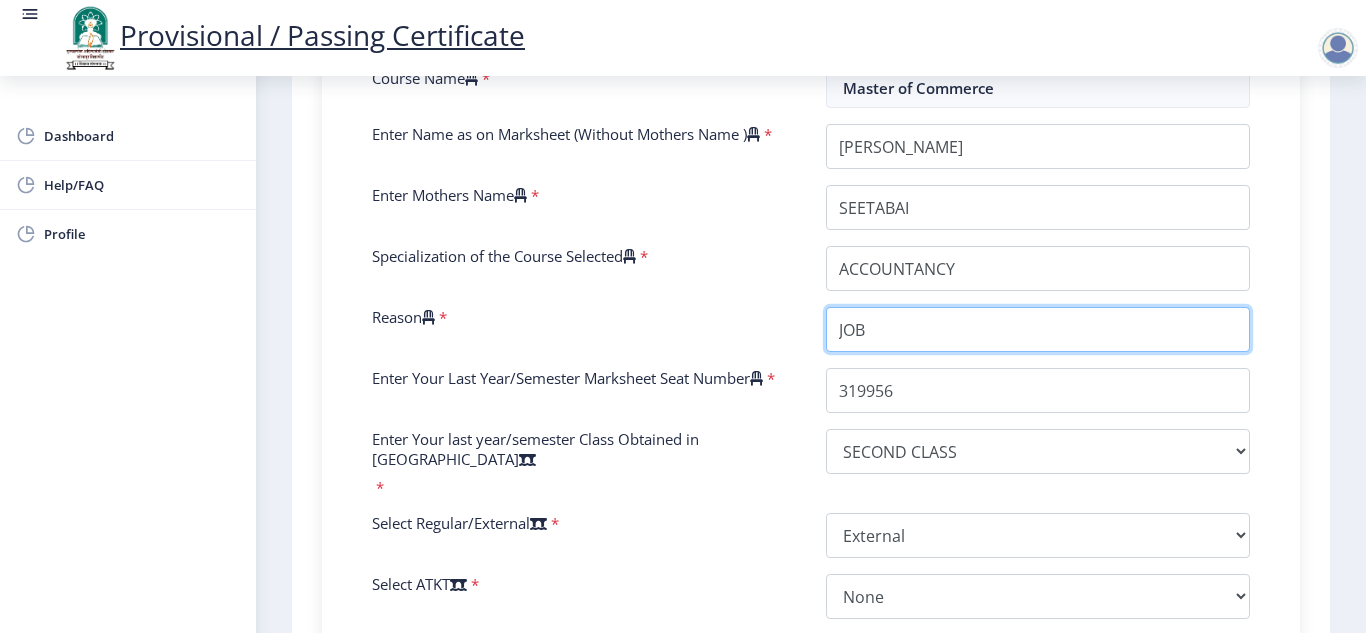 click on "Reason" at bounding box center (1038, 329) 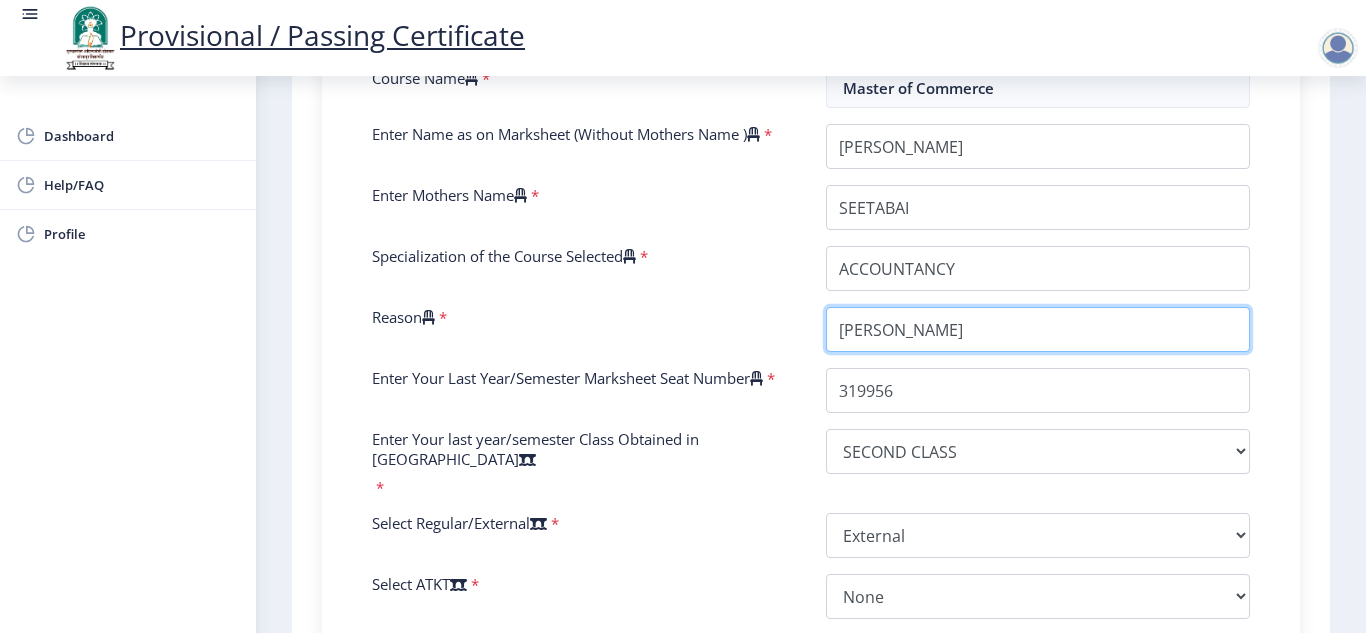 type on "J" 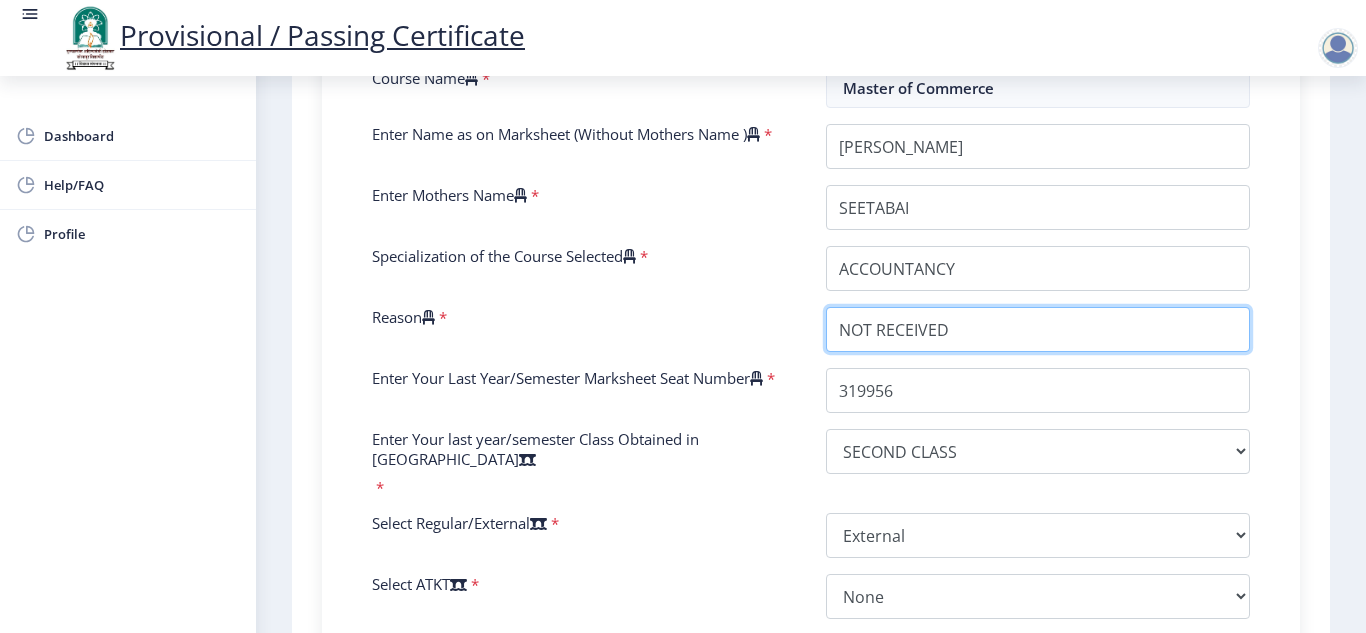 type on "NOT RECEIVED" 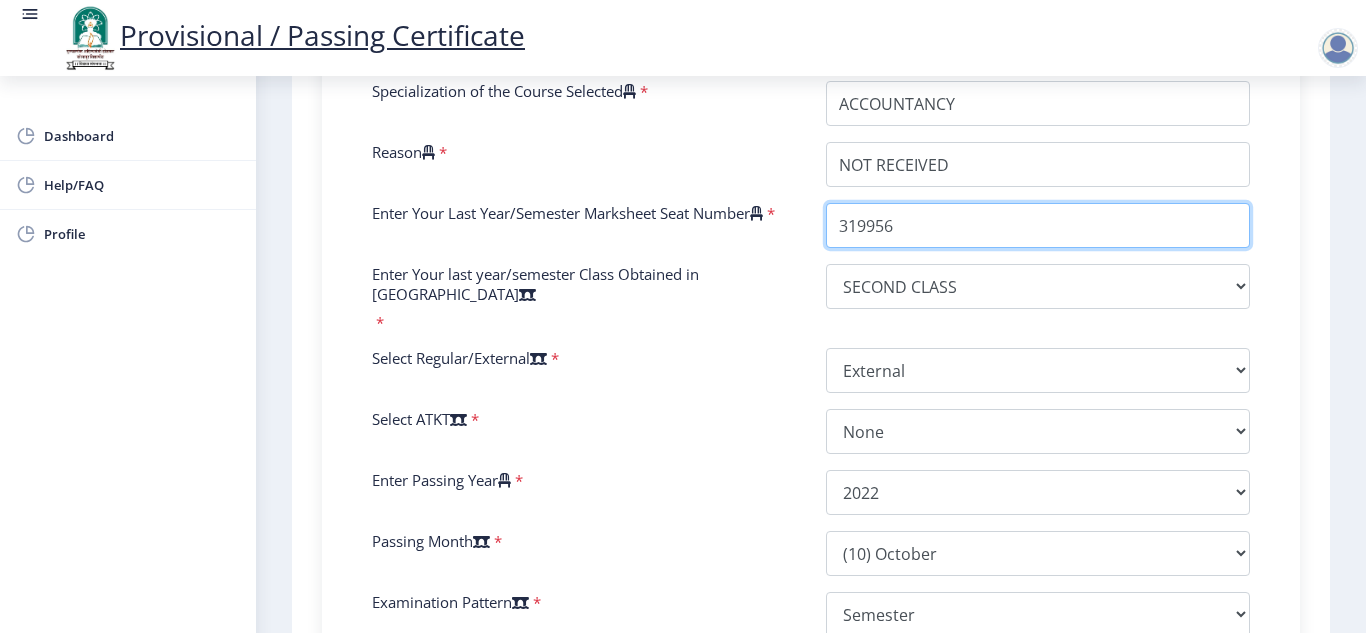 scroll, scrollTop: 800, scrollLeft: 0, axis: vertical 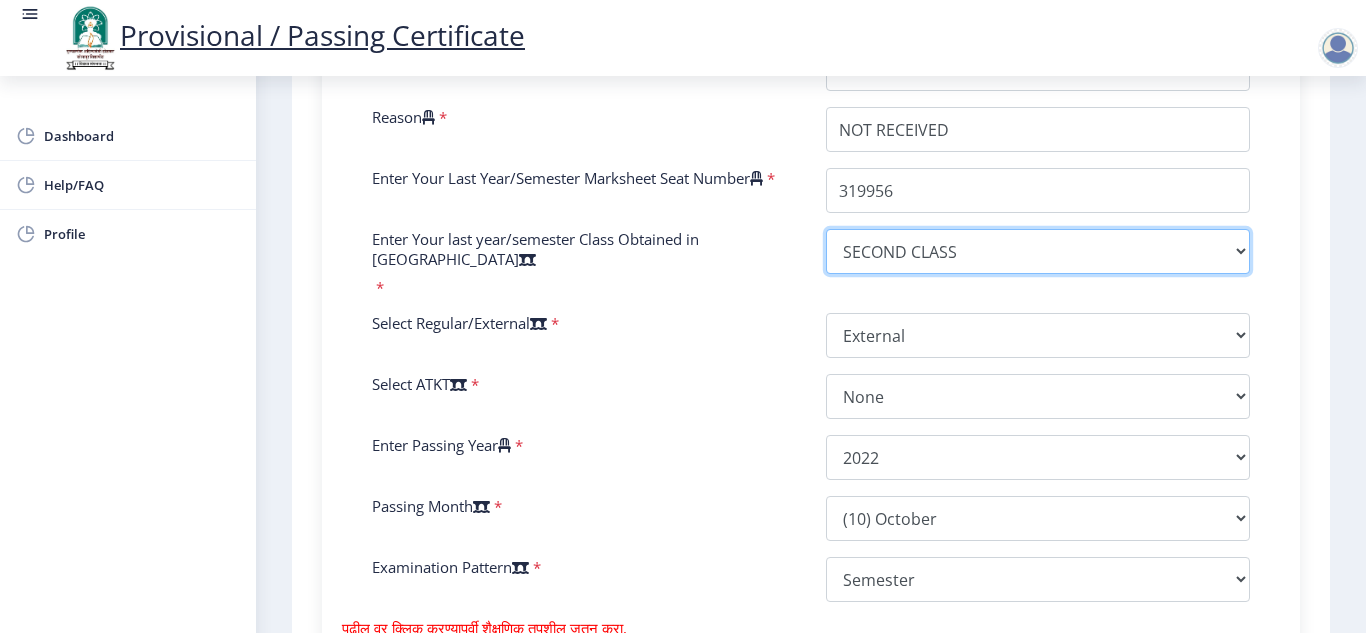 click on "Select result/class  DISTINCTION   FIRST CLASS   HIGHER SECOND CLASS   SECOND CLASS   PASS CLASS   SUCCESSFUL   OUTSTANDING - EXEMPLARY  Grade O Grade A+ Grade A Grade B+ Grade B Grade C+ Grade C Grade F/FC Grade F Grade D Grade E FIRST CLASS WITH DISTINCTION" at bounding box center [1038, 251] 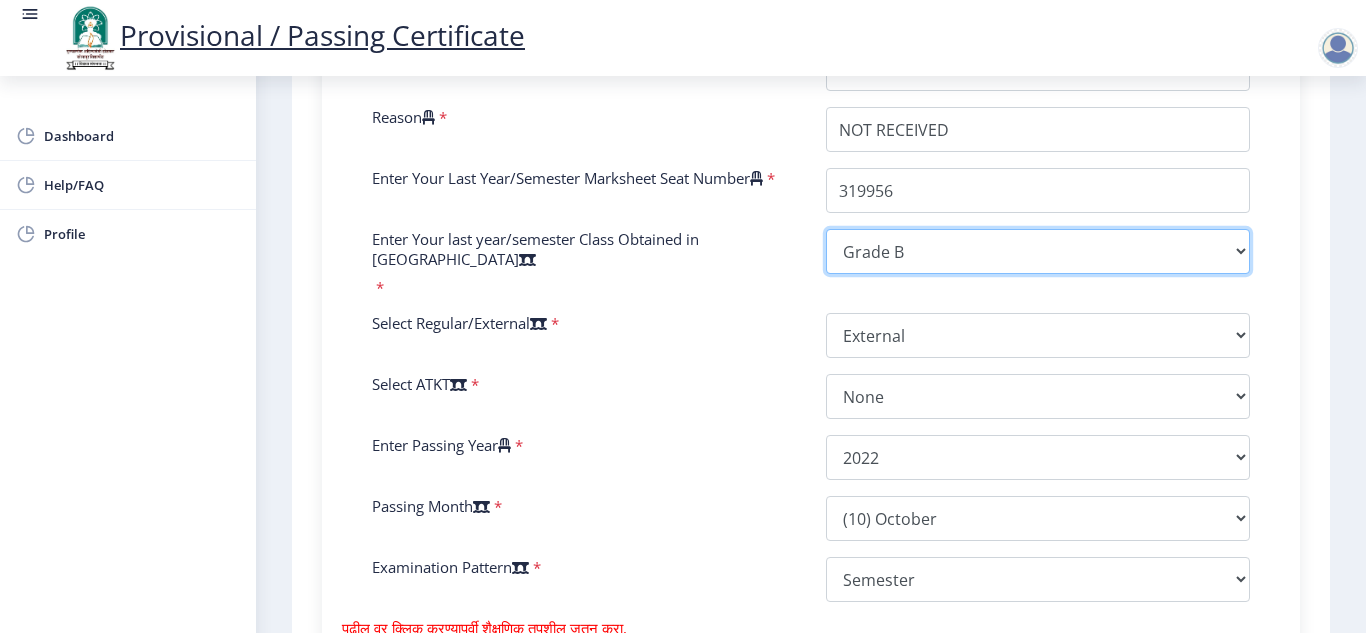 click on "Select result/class  DISTINCTION   FIRST CLASS   HIGHER SECOND CLASS   SECOND CLASS   PASS CLASS   SUCCESSFUL   OUTSTANDING - EXEMPLARY  Grade O Grade A+ Grade A Grade B+ Grade B Grade C+ Grade C Grade F/FC Grade F Grade D Grade E FIRST CLASS WITH DISTINCTION" at bounding box center (1038, 251) 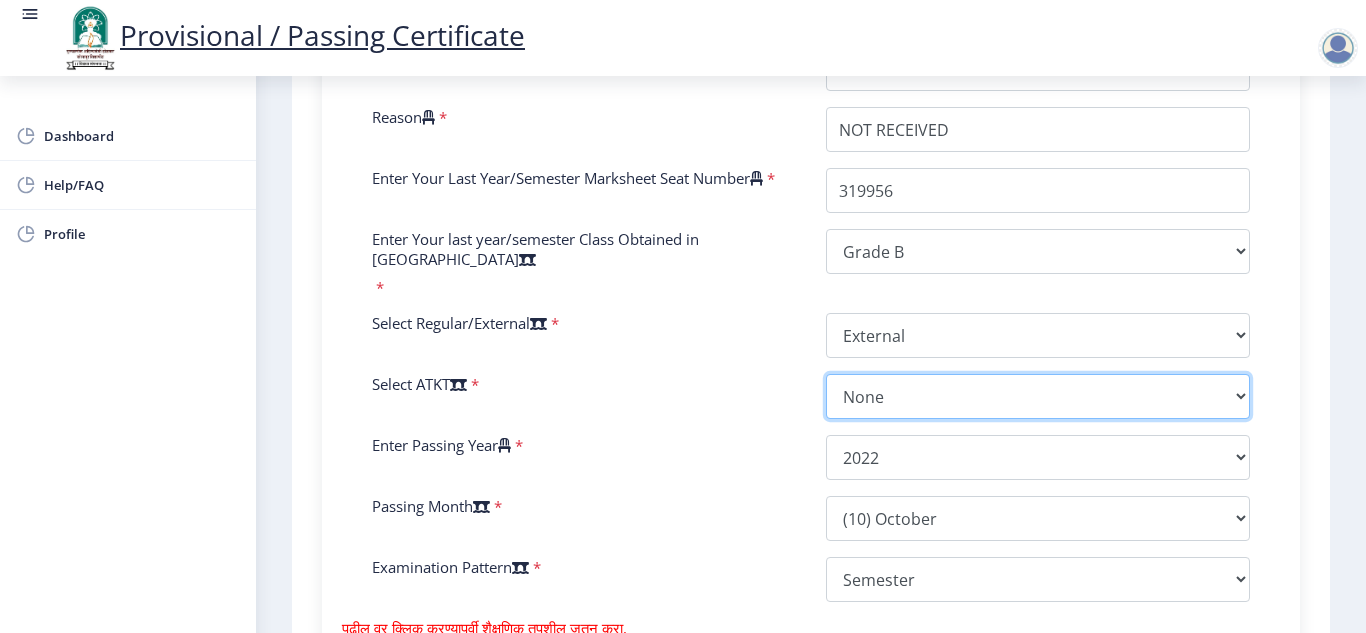 click on "Select AT/KT   None ATKT" at bounding box center [1038, 396] 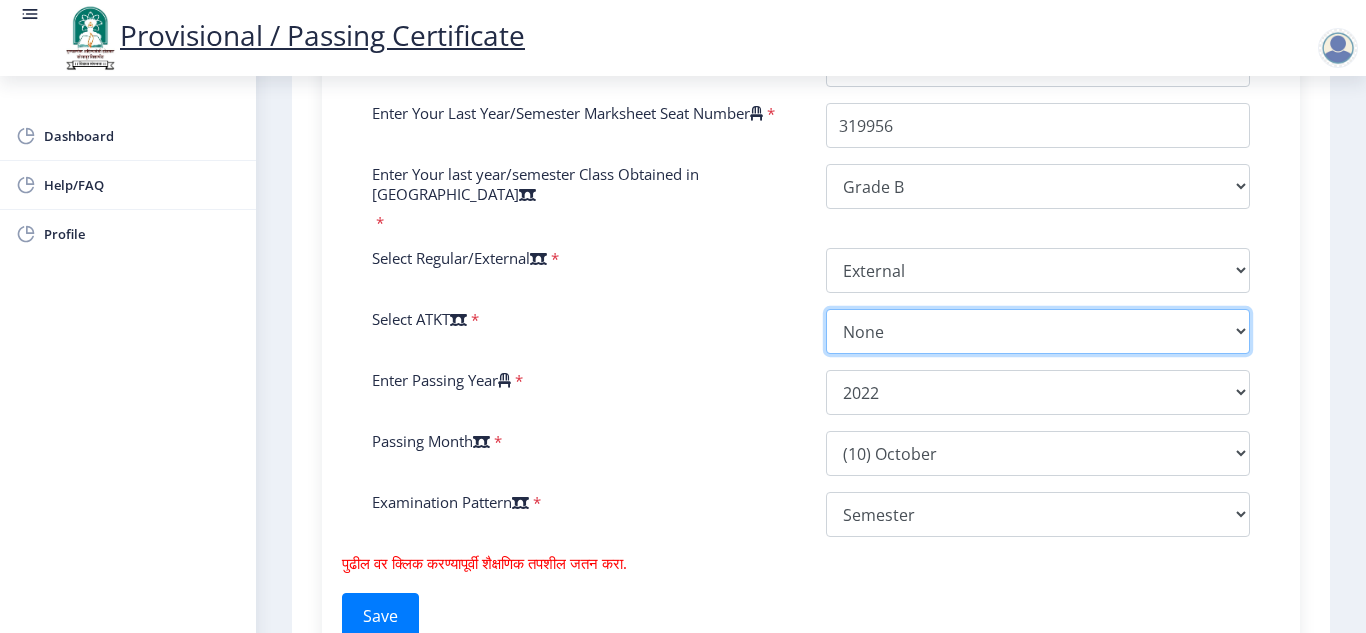scroll, scrollTop: 900, scrollLeft: 0, axis: vertical 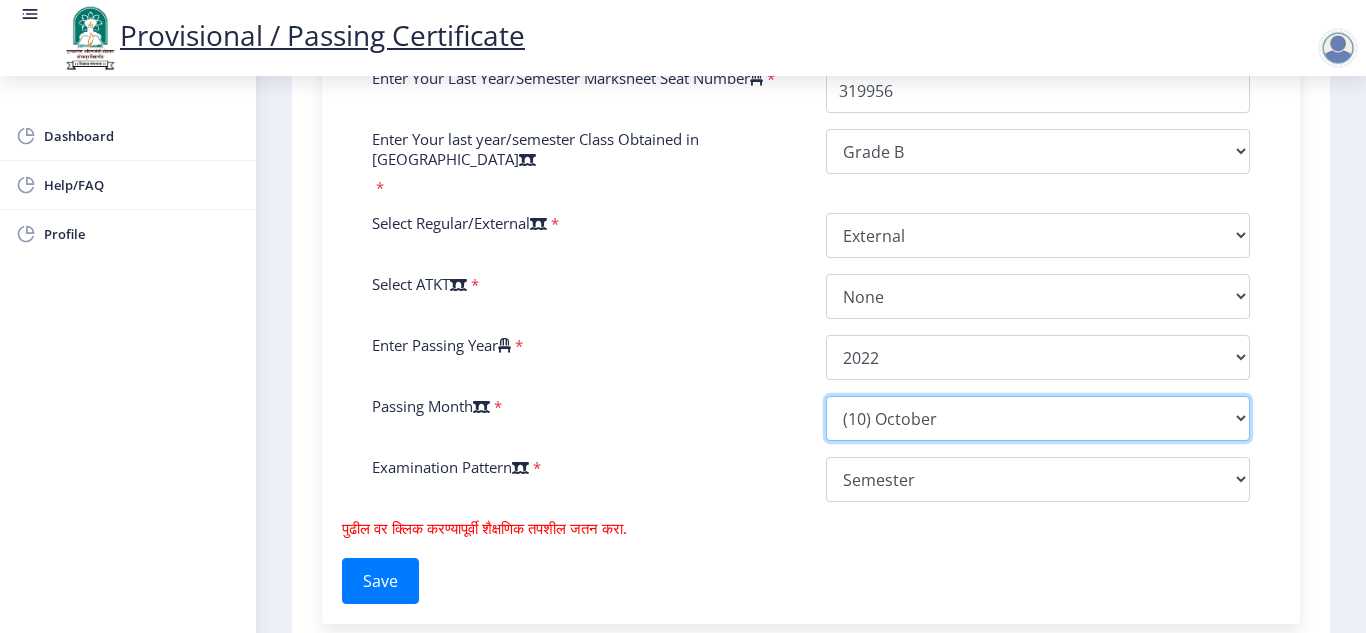 click on "Please select PassingMonth  (01) January (02) February (03) March (04) April (05) May (06) June (07) July (08) August (09) September (10) October (11) November (12) December" at bounding box center [1038, 418] 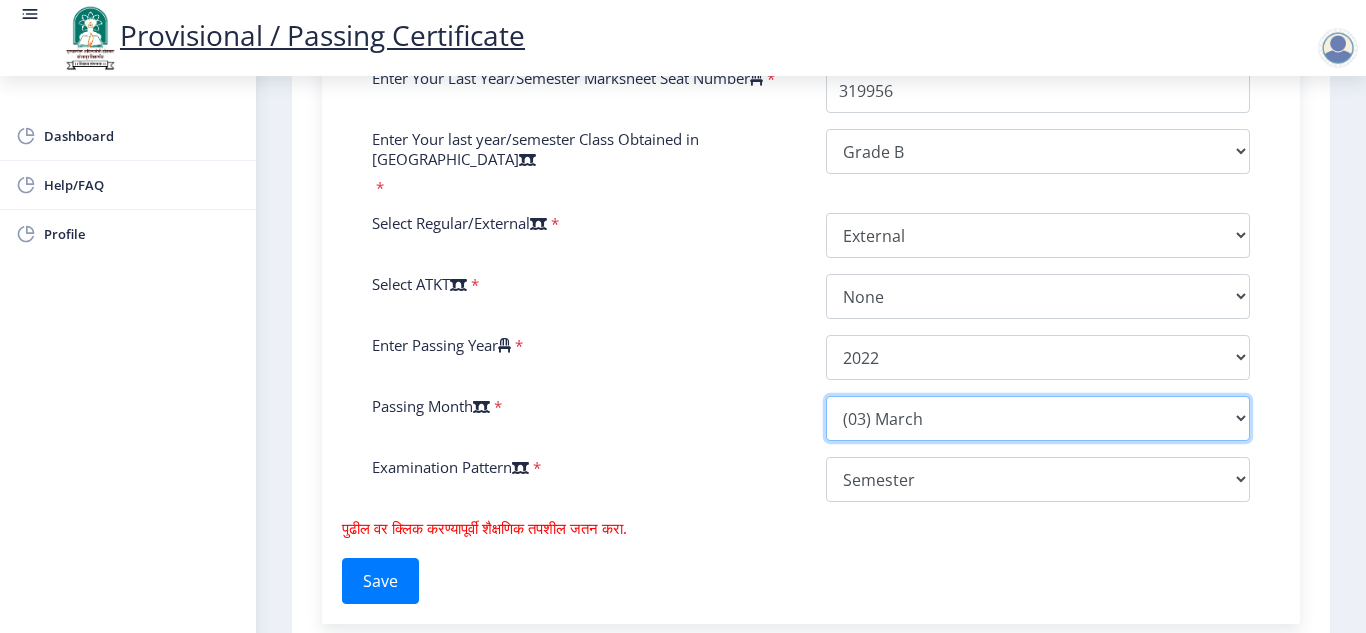 click on "Please select PassingMonth  (01) January (02) February (03) March (04) April (05) May (06) June (07) July (08) August (09) September (10) October (11) November (12) December" at bounding box center (1038, 418) 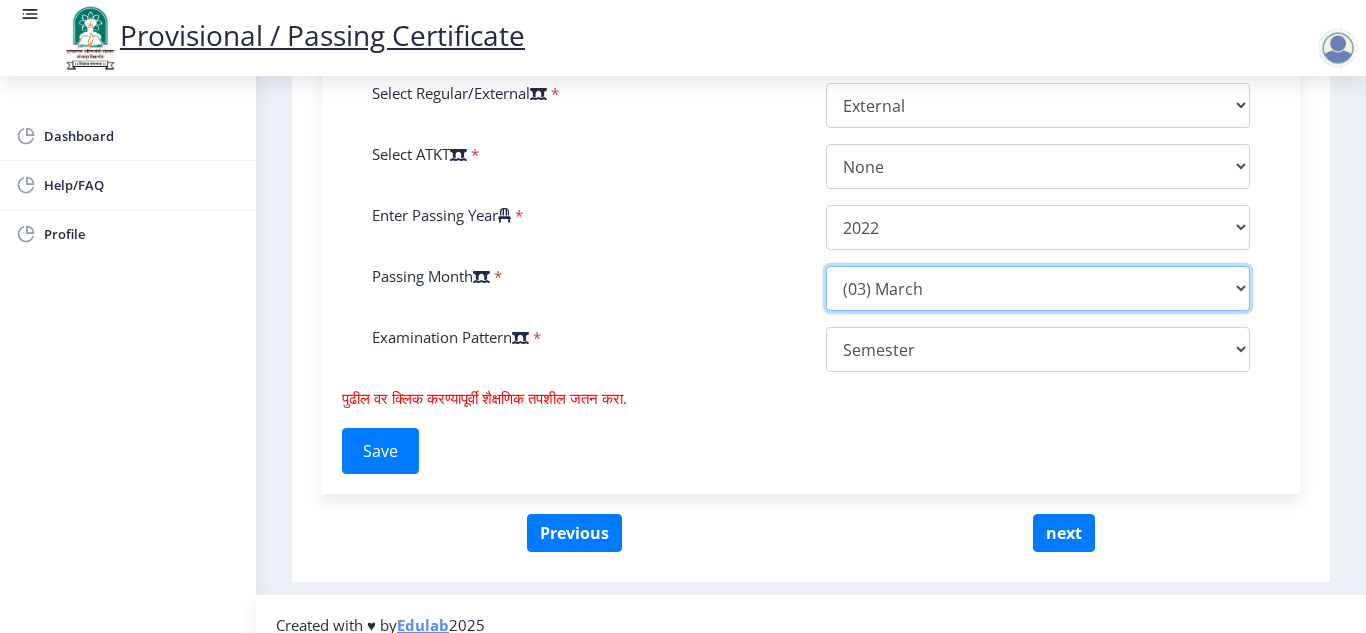 scroll, scrollTop: 1049, scrollLeft: 0, axis: vertical 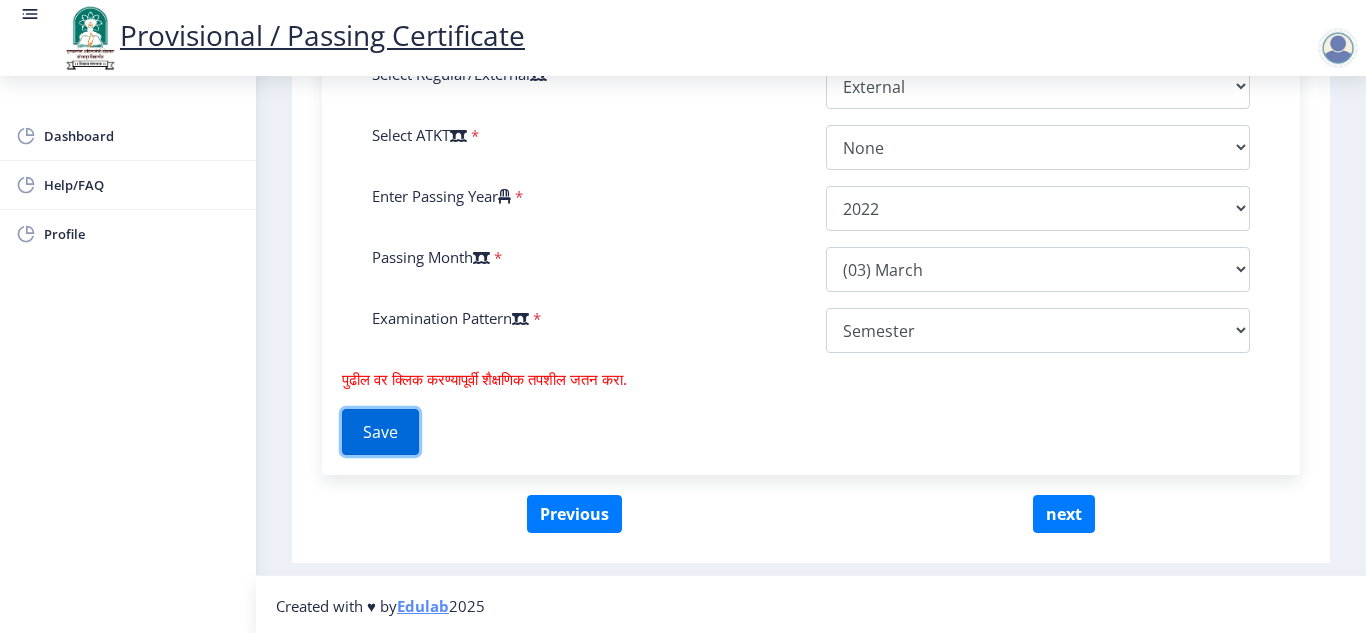 click on "Save" at bounding box center [380, 432] 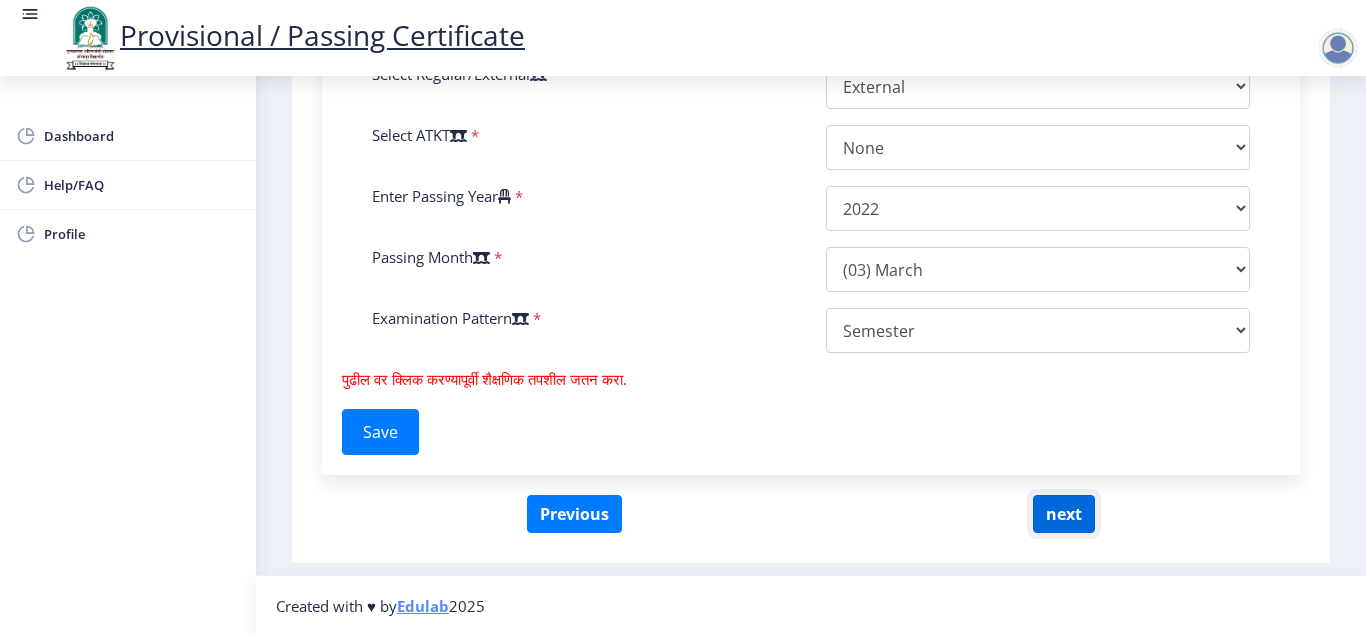 click on "next" 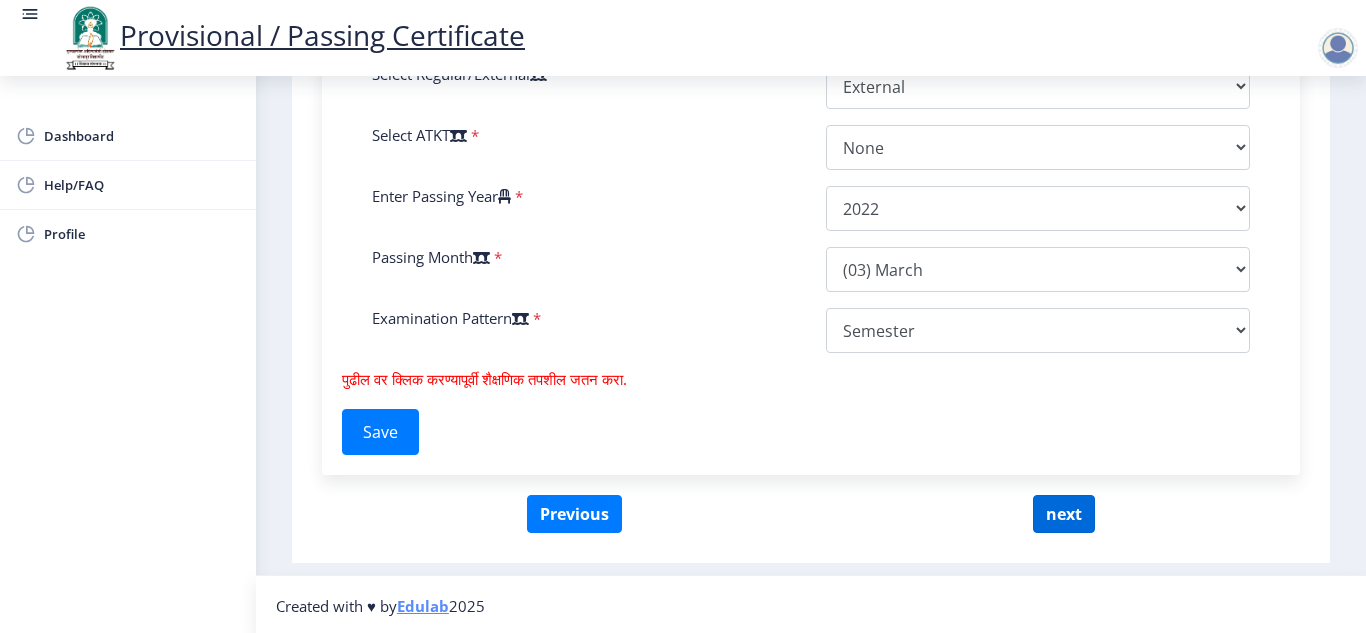 select 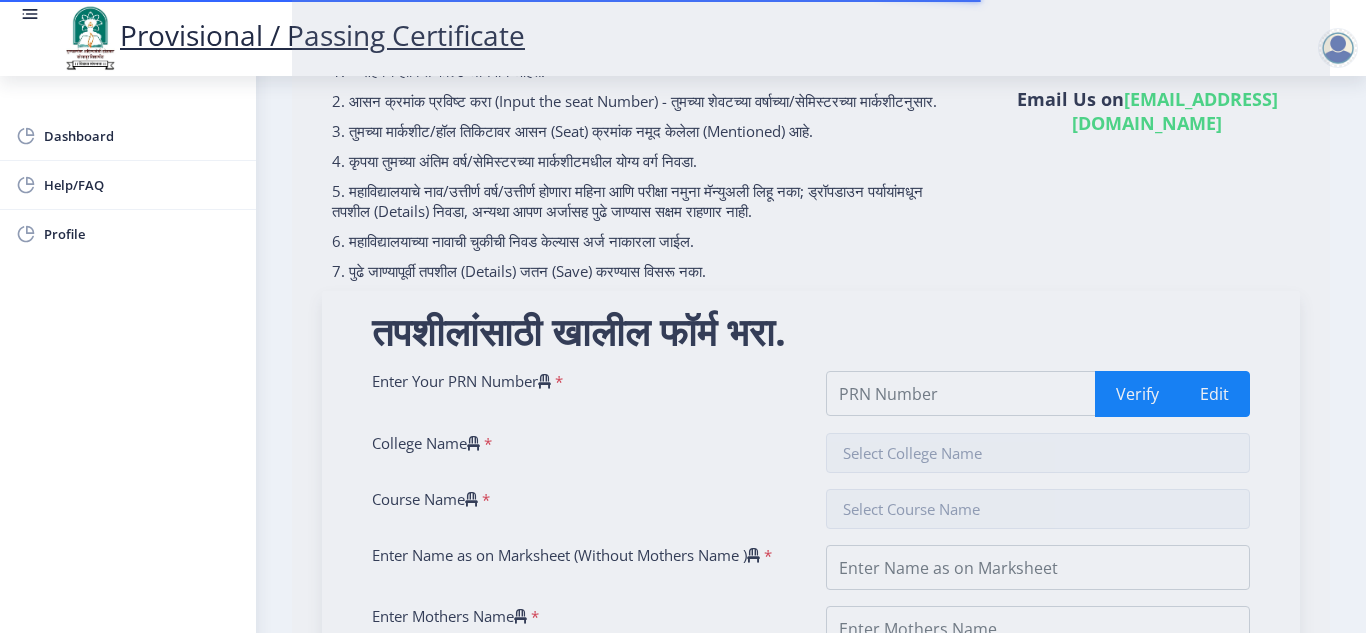 scroll, scrollTop: 200, scrollLeft: 0, axis: vertical 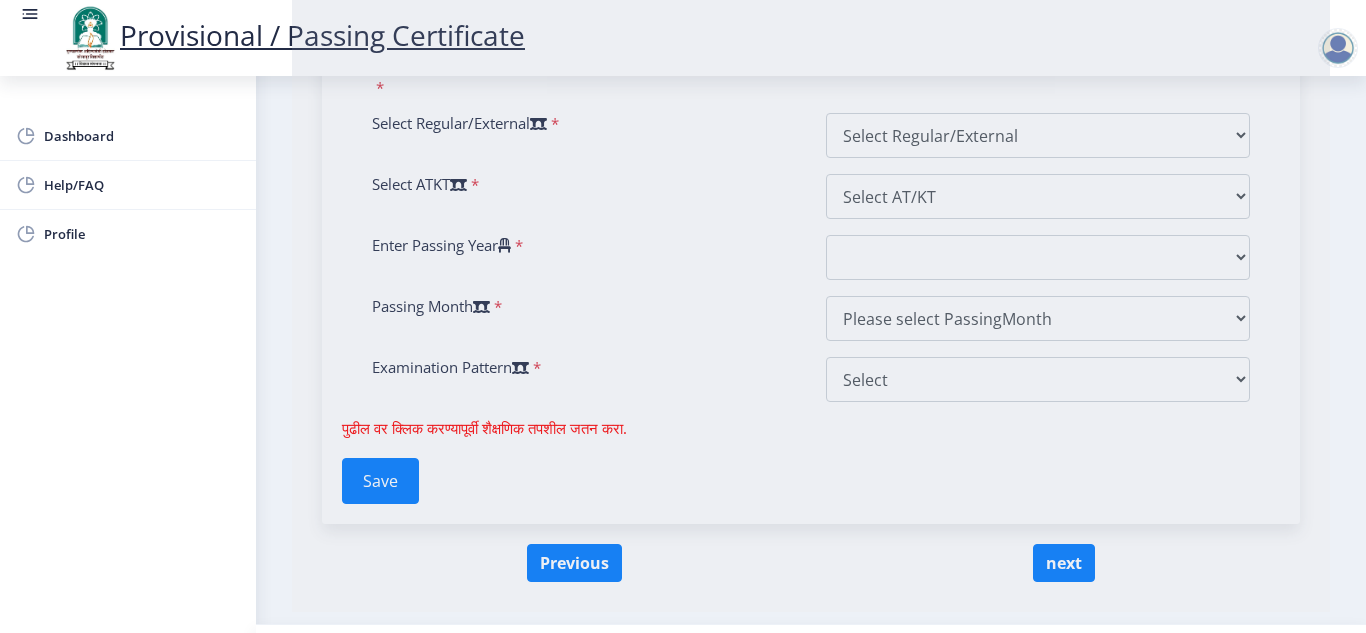 type on "2013032500199564" 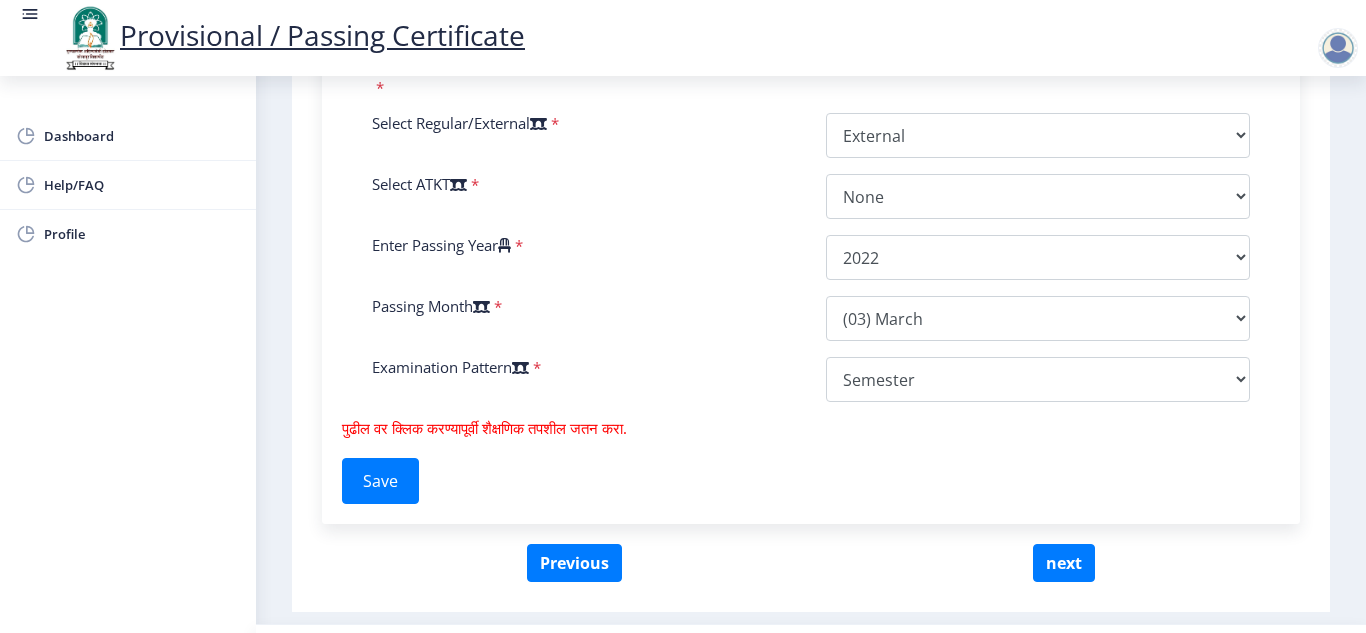 scroll, scrollTop: 392, scrollLeft: 0, axis: vertical 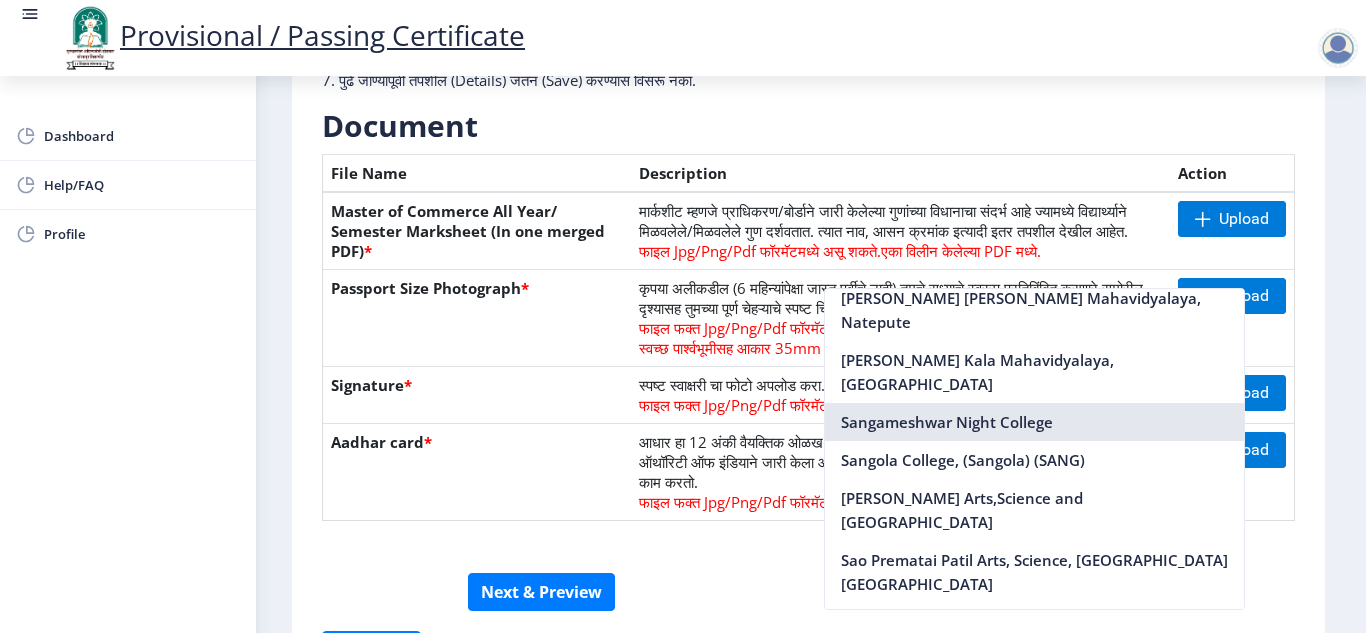 drag, startPoint x: 939, startPoint y: 379, endPoint x: 942, endPoint y: 395, distance: 16.27882 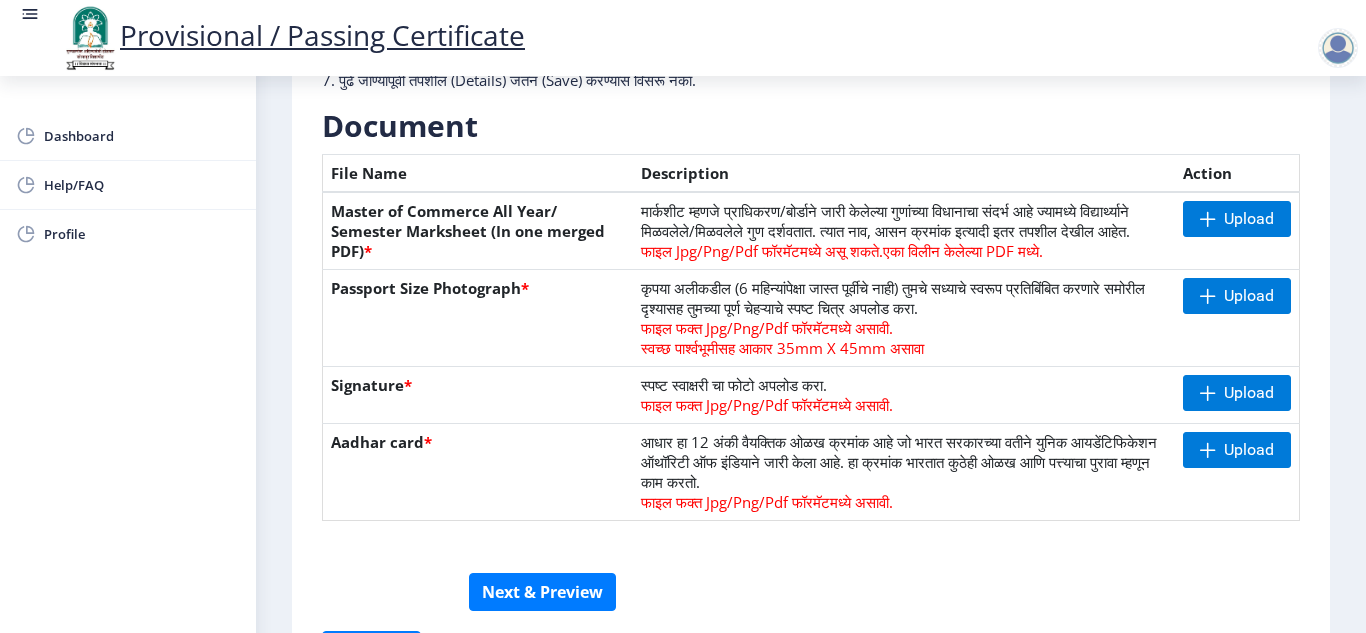 scroll, scrollTop: 192, scrollLeft: 0, axis: vertical 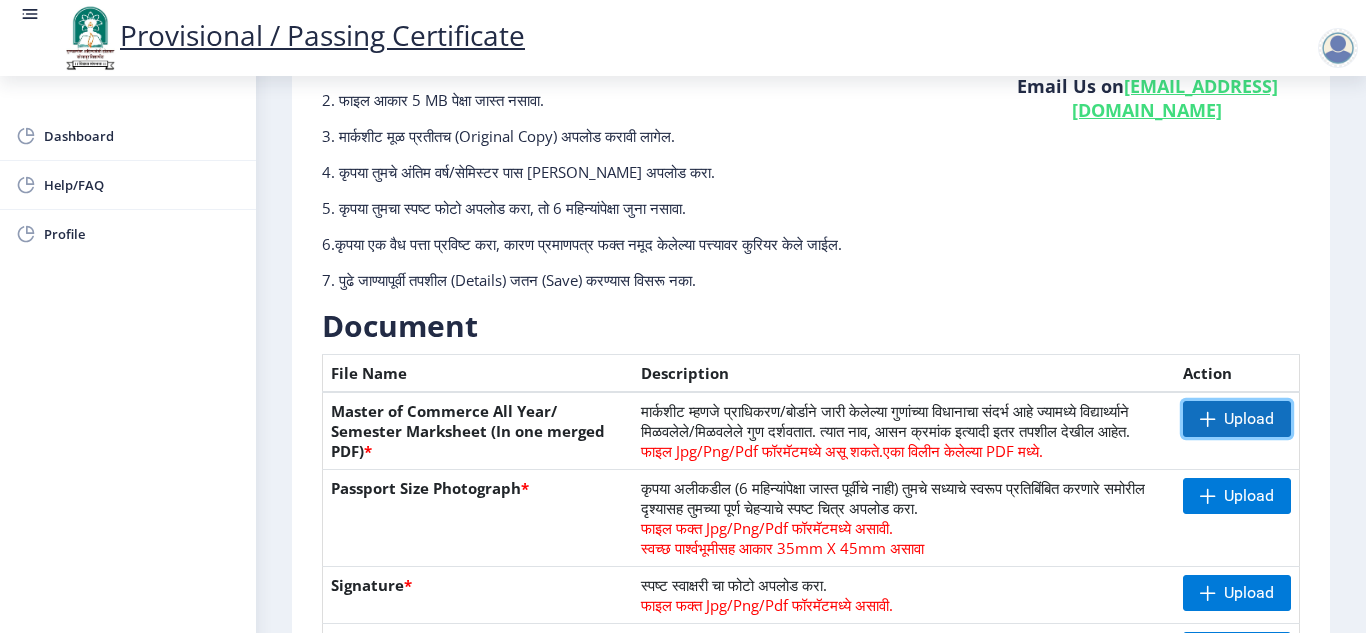 click on "Upload" 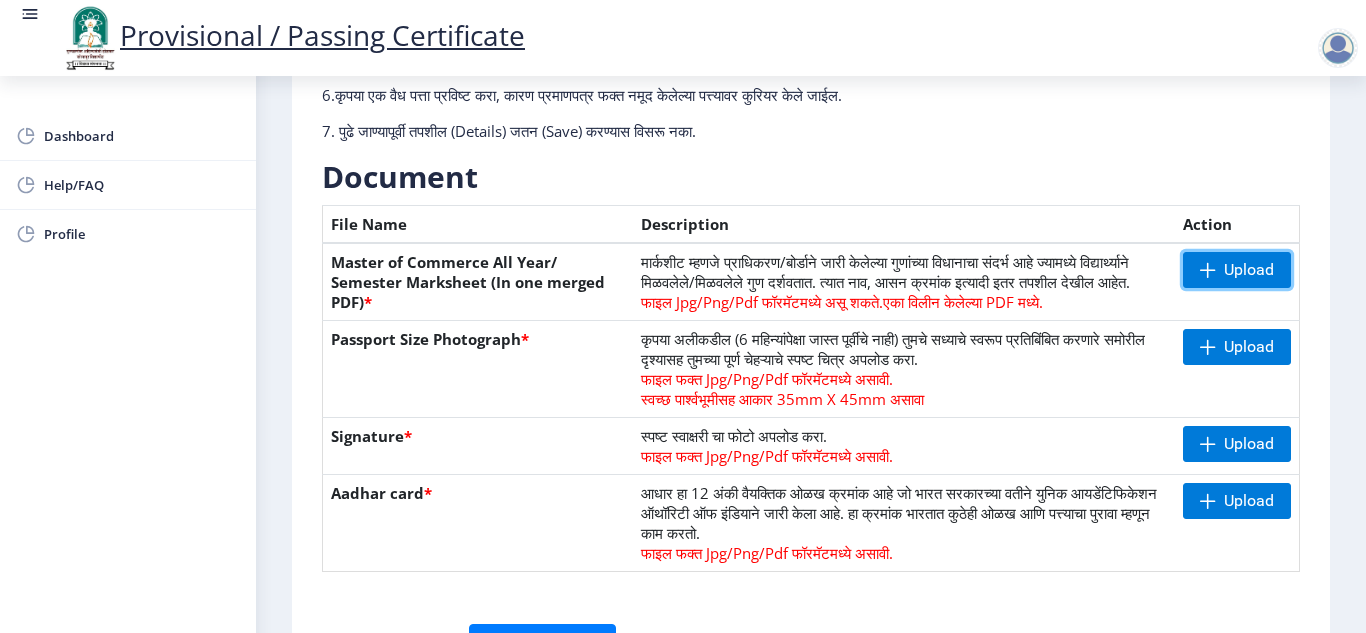 scroll, scrollTop: 392, scrollLeft: 0, axis: vertical 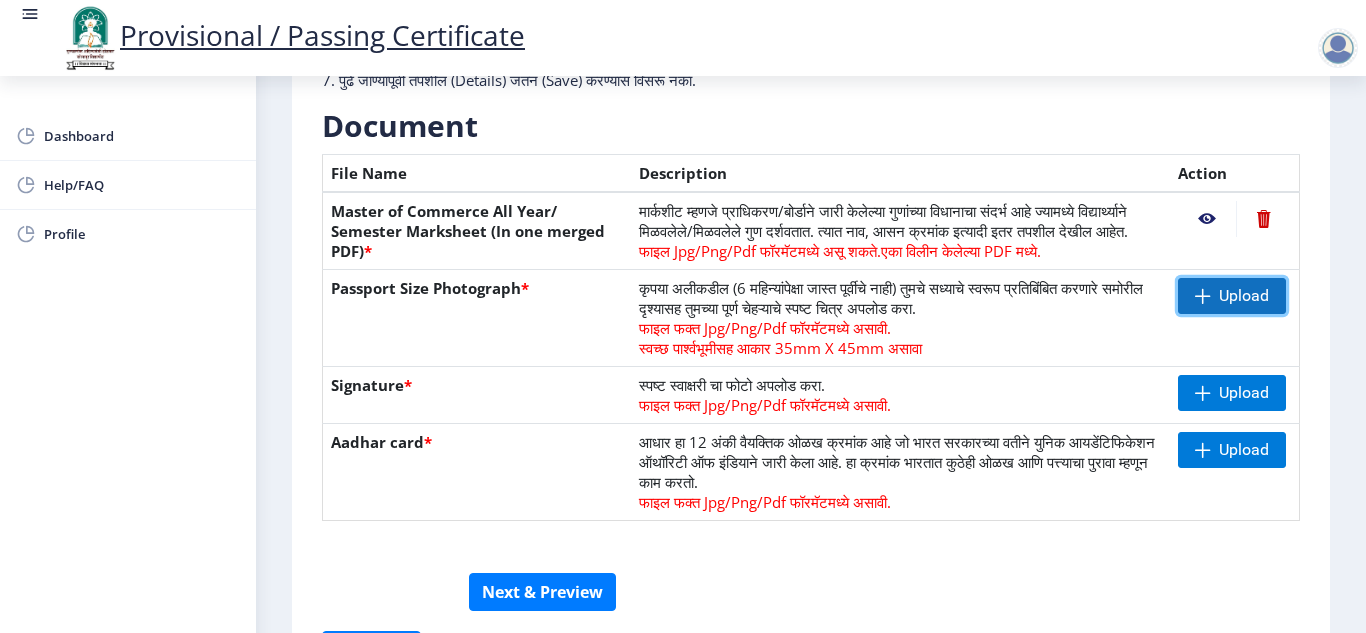 click on "Upload" 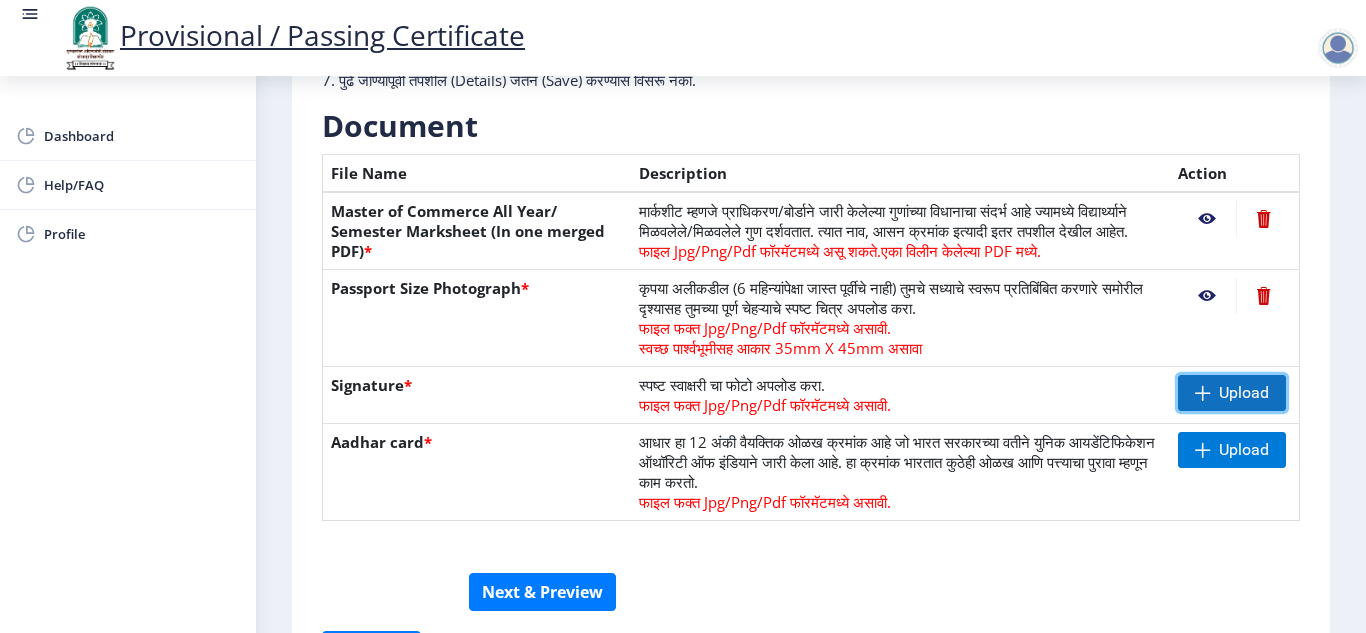 click on "Upload" 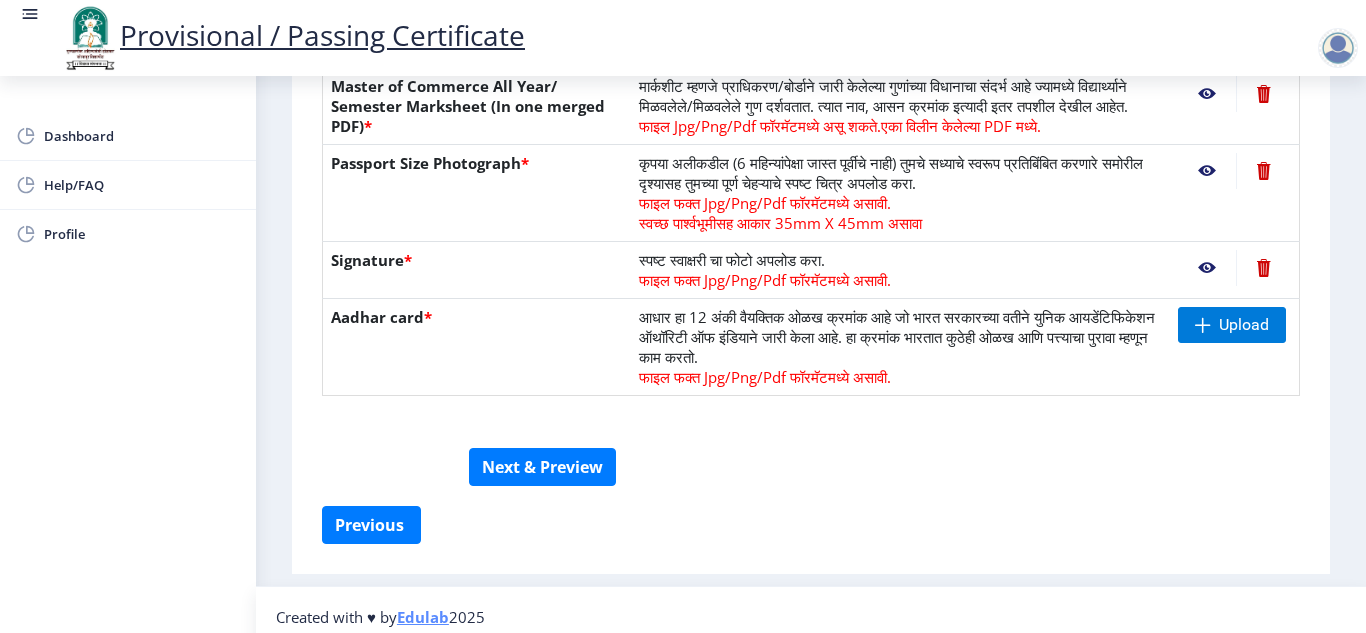 scroll, scrollTop: 551, scrollLeft: 0, axis: vertical 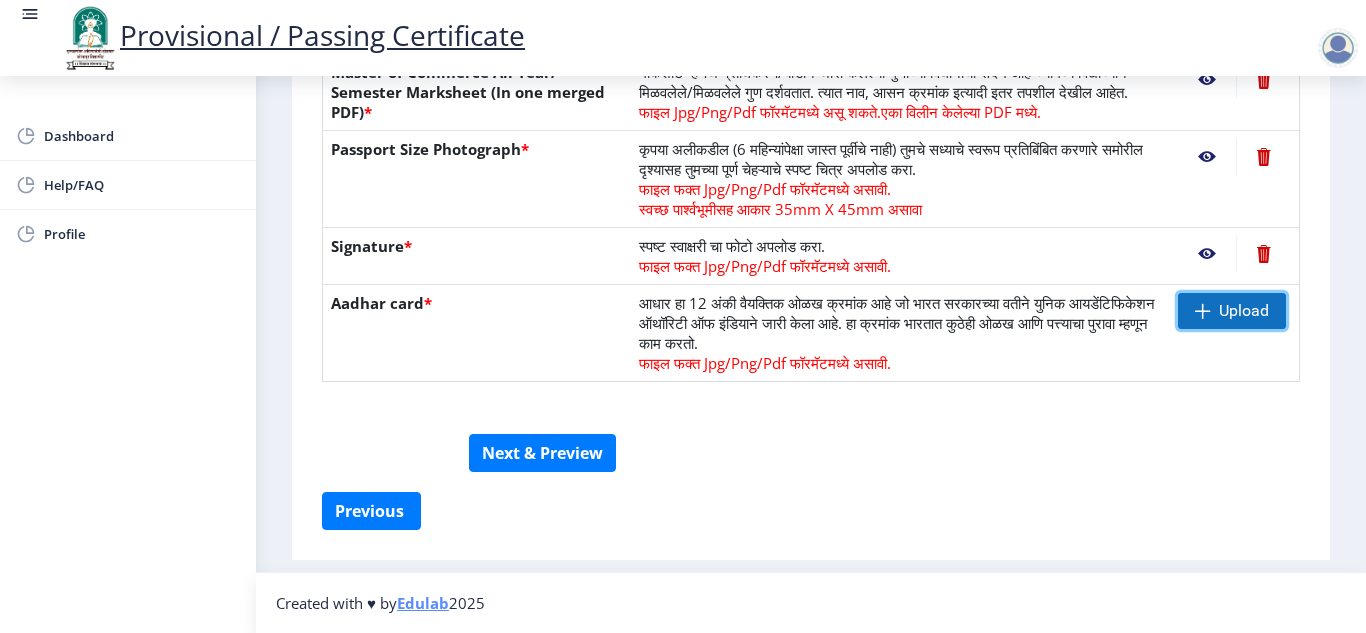 click on "Upload" 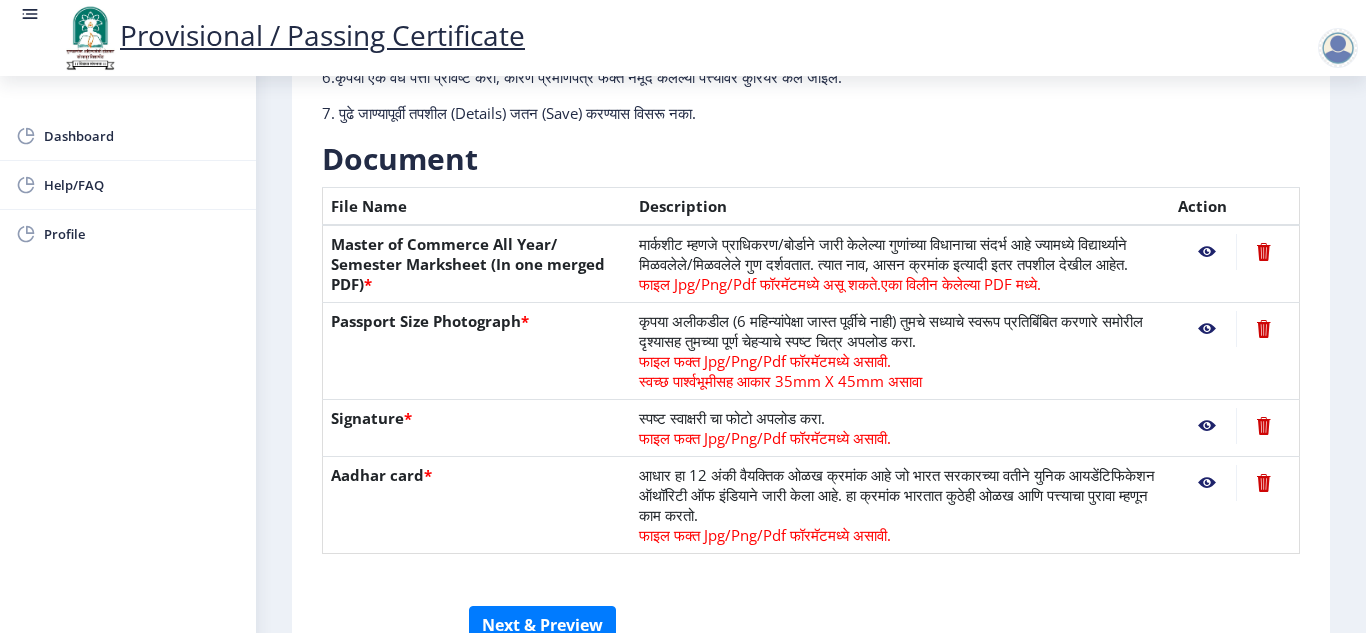 scroll, scrollTop: 551, scrollLeft: 0, axis: vertical 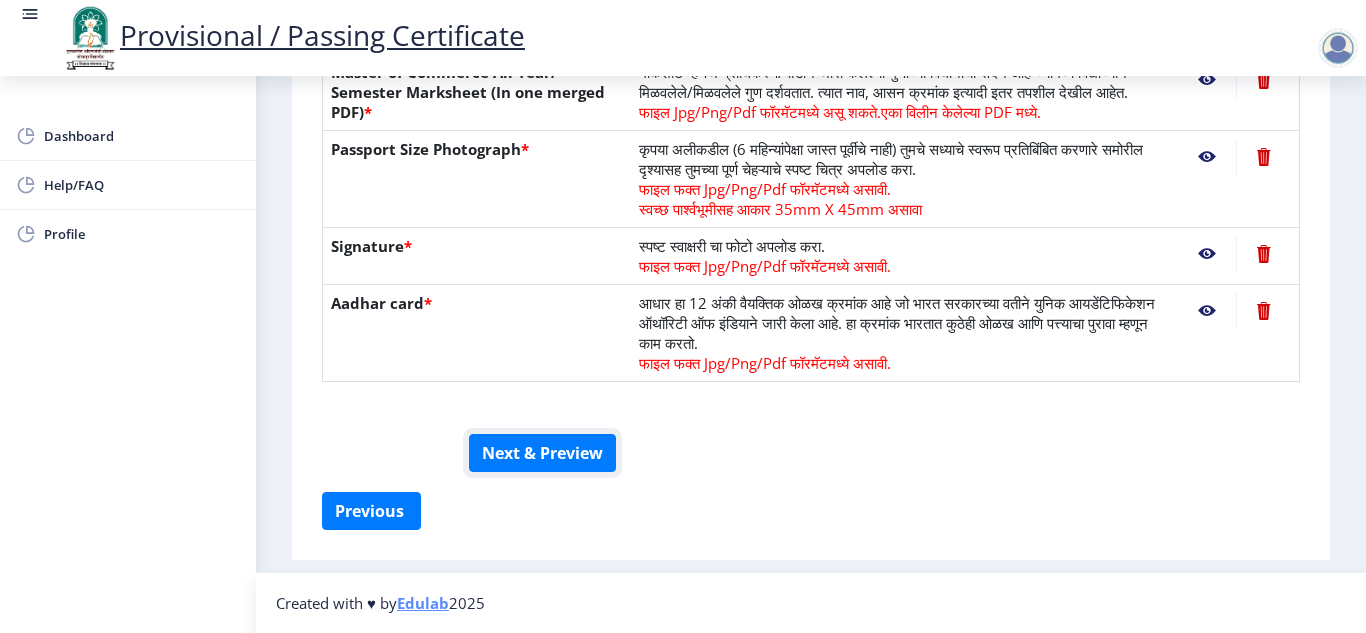 drag, startPoint x: 555, startPoint y: 454, endPoint x: 866, endPoint y: 131, distance: 448.386 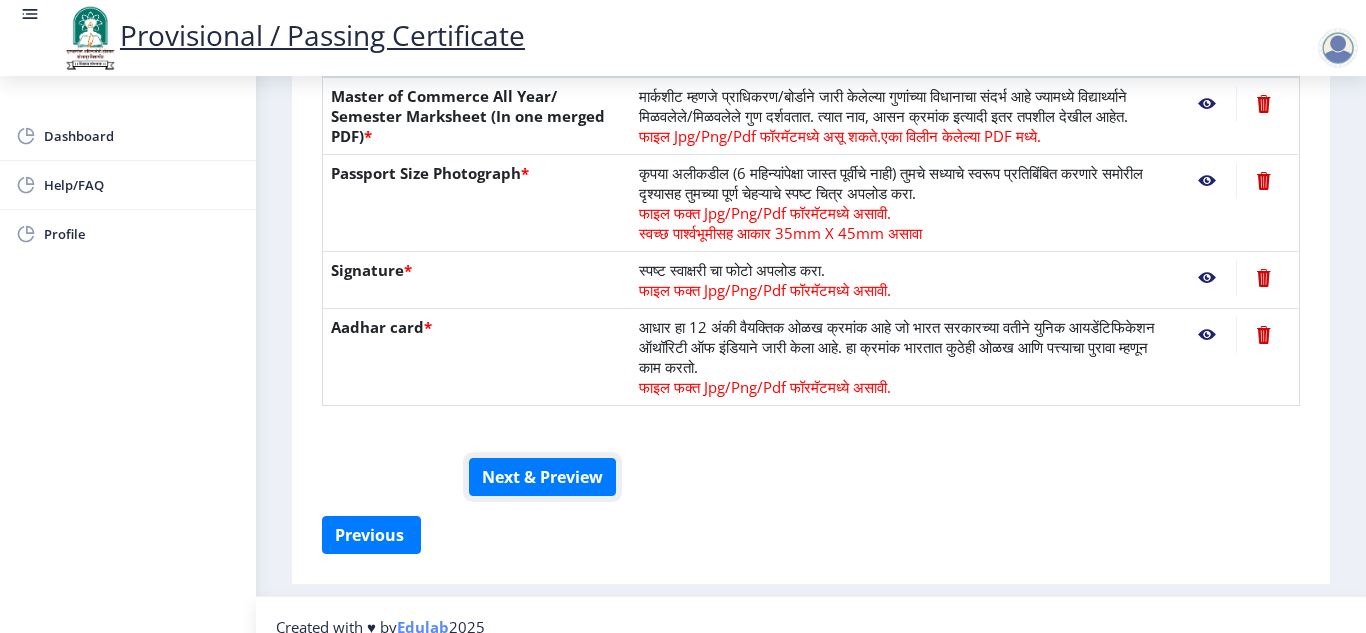 scroll, scrollTop: 551, scrollLeft: 0, axis: vertical 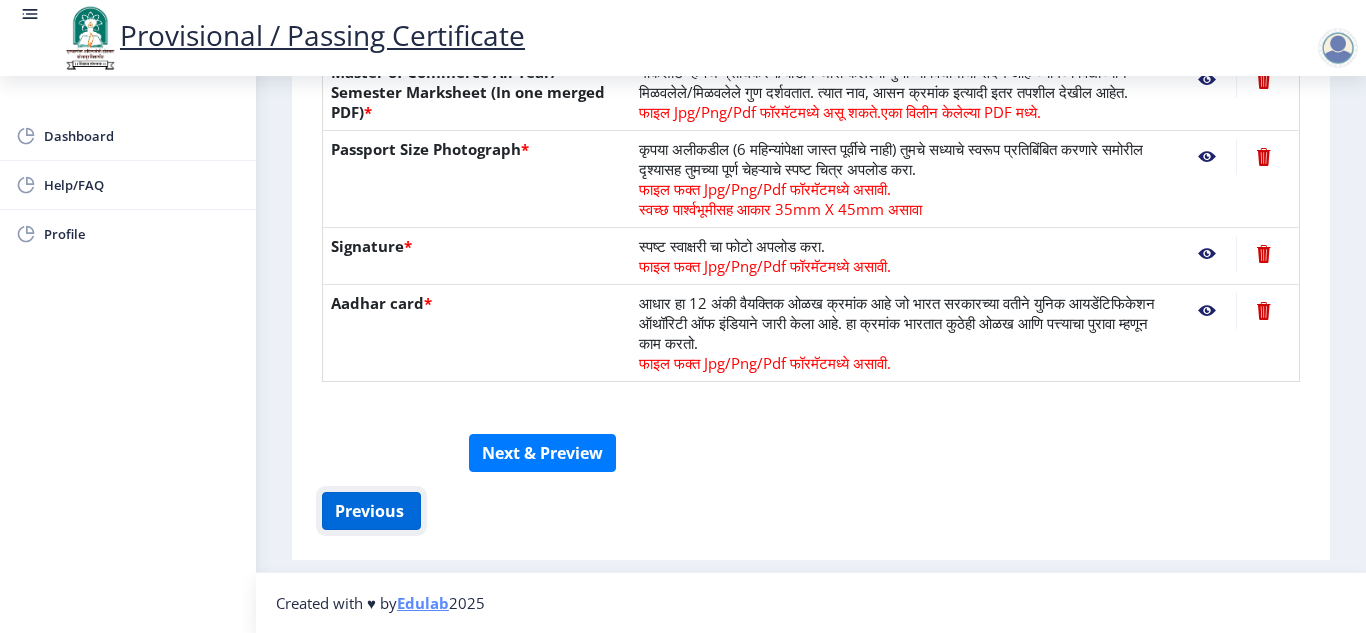 click on "Previous ‍" 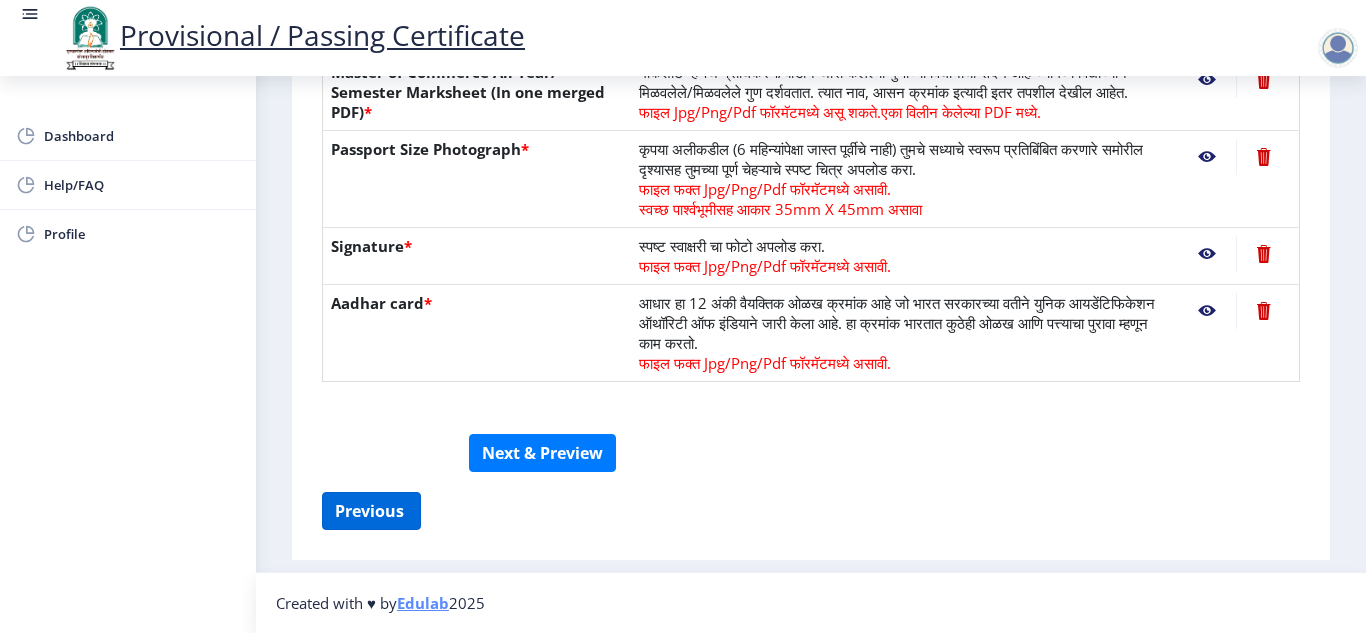 select on "Grade B" 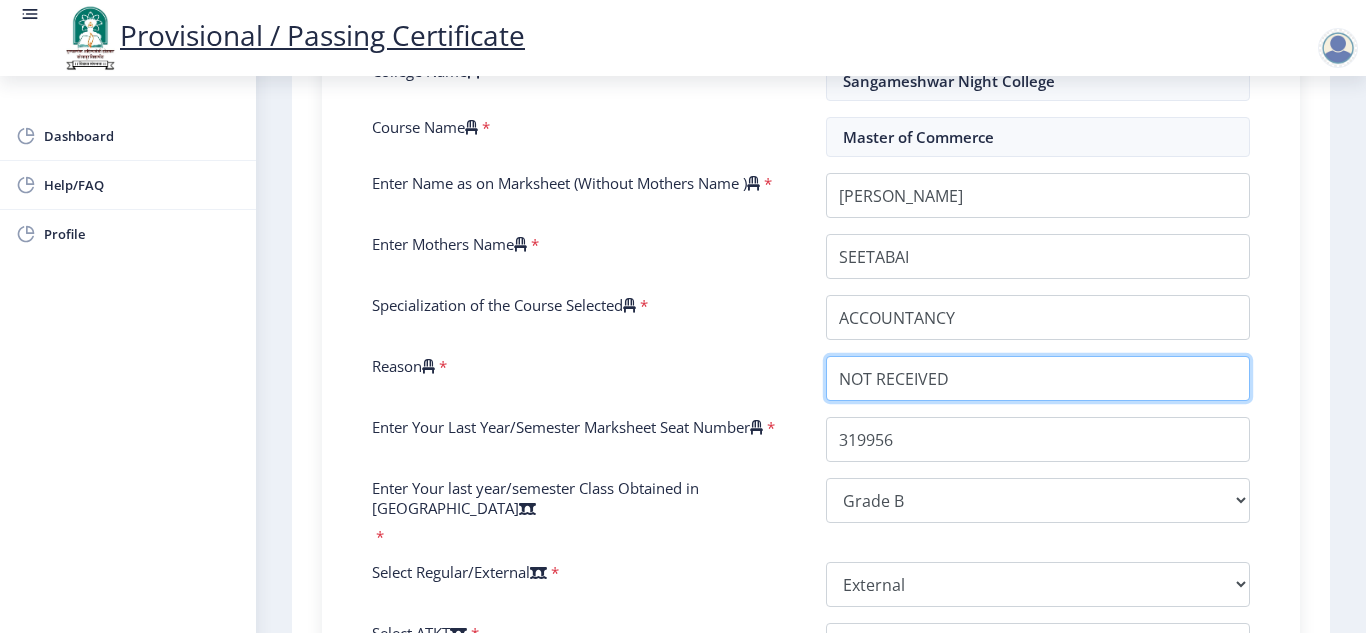 click on "Reason" at bounding box center [1038, 378] 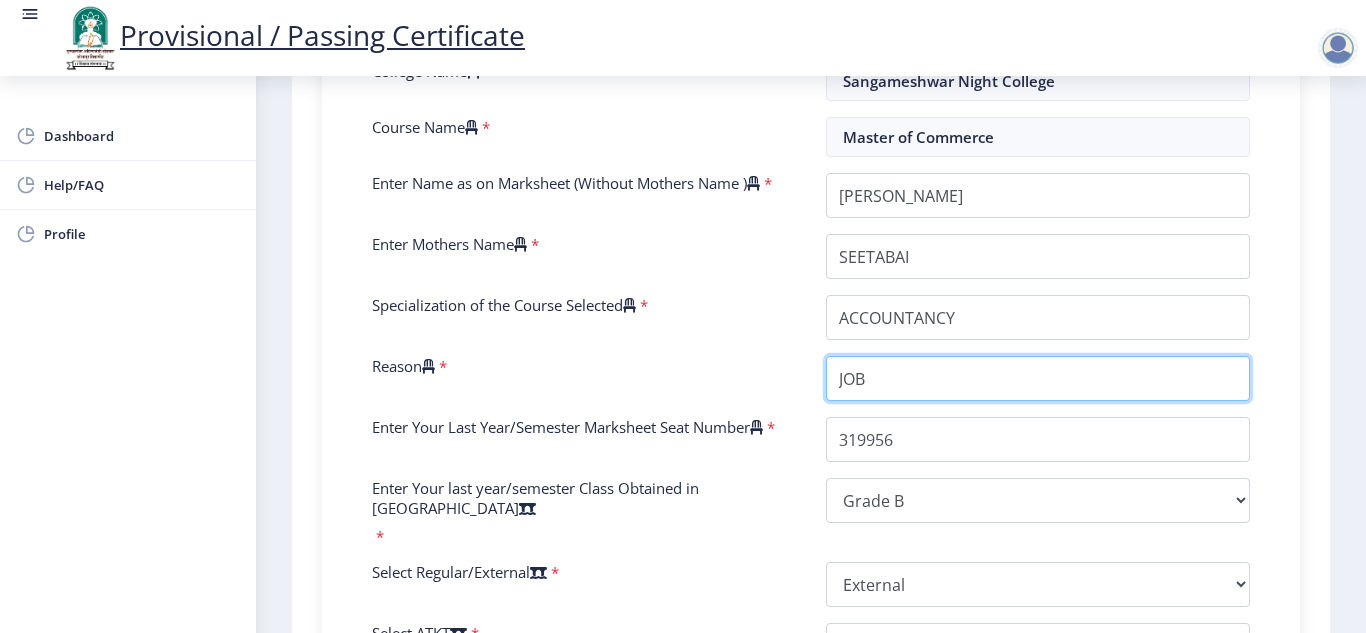 type on "JOB" 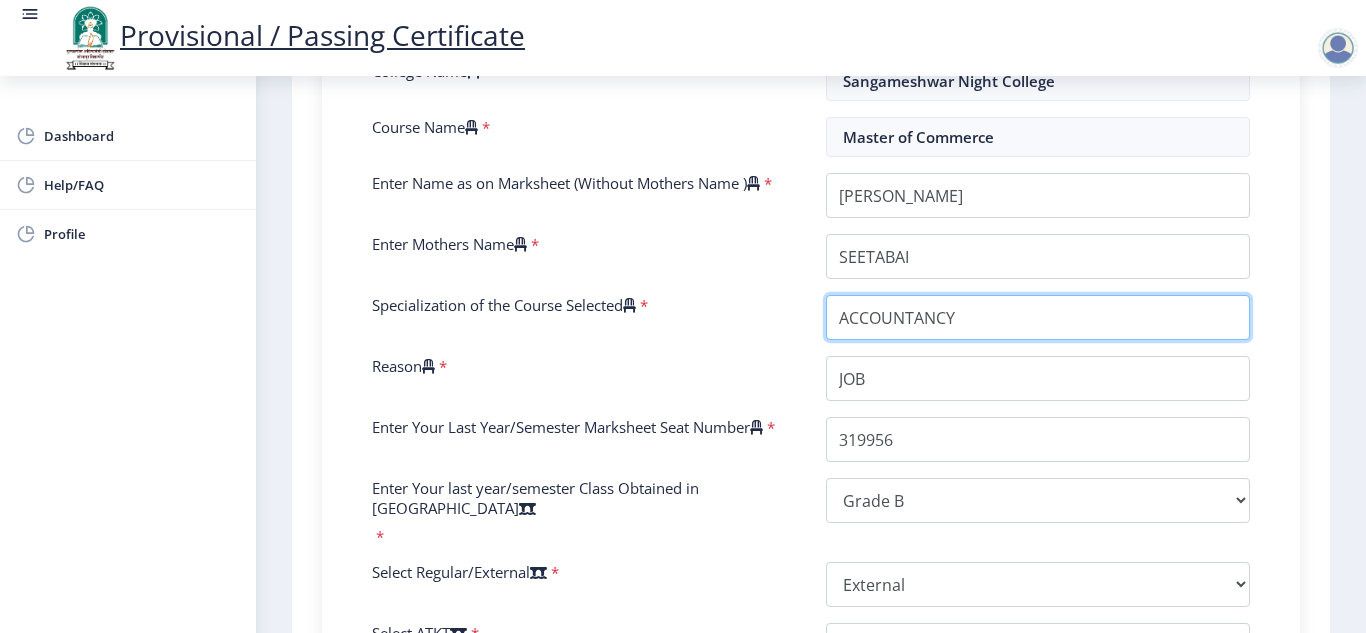 click on "Specialization of the Course Selected" at bounding box center [1038, 317] 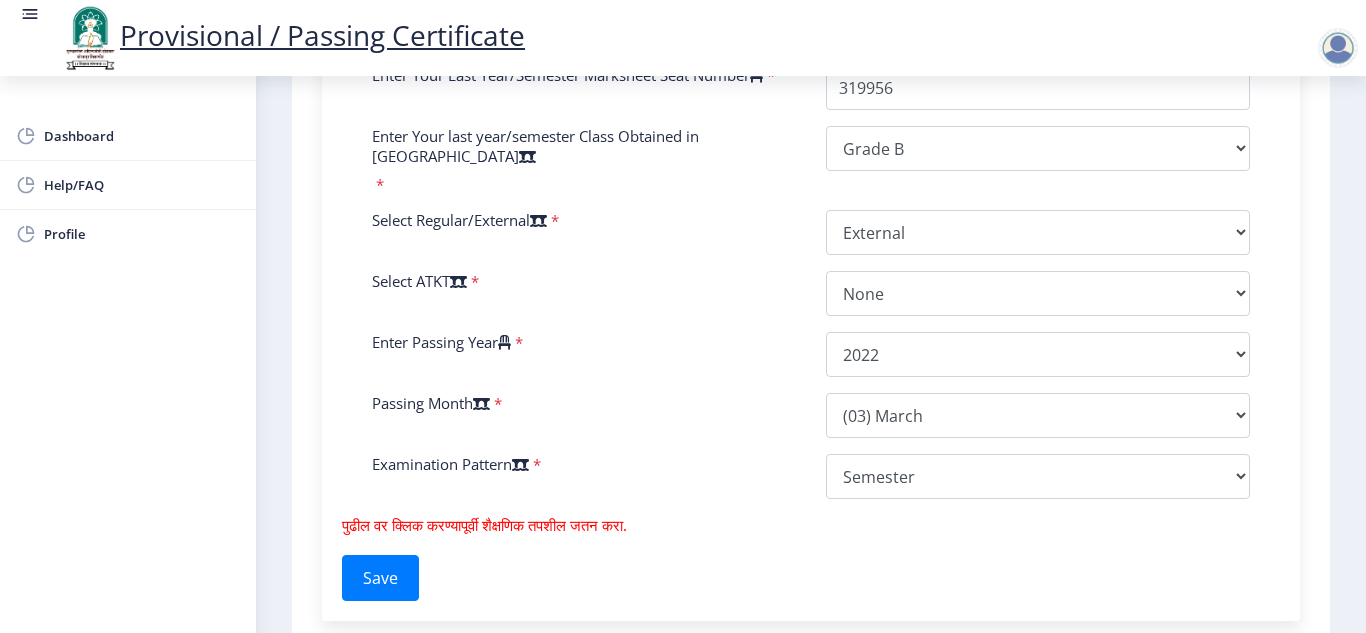 scroll, scrollTop: 951, scrollLeft: 0, axis: vertical 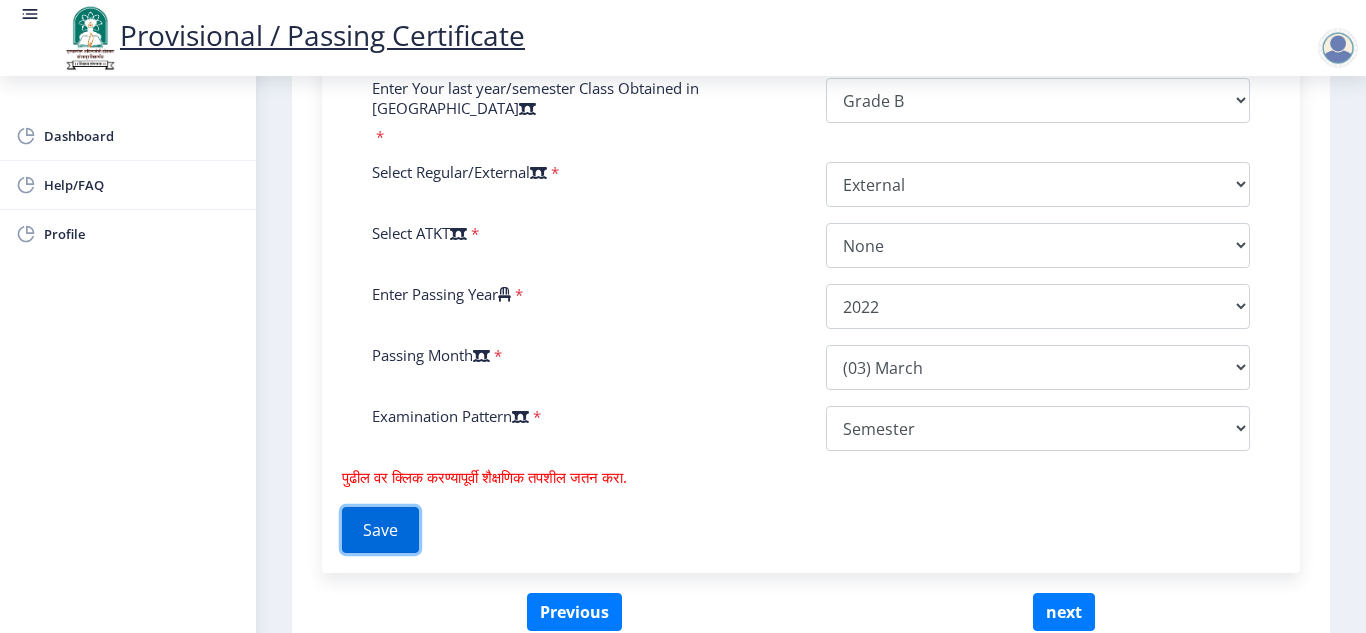 click on "Save" at bounding box center [380, 530] 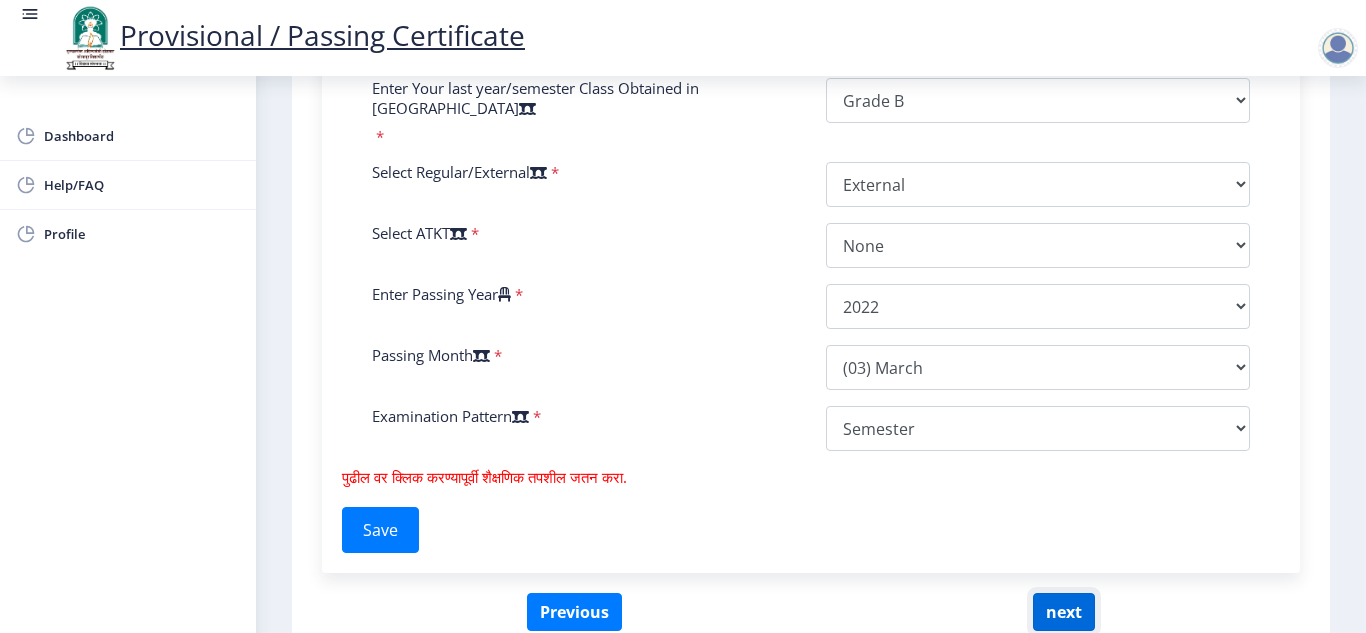 click on "next" 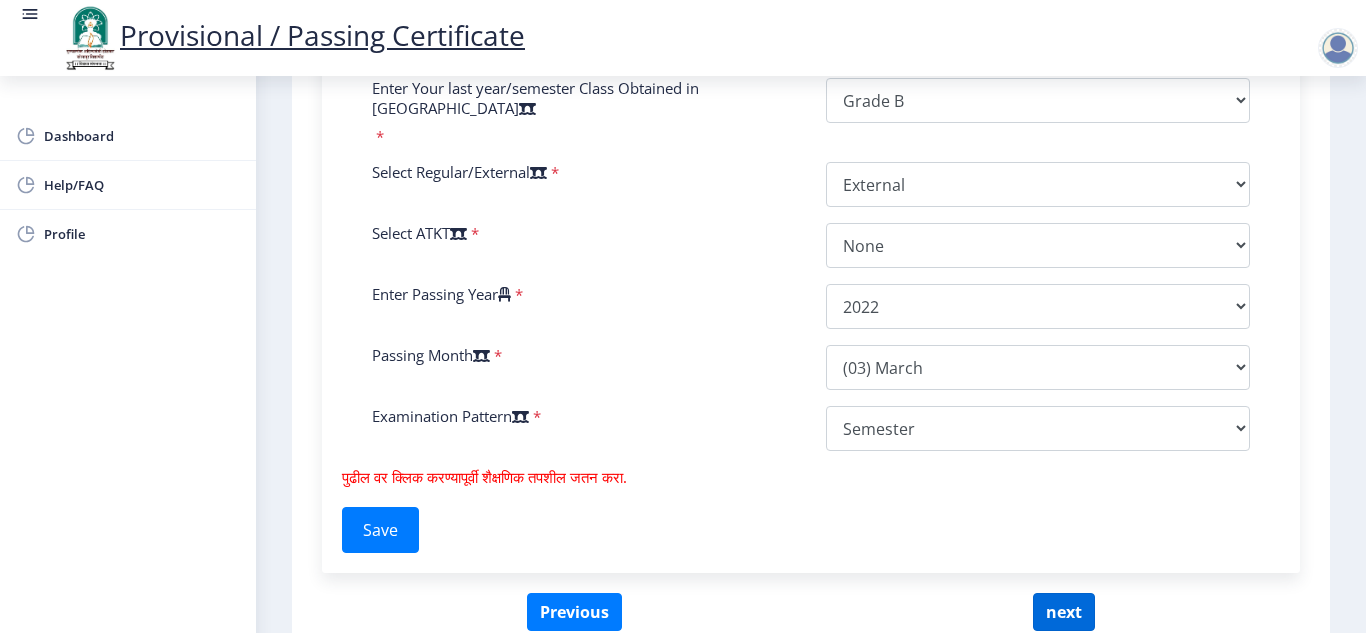 scroll, scrollTop: 0, scrollLeft: 0, axis: both 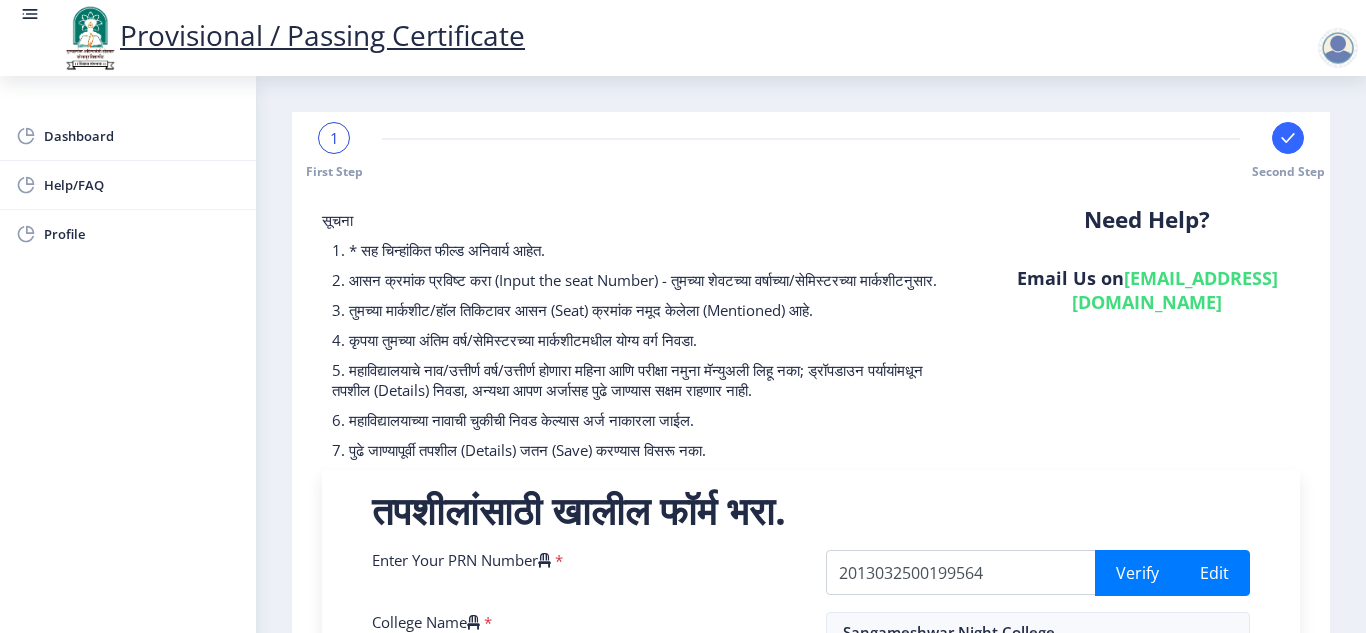 select 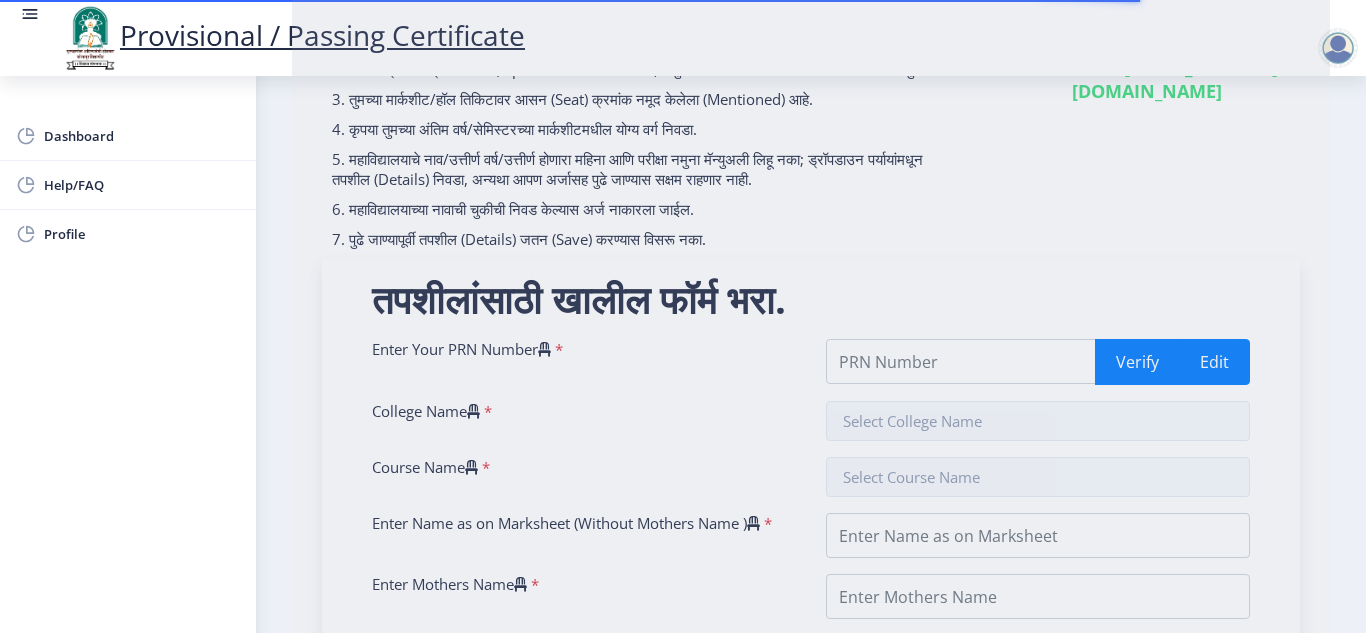 scroll, scrollTop: 300, scrollLeft: 0, axis: vertical 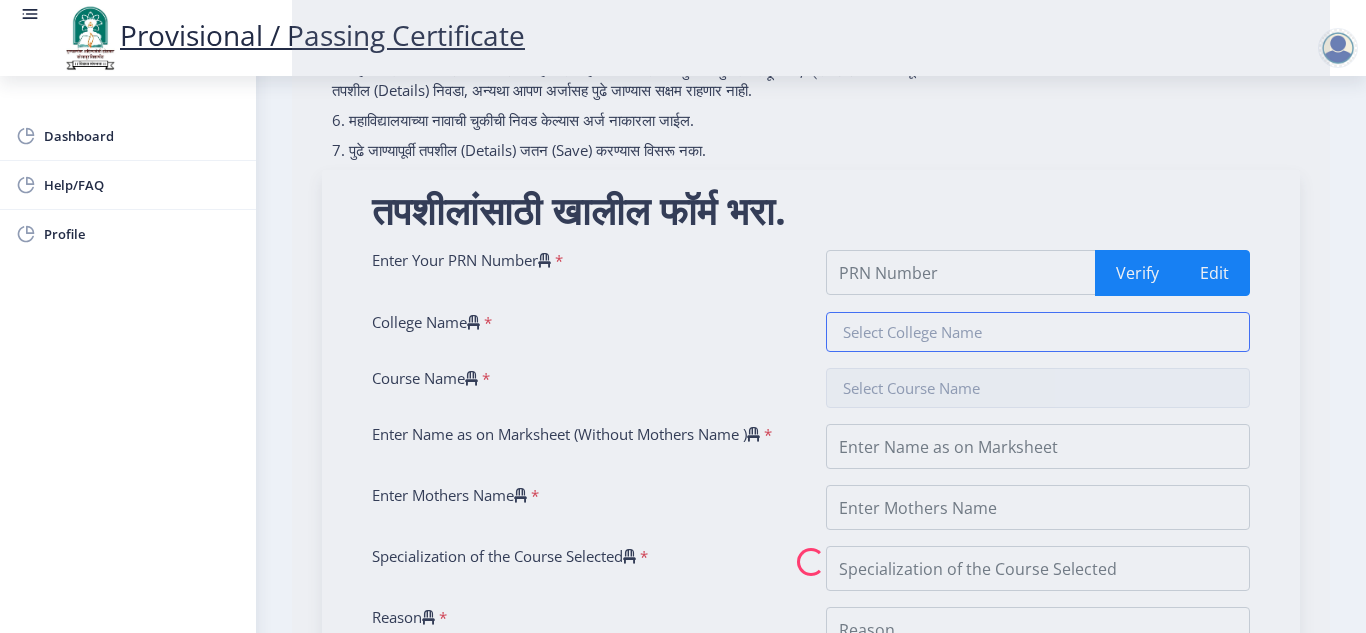 type on "2013032500199564" 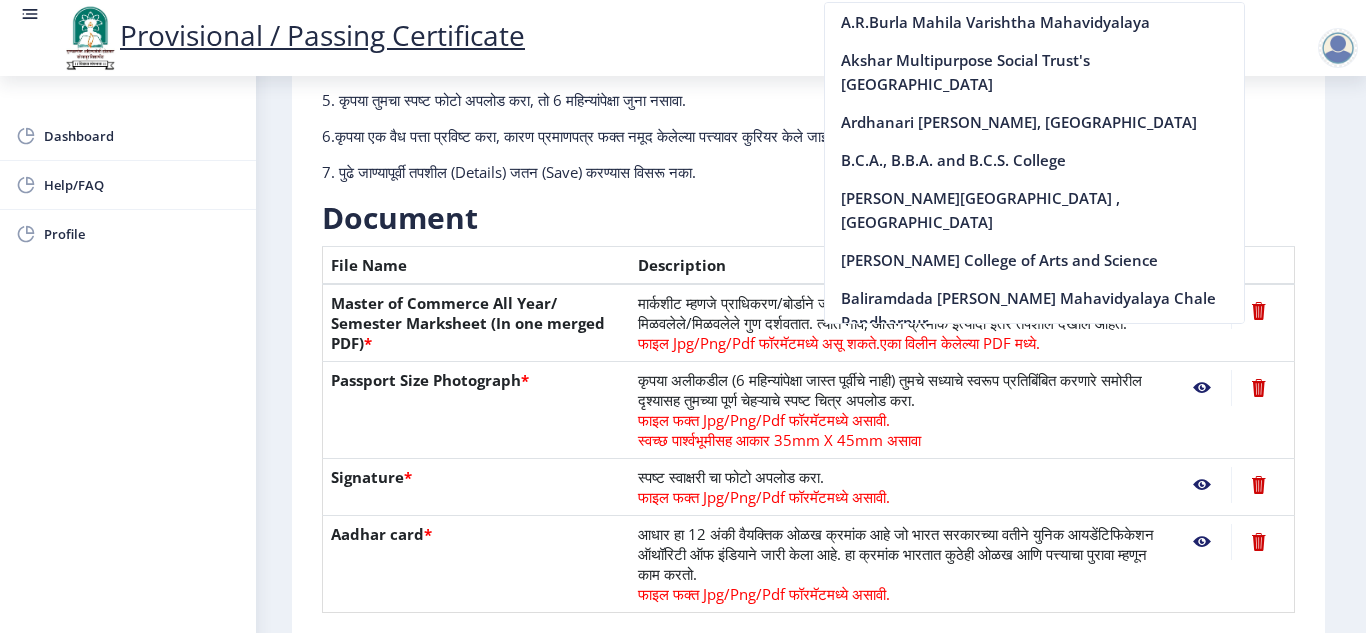 click on "First Step 2 Second Step सूचना 1. कागदपत्रे फक्त jpg/jpeg/png किंवा pdf फॉरमॅटमध्ये अपलोड करा.  2. फाइल आकार 5 MB पेक्षा जास्त नसावा.  3. मार्कशीट मूळ प्रतीतच (Original Copy) अपलोड करावी लागेल.  4. कृपया तुमचे अंतिम वर्ष/सेमिस्टर पास [PERSON_NAME] अपलोड करा.  5. कृपया तुमचा स्पष्ट फोटो अपलोड करा, तो 6 महिन्यांपेक्षा जुना नसावा. 6.कृपया एक वैध पत्ता प्रविष्ट करा, कारण प्रमाणपत्र फक्त नमूद केलेल्या पत्त्यावर कुरियर केले जाईल.  Need Help? Email Us on   Document  File Name *" 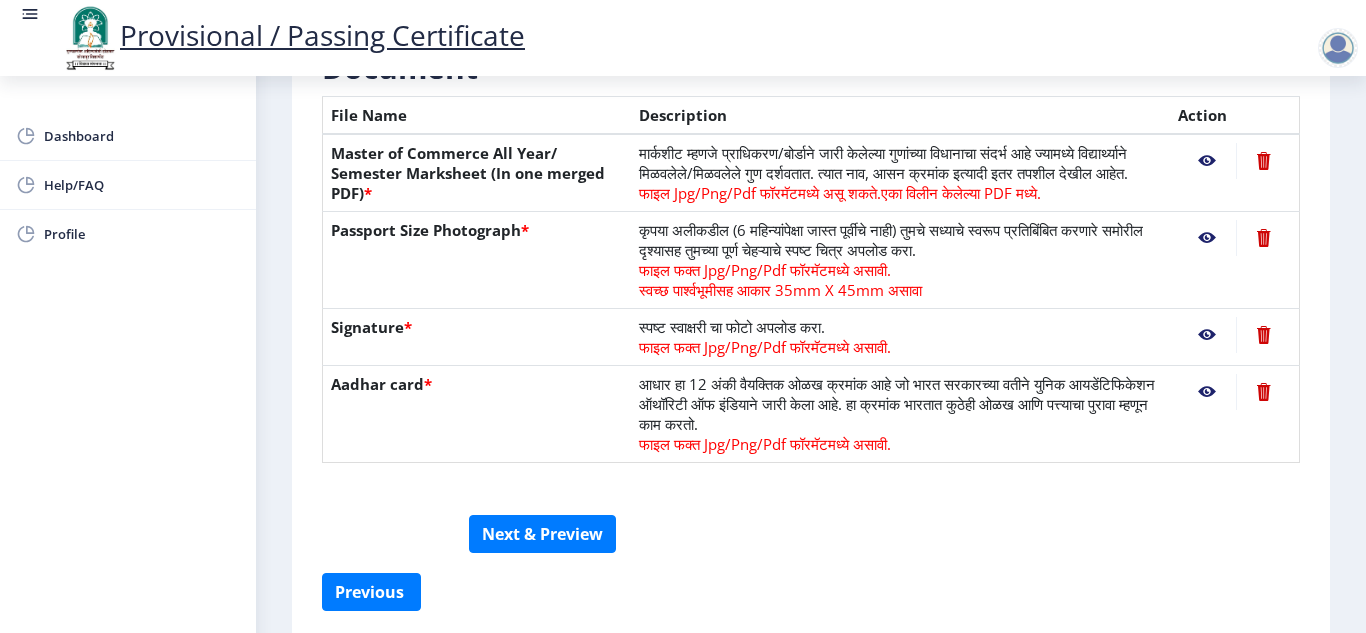 scroll, scrollTop: 551, scrollLeft: 0, axis: vertical 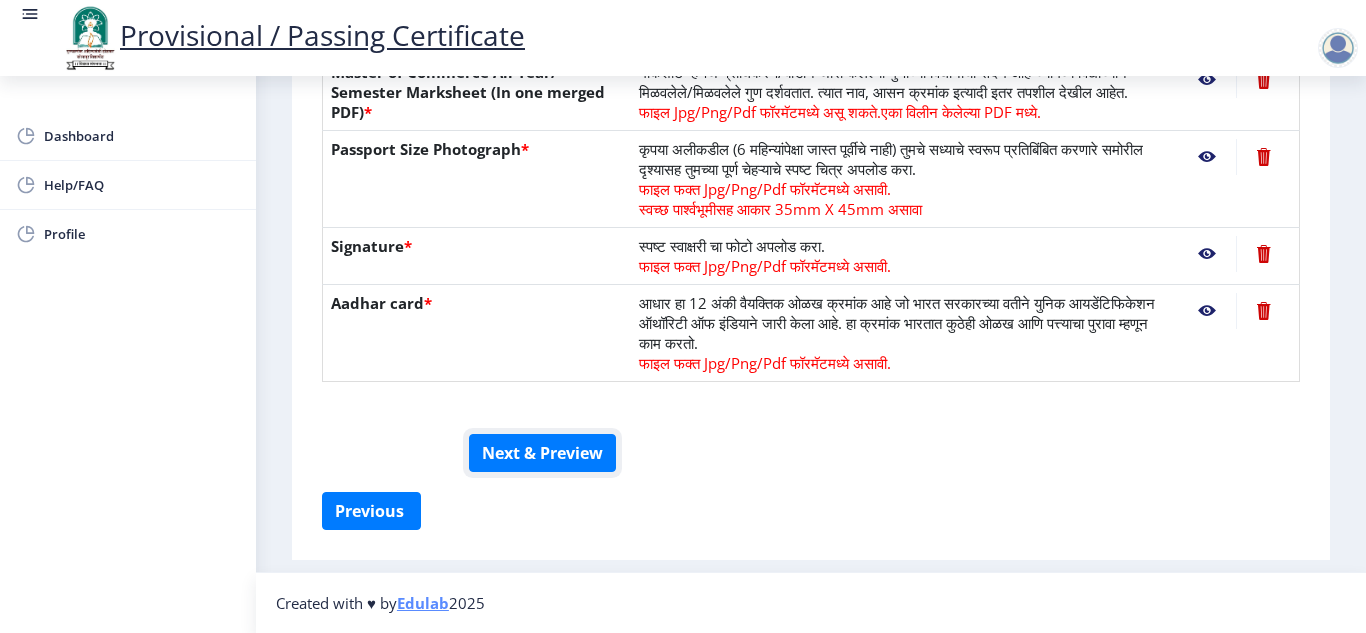 click on "Next & Preview" 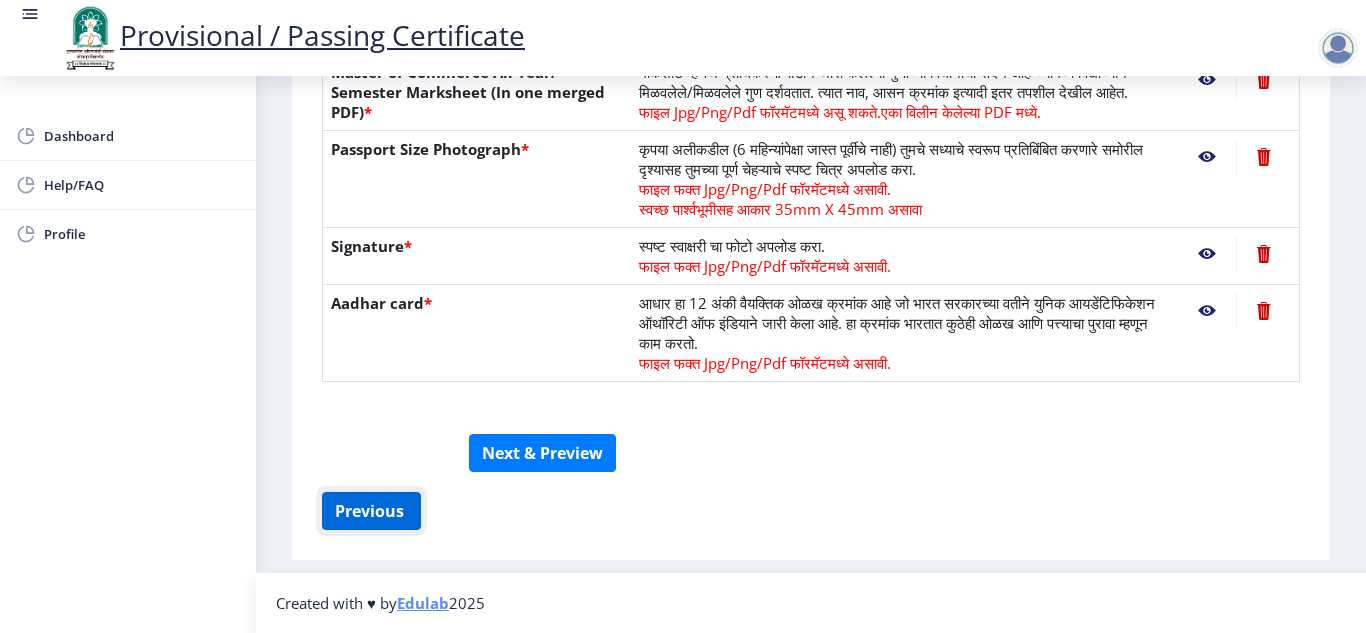 click on "Previous ‍" 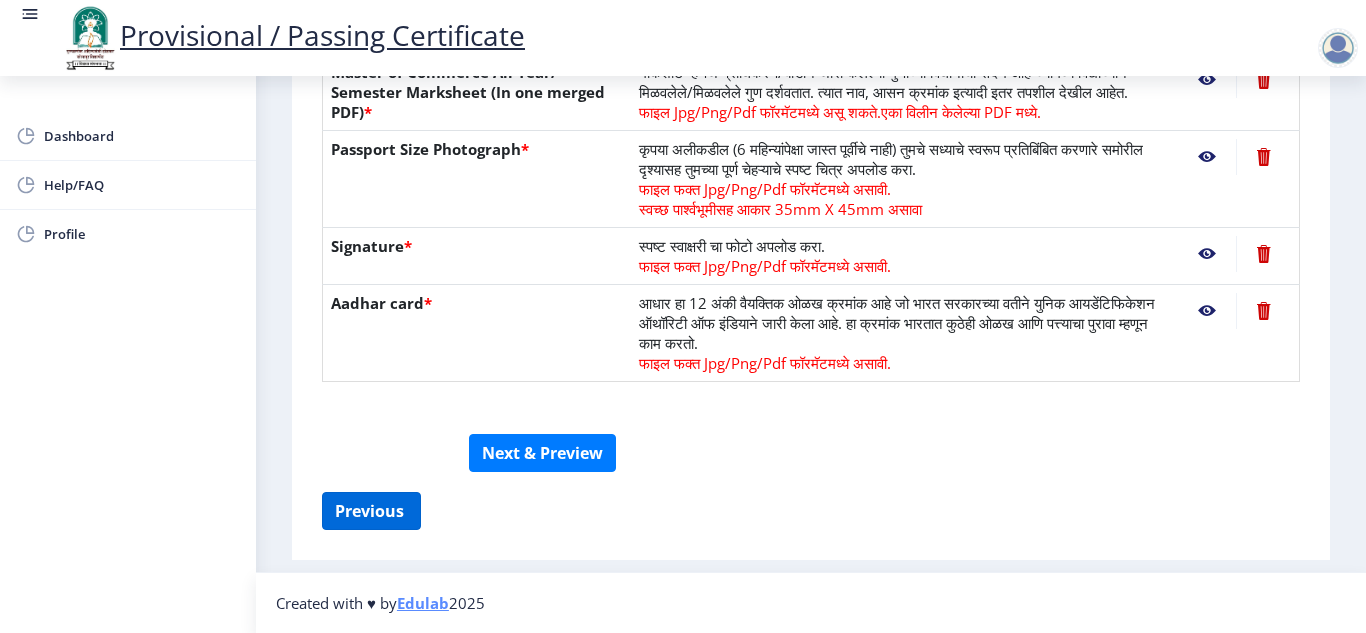 select on "Grade B" 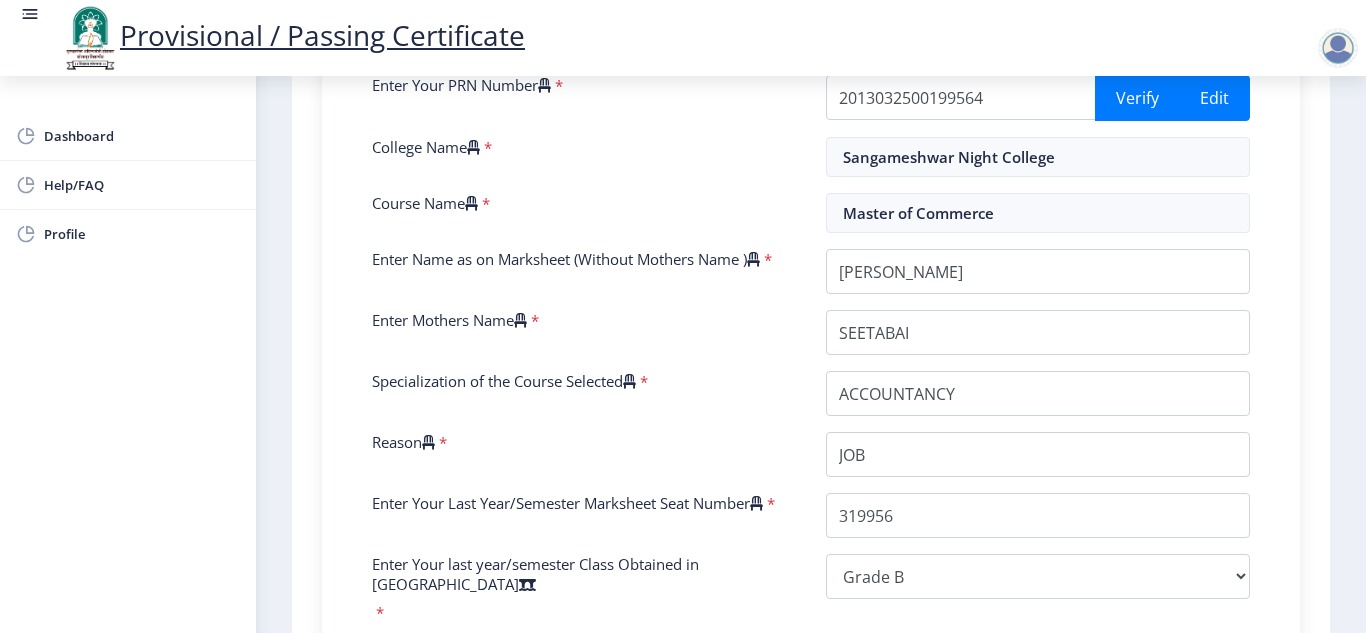 scroll, scrollTop: 251, scrollLeft: 0, axis: vertical 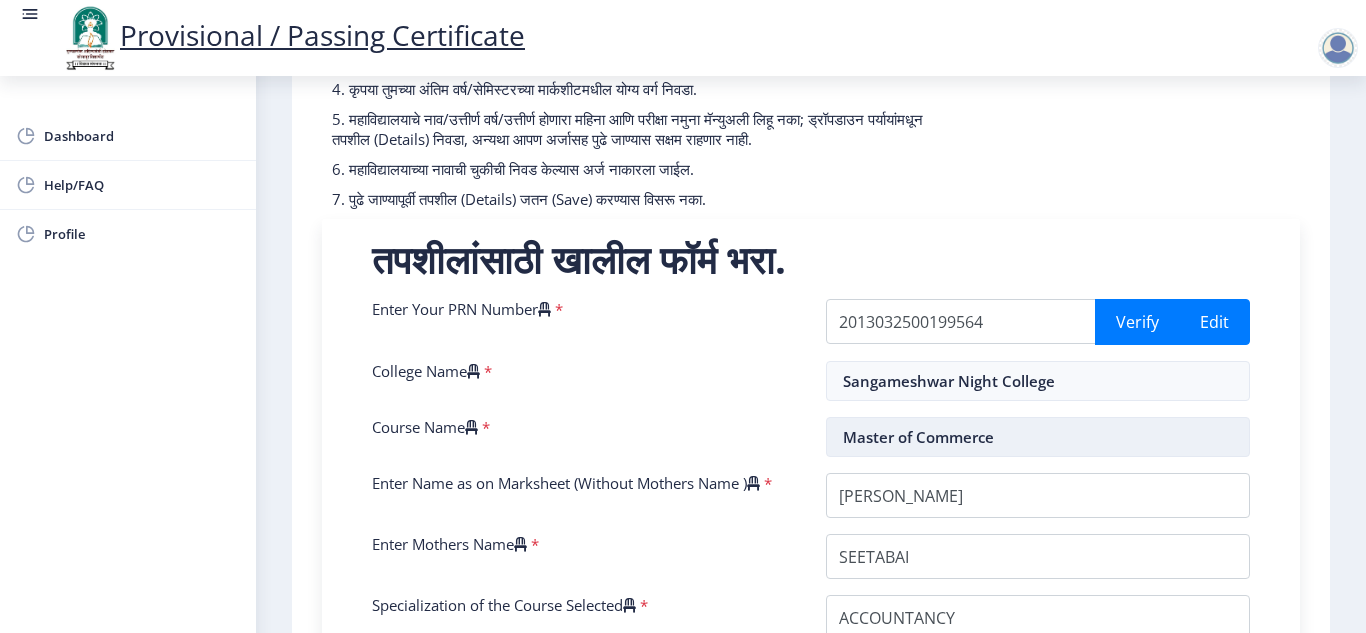 click on "Master of Commerce" at bounding box center [1038, 437] 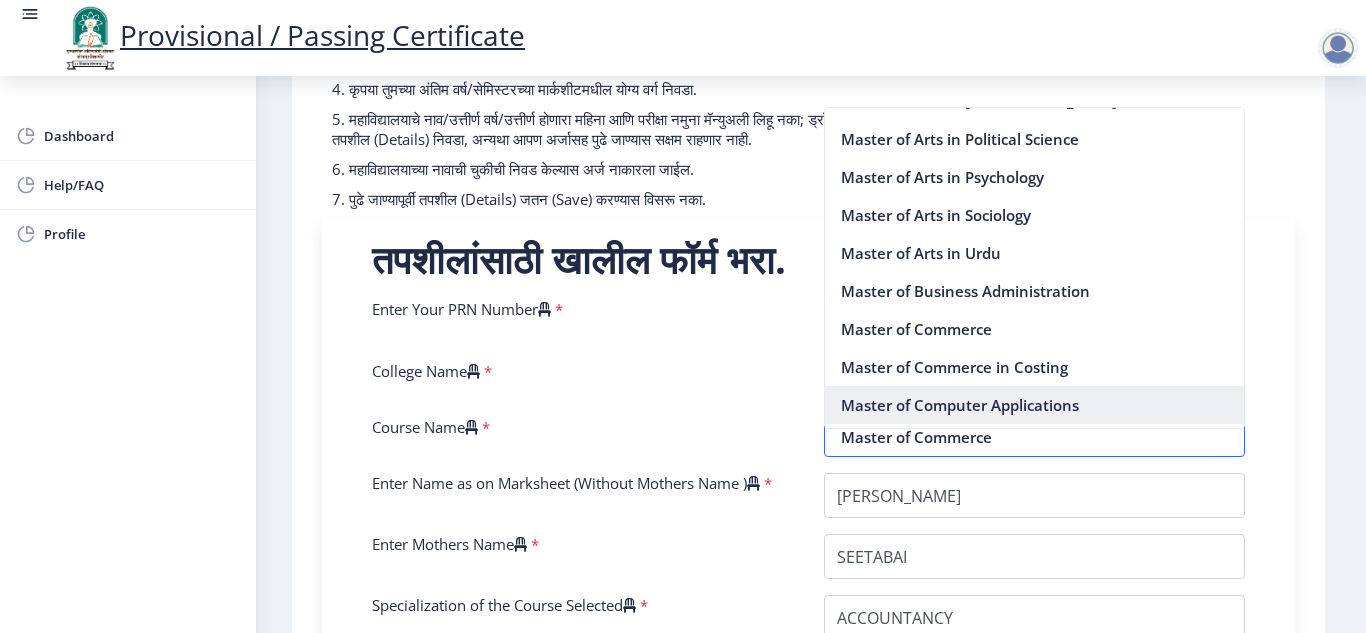 scroll, scrollTop: 1700, scrollLeft: 0, axis: vertical 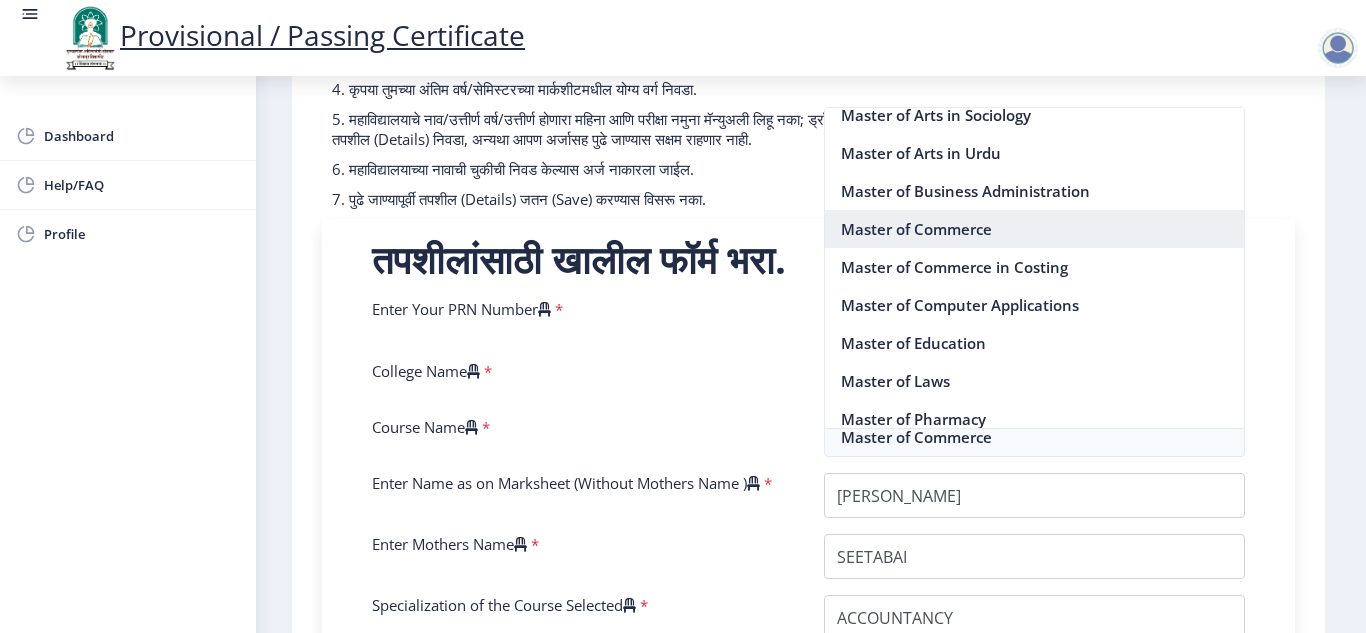 click on "Master of Commerce" at bounding box center [1035, 229] 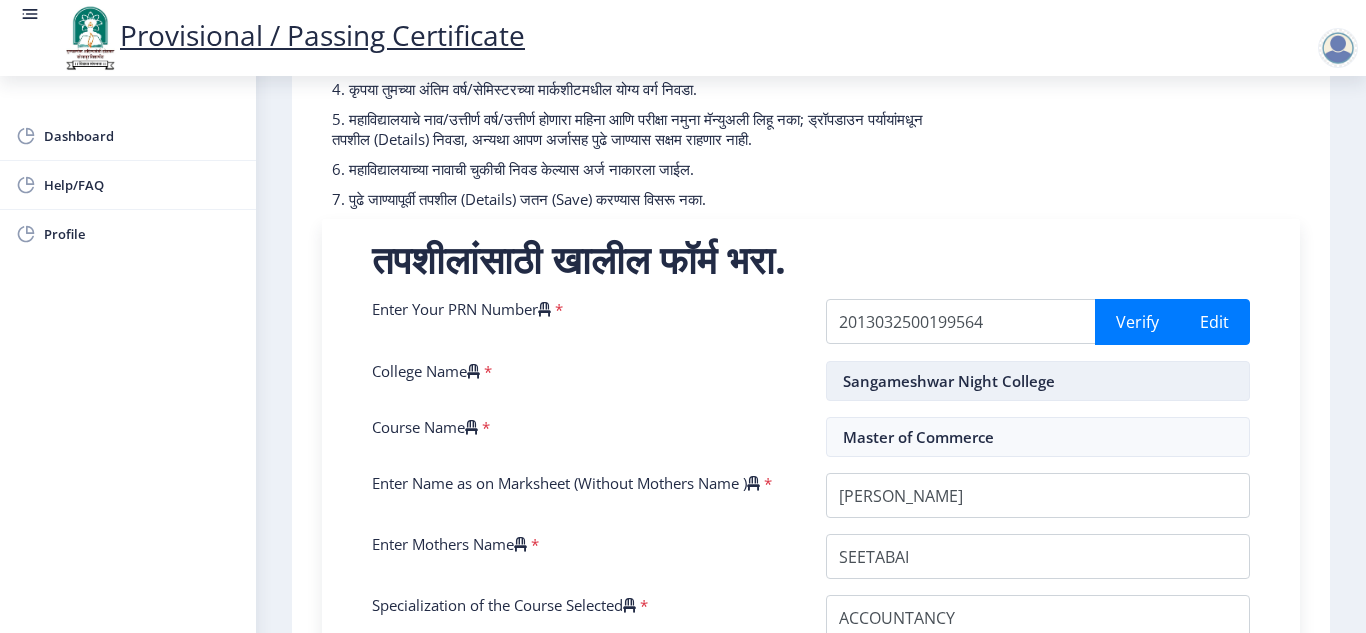 click on "Sangameshwar Night College" at bounding box center (1038, 381) 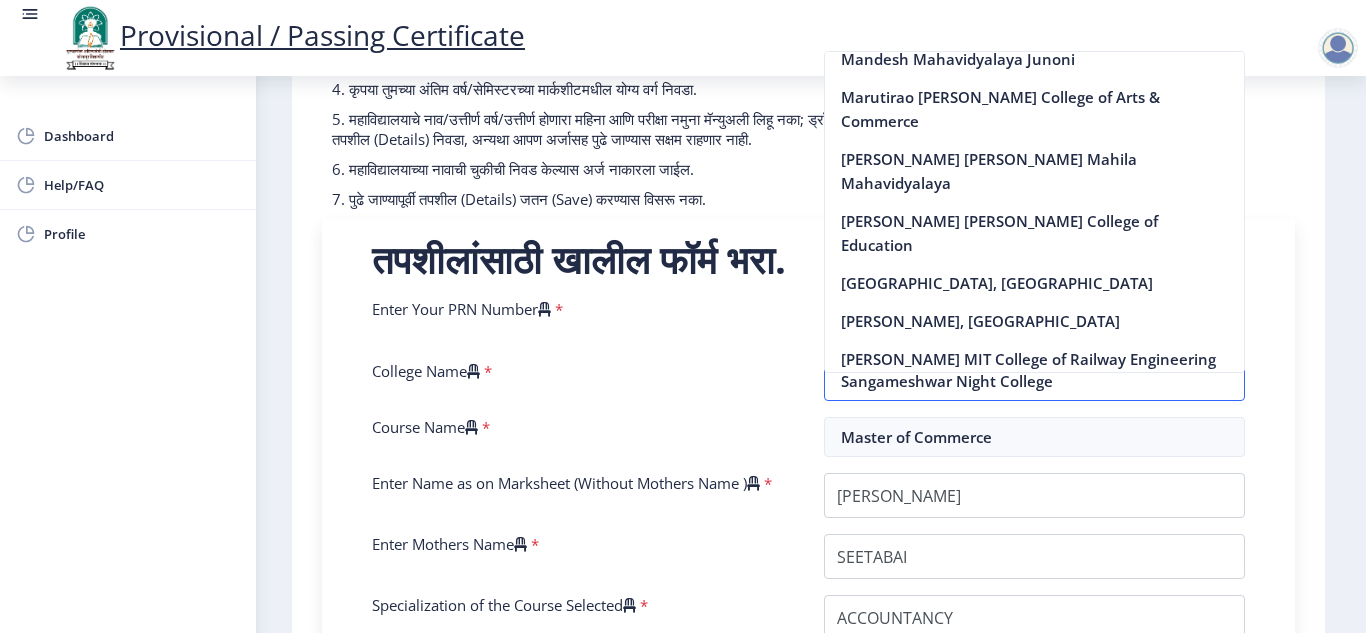 scroll, scrollTop: 2200, scrollLeft: 0, axis: vertical 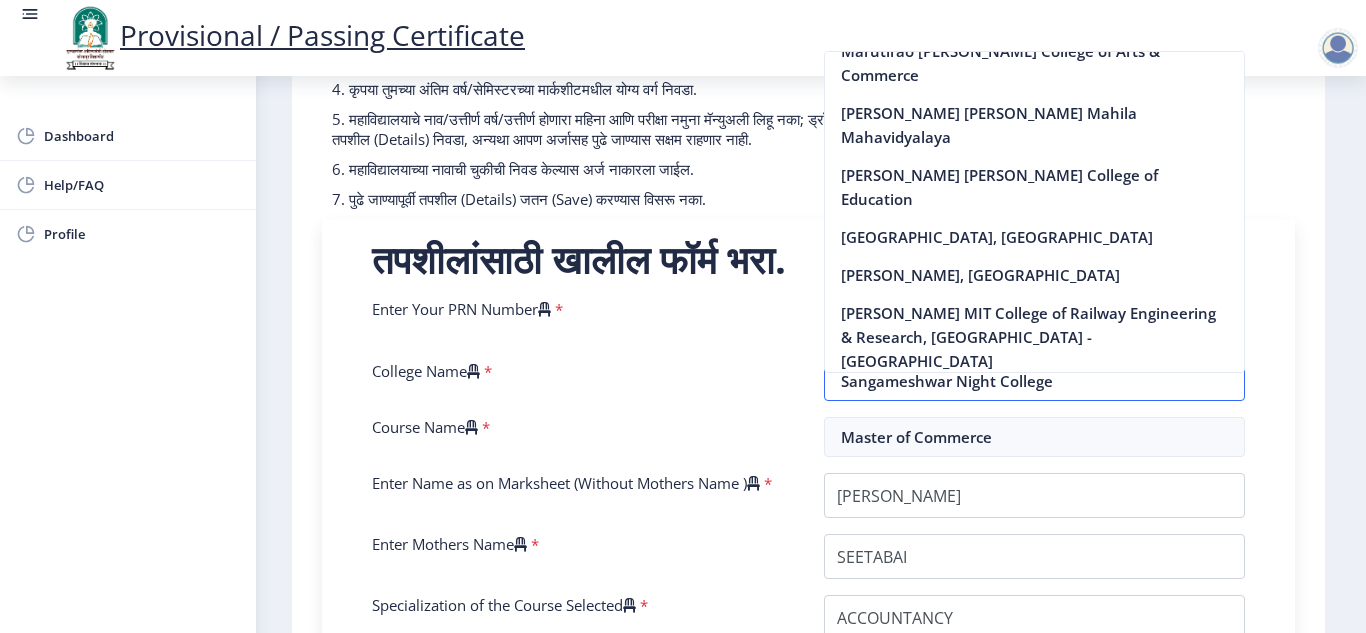 drag, startPoint x: 1073, startPoint y: 402, endPoint x: 803, endPoint y: 423, distance: 270.81543 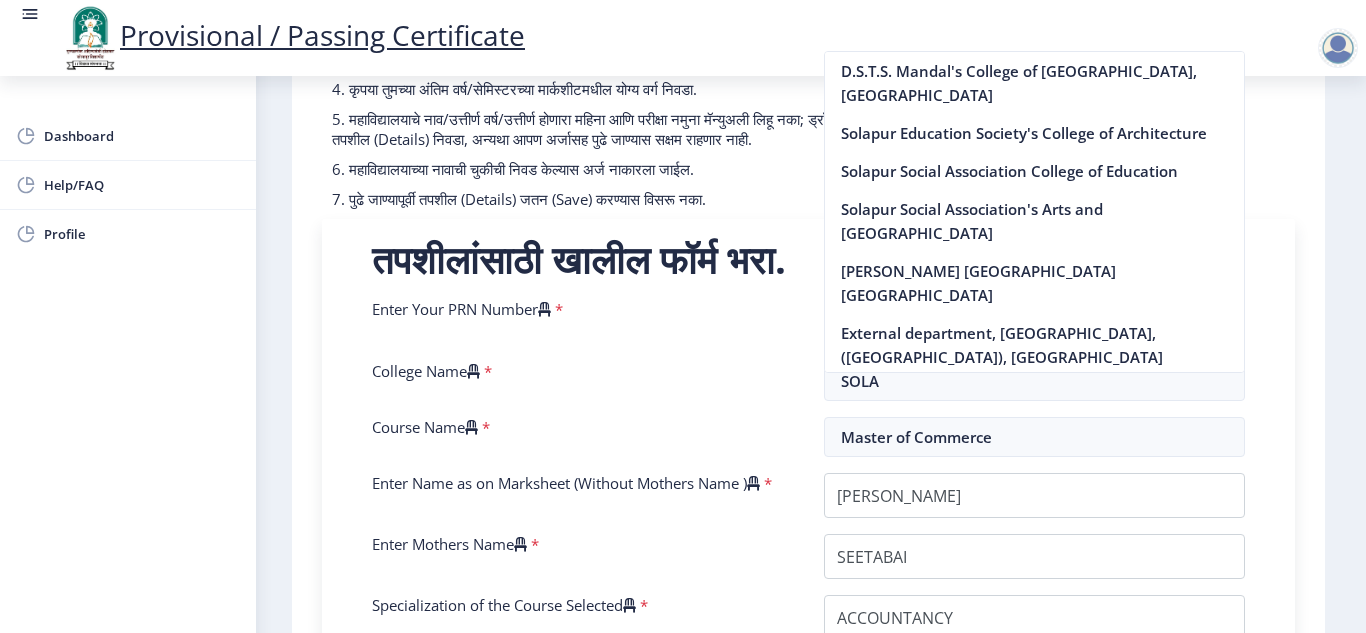 click on "[GEOGRAPHIC_DATA], ([GEOGRAPHIC_DATA]) ([GEOGRAPHIC_DATA])" at bounding box center [1035, 407] 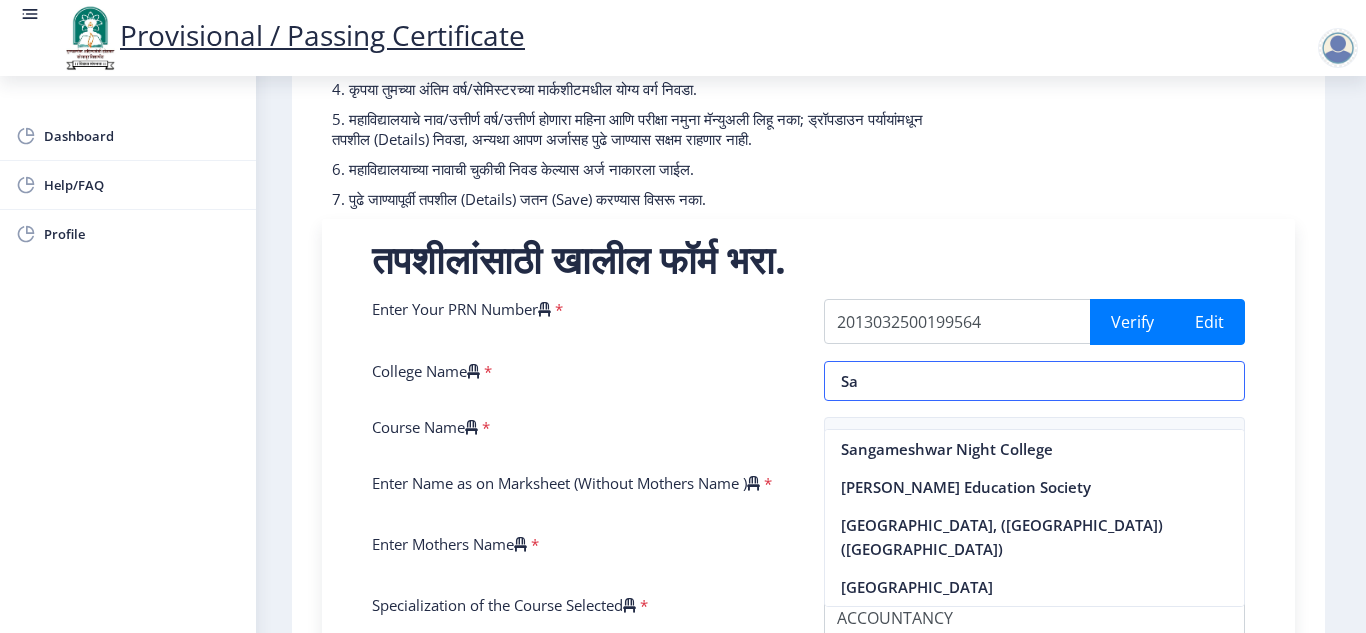 type on "S" 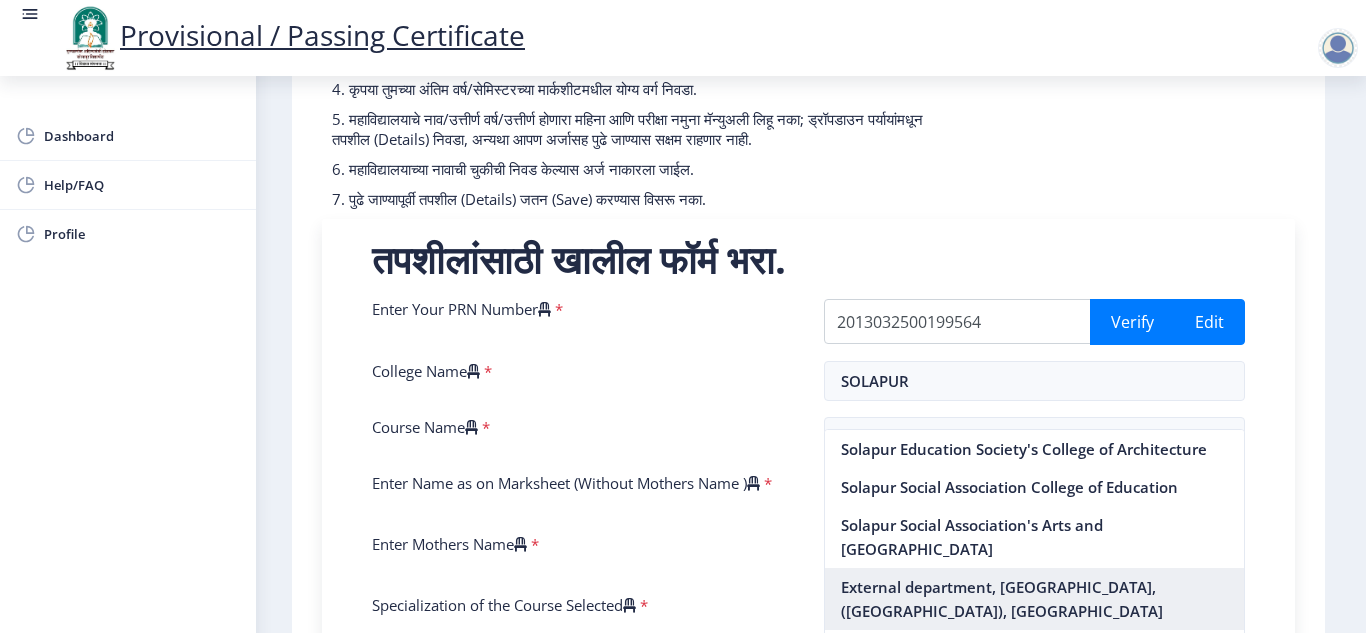 click on "External department, [GEOGRAPHIC_DATA], ([GEOGRAPHIC_DATA]), [GEOGRAPHIC_DATA]" at bounding box center (1035, 599) 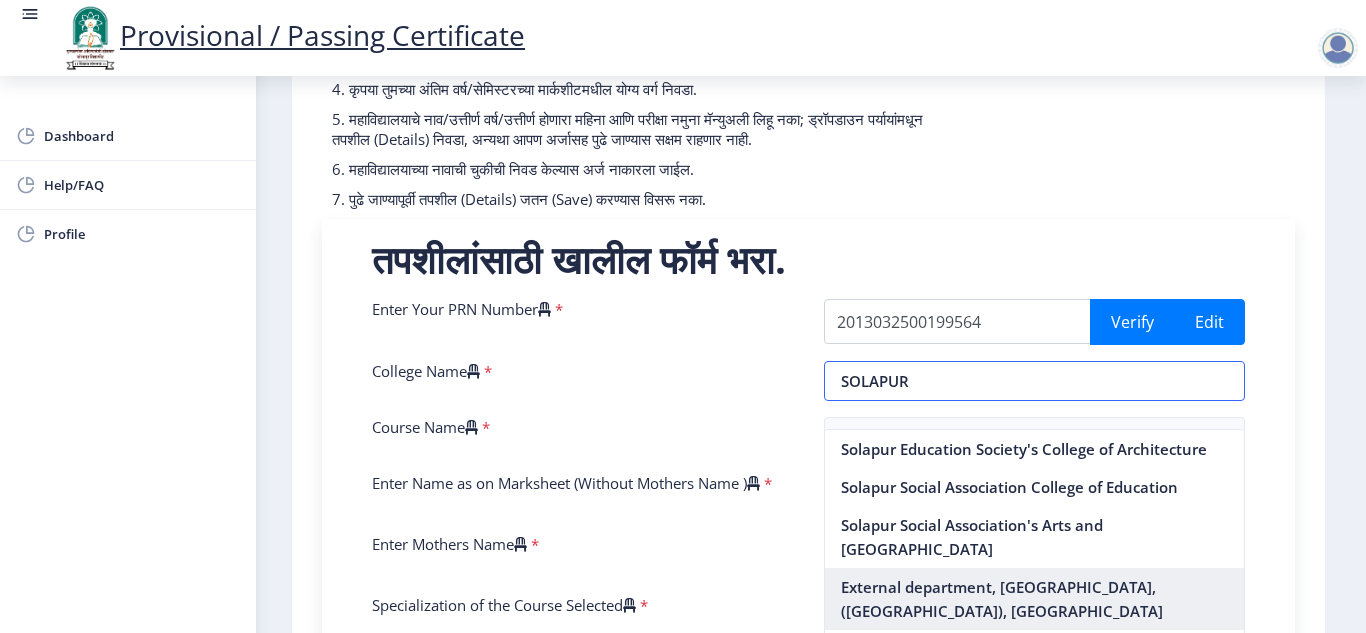 type on "External department, [GEOGRAPHIC_DATA], ([GEOGRAPHIC_DATA]), [GEOGRAPHIC_DATA]" 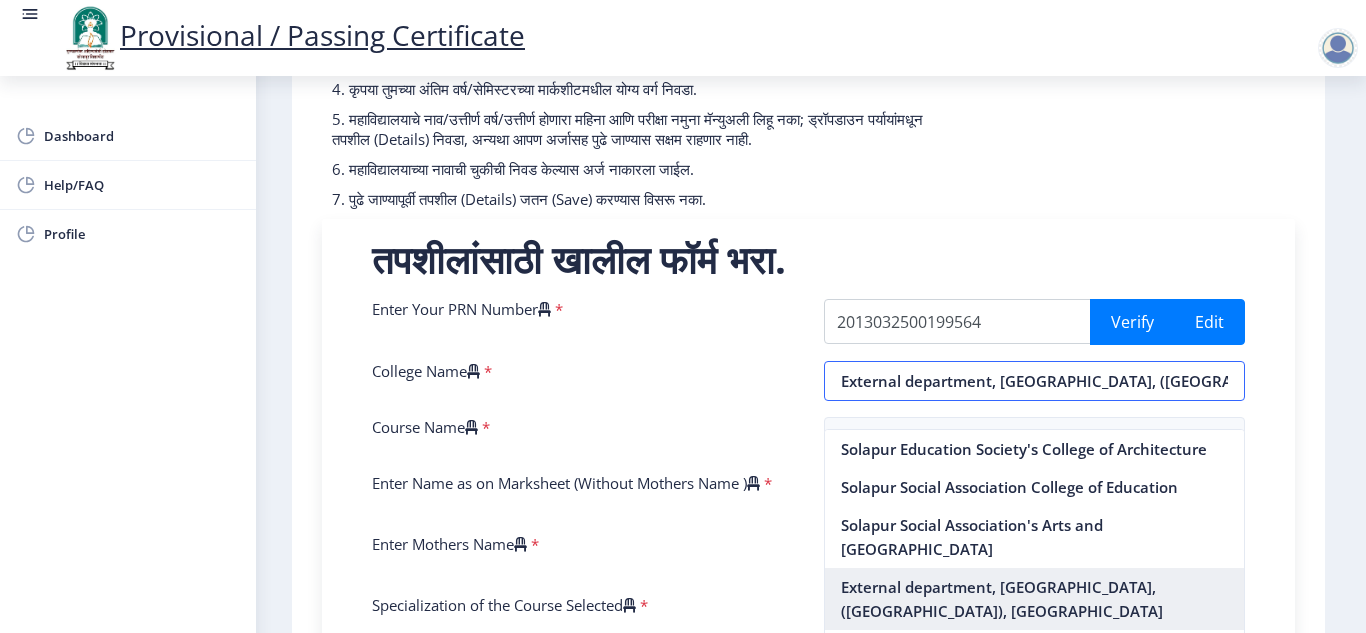 scroll, scrollTop: 0, scrollLeft: 37, axis: horizontal 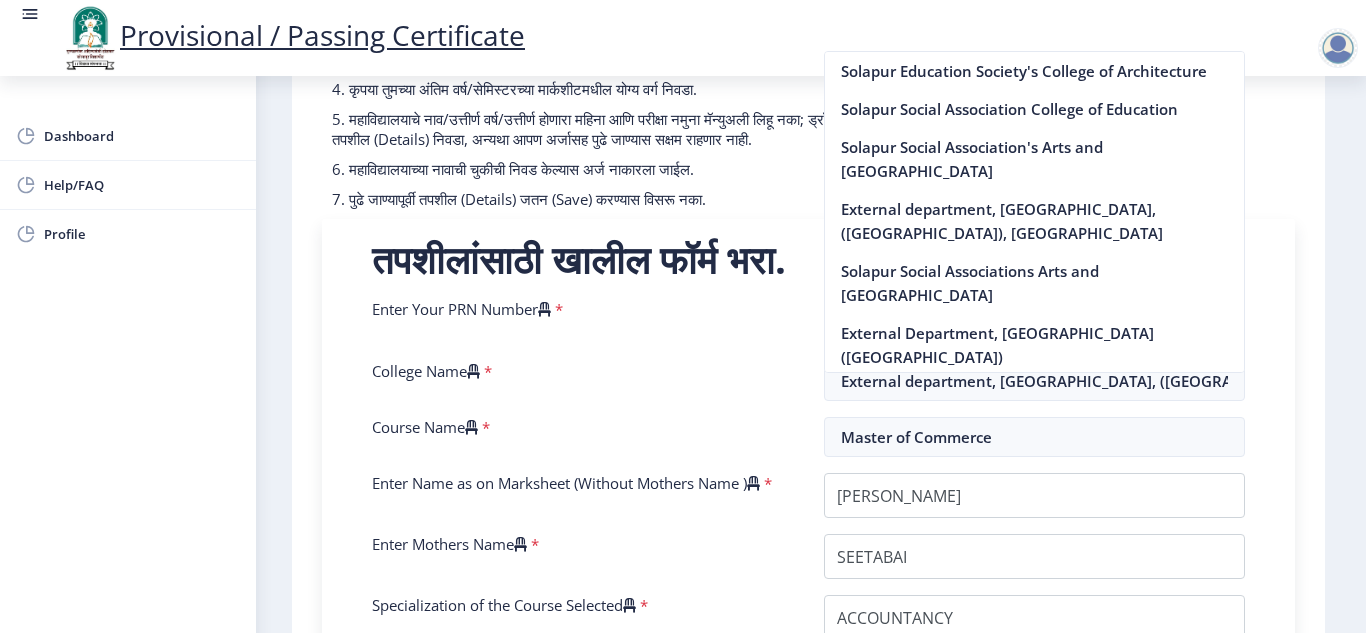 click on "तपशीलांसाठी खालील फॉर्म भरा.   Enter Your PRN Number    * 2013032500199564 Verify Edit College Name   * External department, [GEOGRAPHIC_DATA], ([GEOGRAPHIC_DATA]), [GEOGRAPHIC_DATA] Course Name   * Master of Commerce  Enter Name as on Marksheet (Without Mothers Name )   *  Enter Mothers Name    *  Specialization of the Course Selected    *  Reason    *  Enter Your Last Year/Semester Marksheet Seat Number   * Enter Your last year/semester Class Obtained in Exam   * Select result/class  DISTINCTION   FIRST CLASS   HIGHER SECOND CLASS   SECOND CLASS   PASS CLASS   SUCCESSFUL   OUTSTANDING - EXEMPLARY  Grade O Grade A+ Grade A Grade B+ Grade B Grade C+ Grade C Grade F/FC Grade F Grade D Grade E FIRST CLASS WITH DISTINCTION Select Regular/External   *  Select Regular/External   Regular  External  Special Select ATKT   *  Select AT/KT   None ATKT  Enter Passing Year   *  2025   2024   2023   2022   2021   2020   2019   2018   2017   2016   2015   2014   2013" at bounding box center [808, 703] 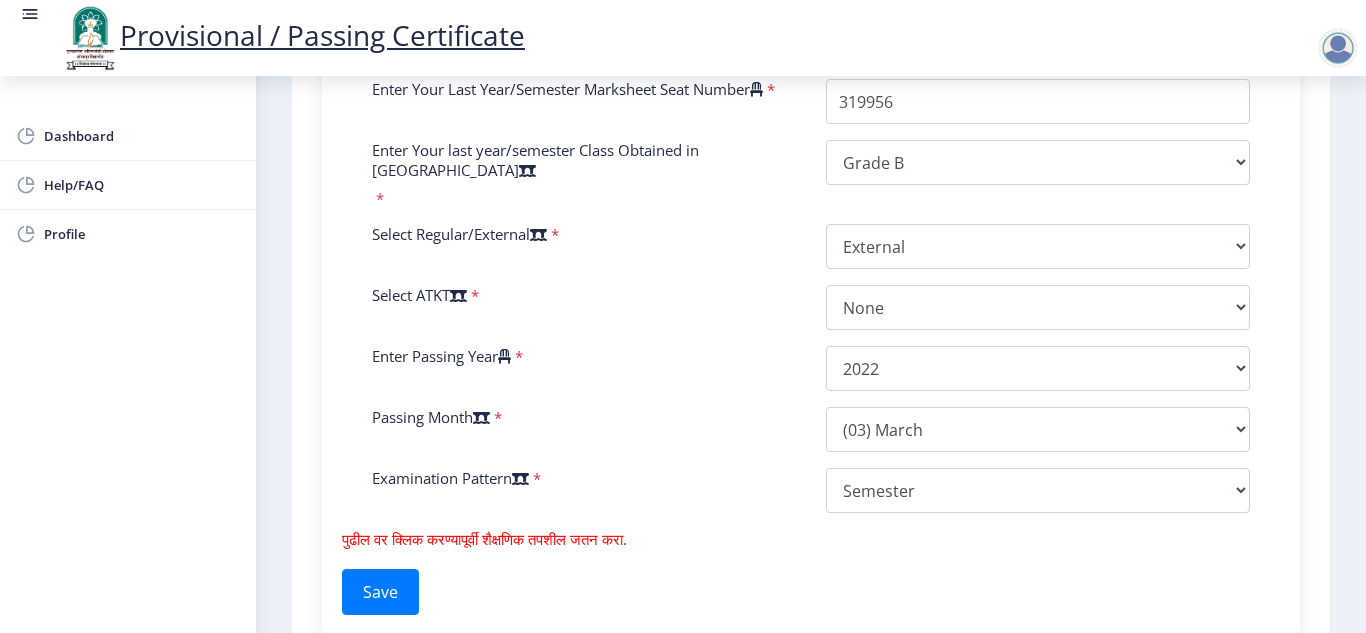 scroll, scrollTop: 1049, scrollLeft: 0, axis: vertical 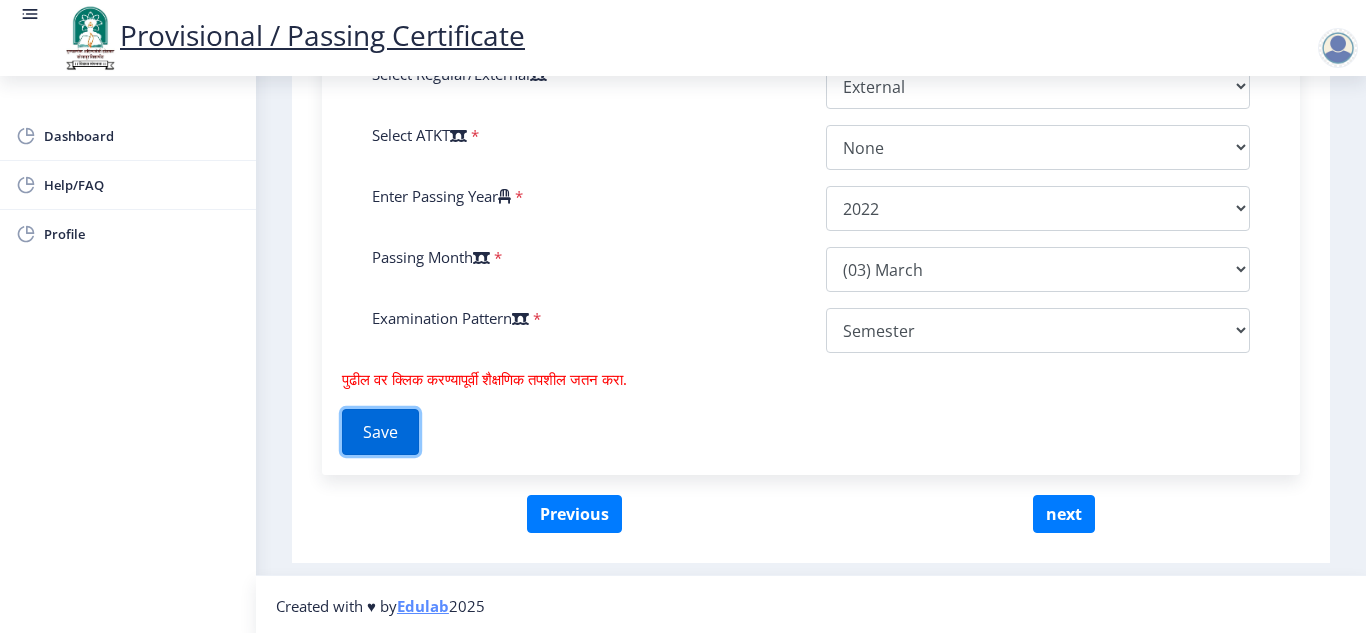 click on "Save" at bounding box center (380, 432) 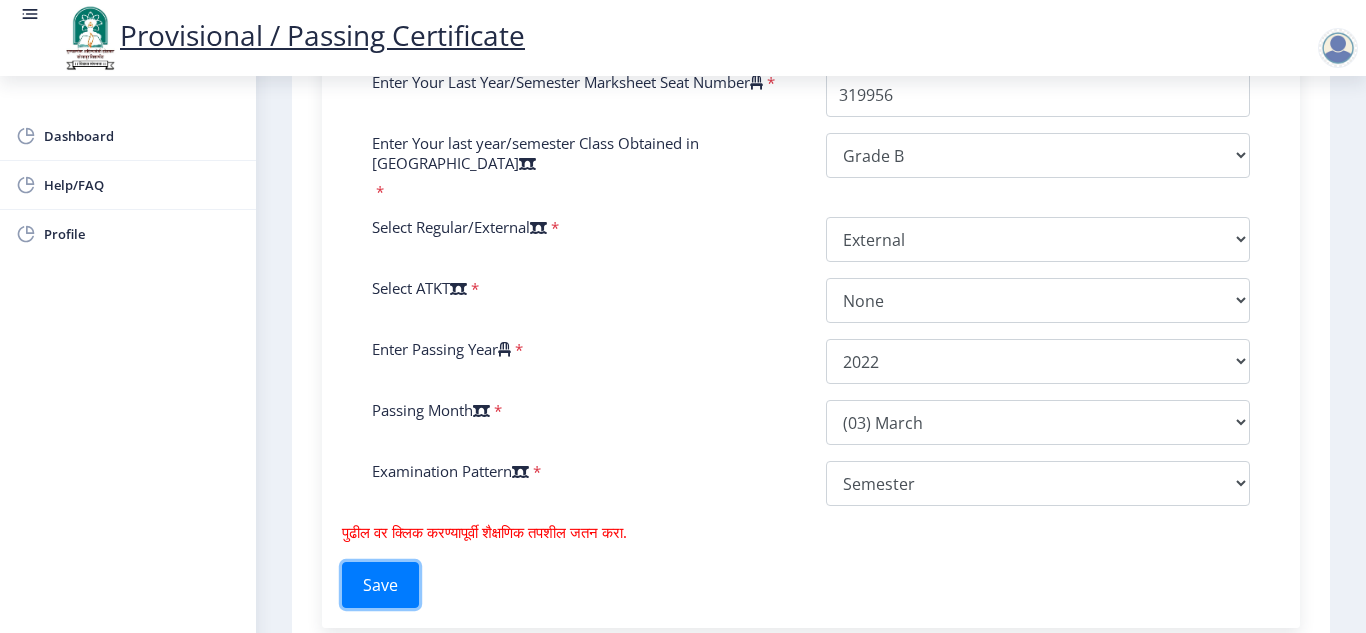 scroll, scrollTop: 1049, scrollLeft: 0, axis: vertical 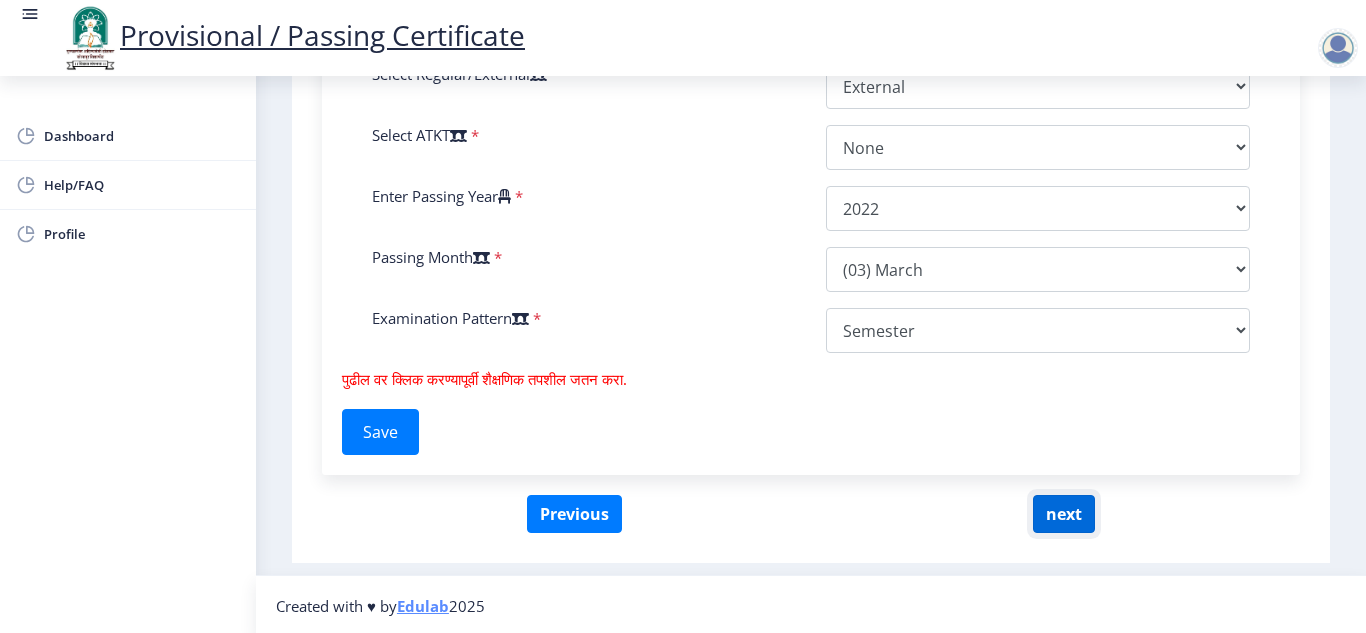 click on "next" 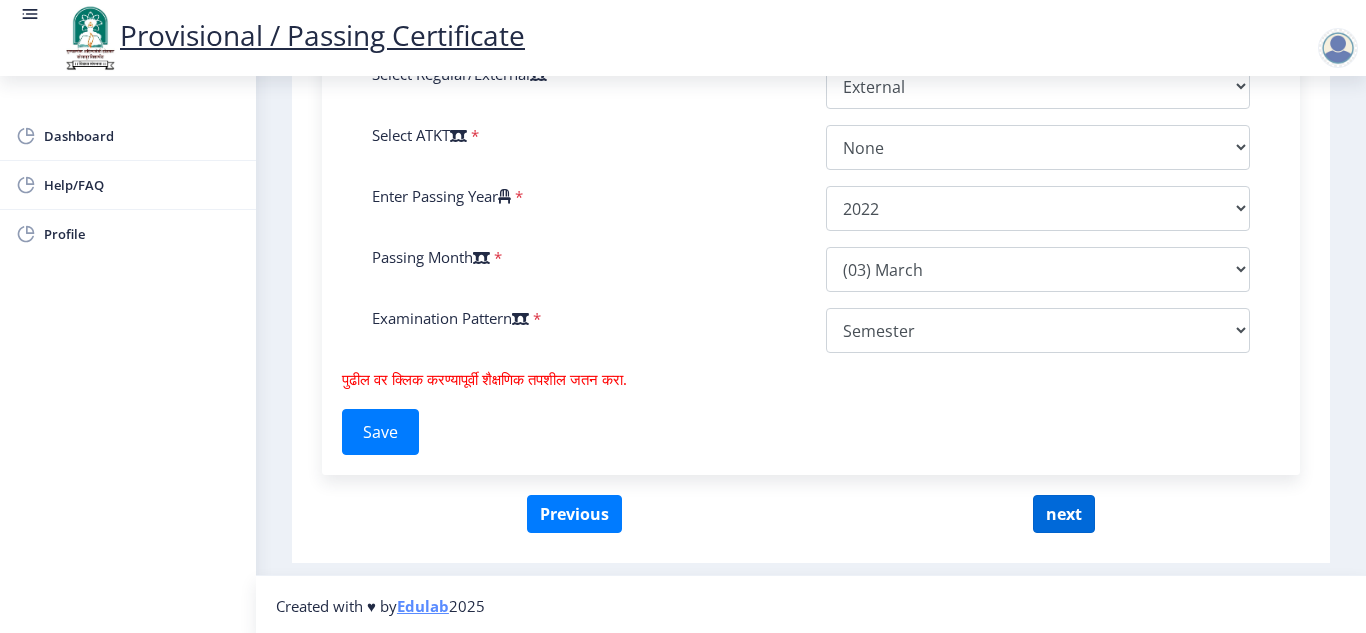 select 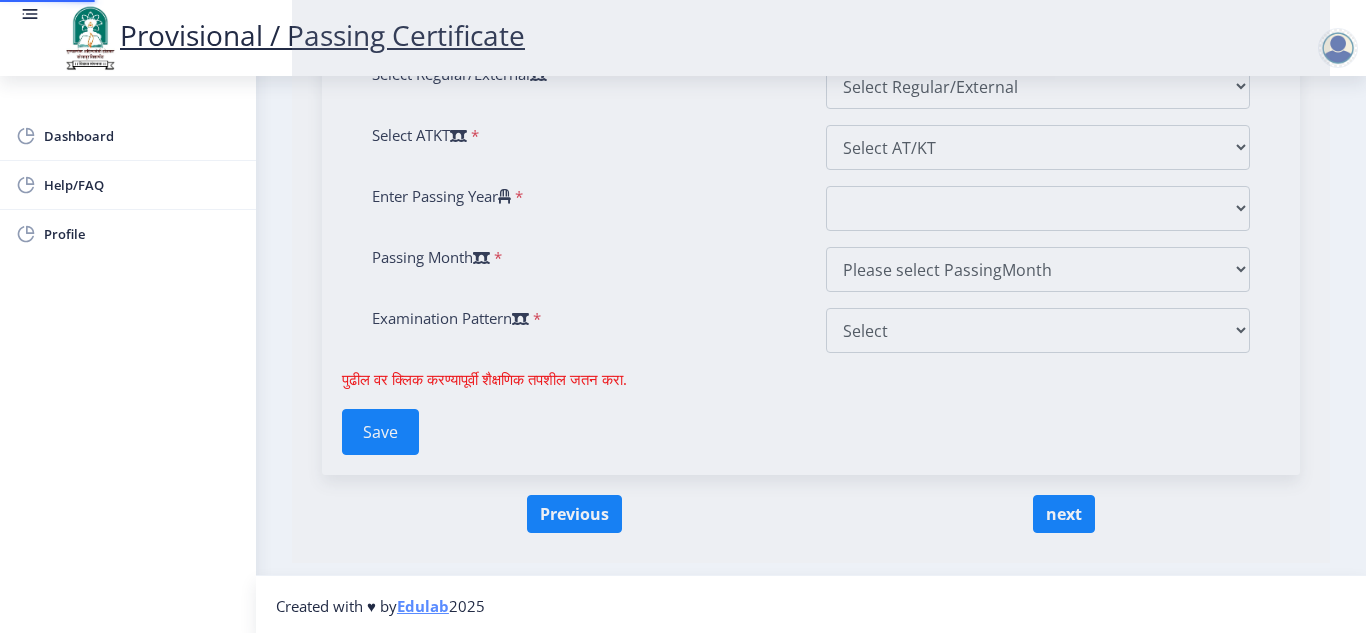 scroll, scrollTop: 0, scrollLeft: 0, axis: both 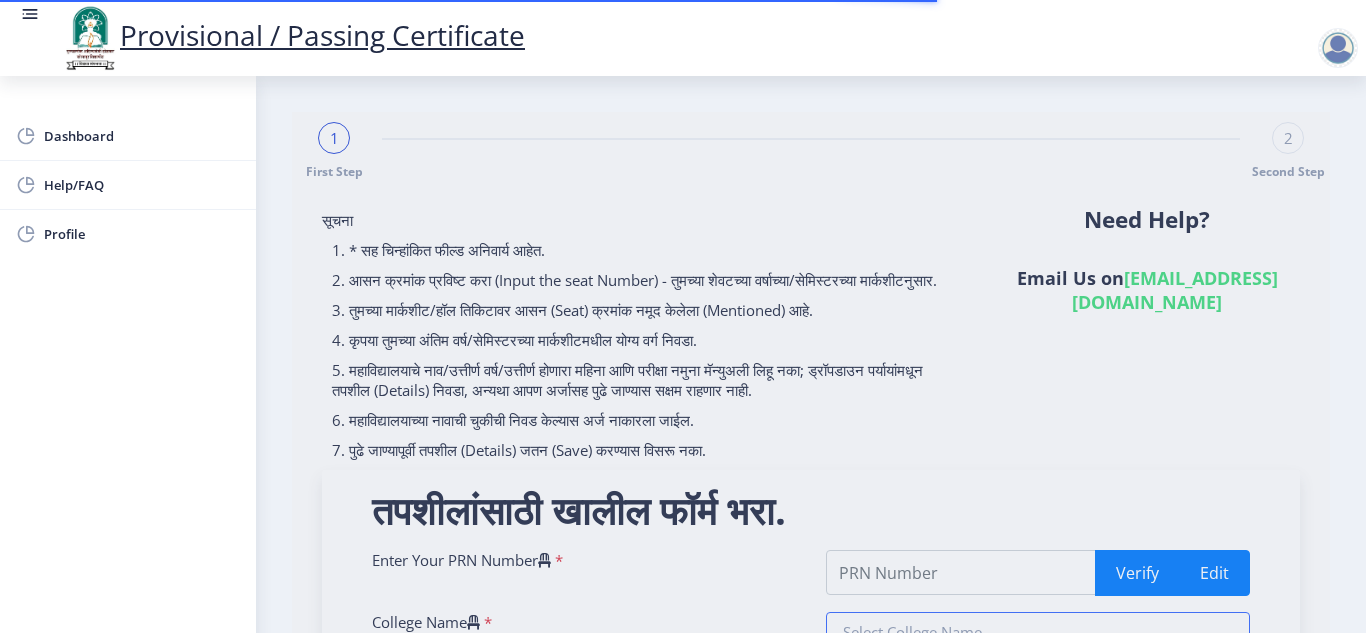 type on "2013032500199564" 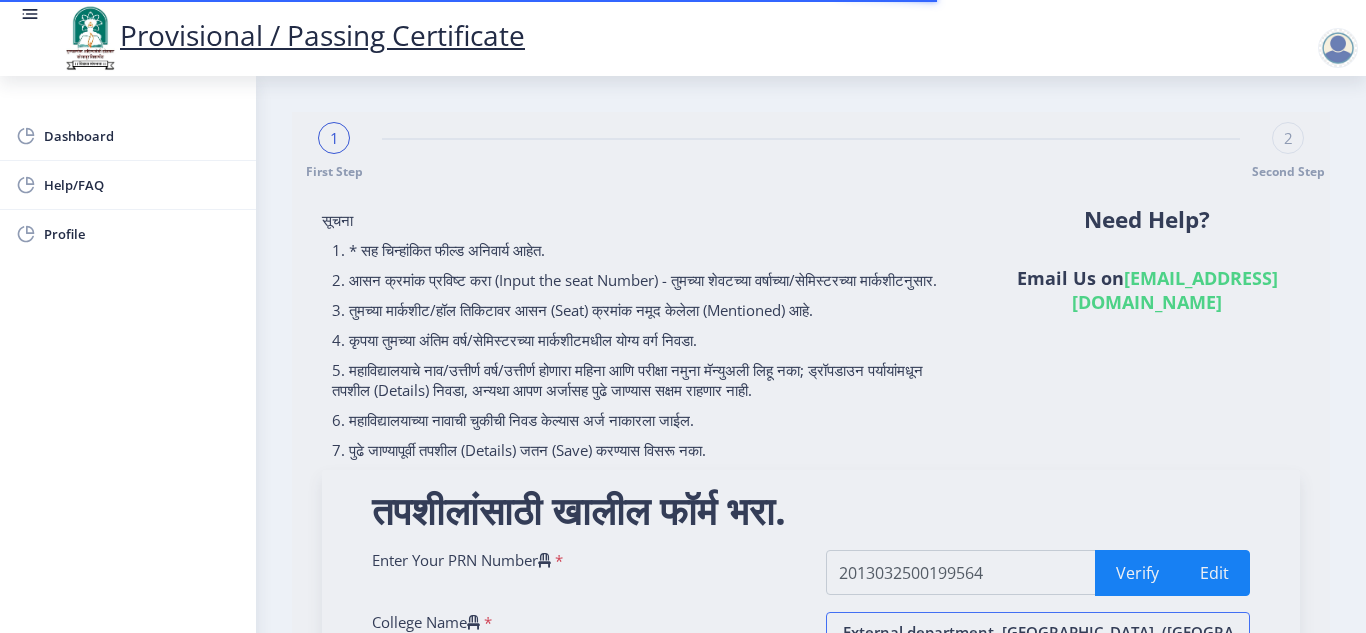 scroll, scrollTop: 392, scrollLeft: 0, axis: vertical 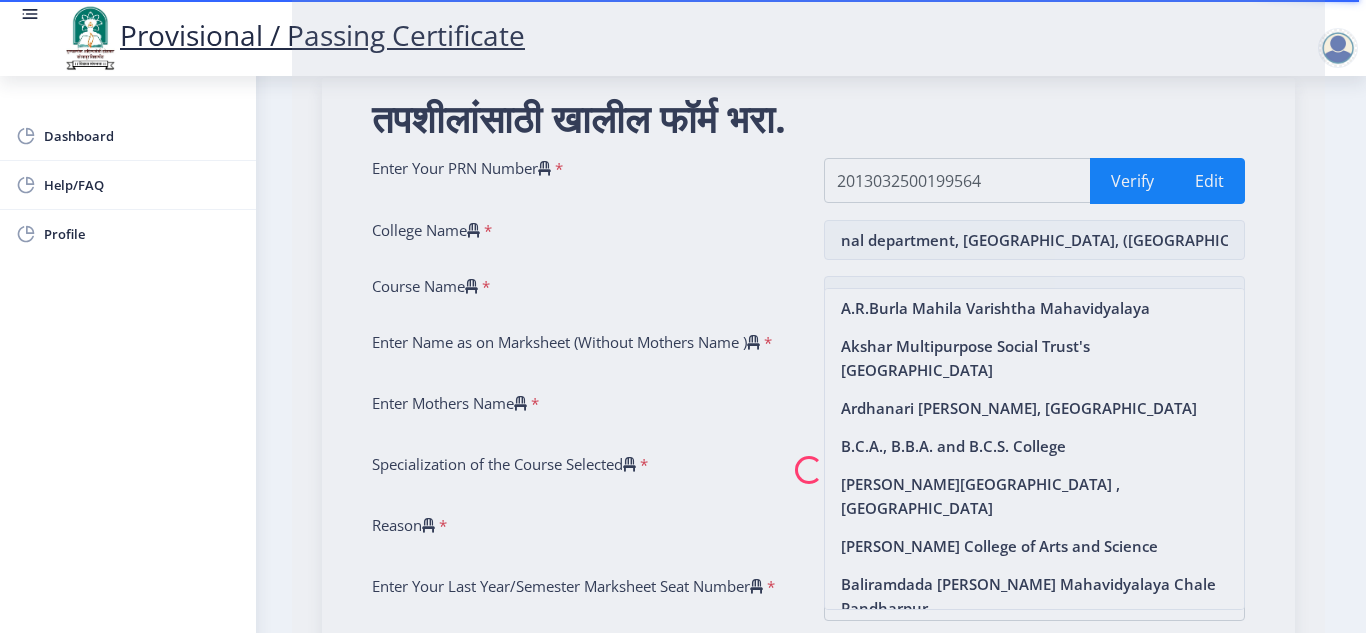 click 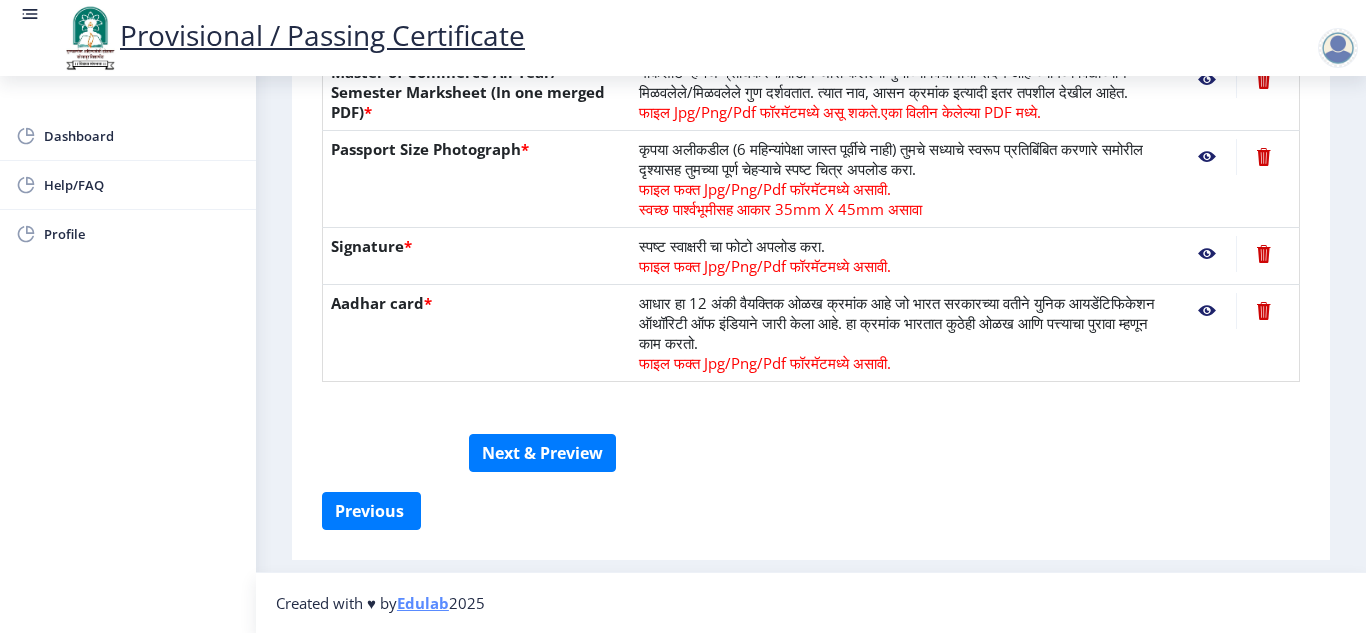 scroll, scrollTop: 551, scrollLeft: 0, axis: vertical 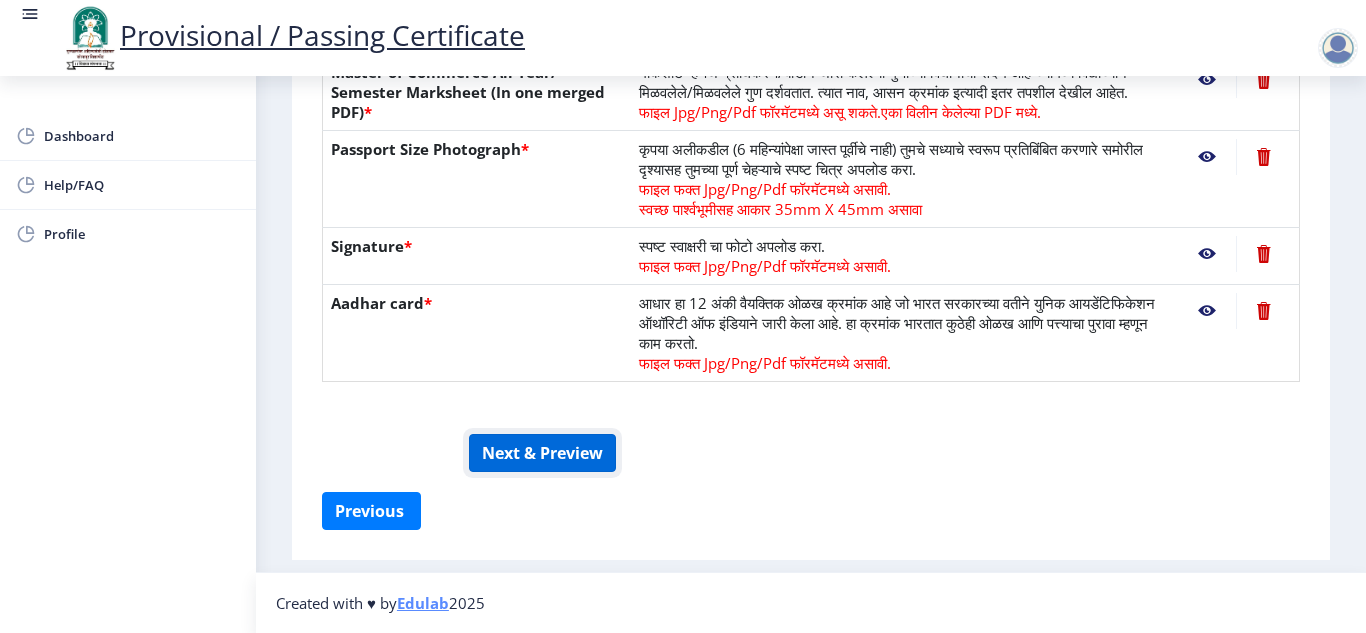 click on "Next & Preview" 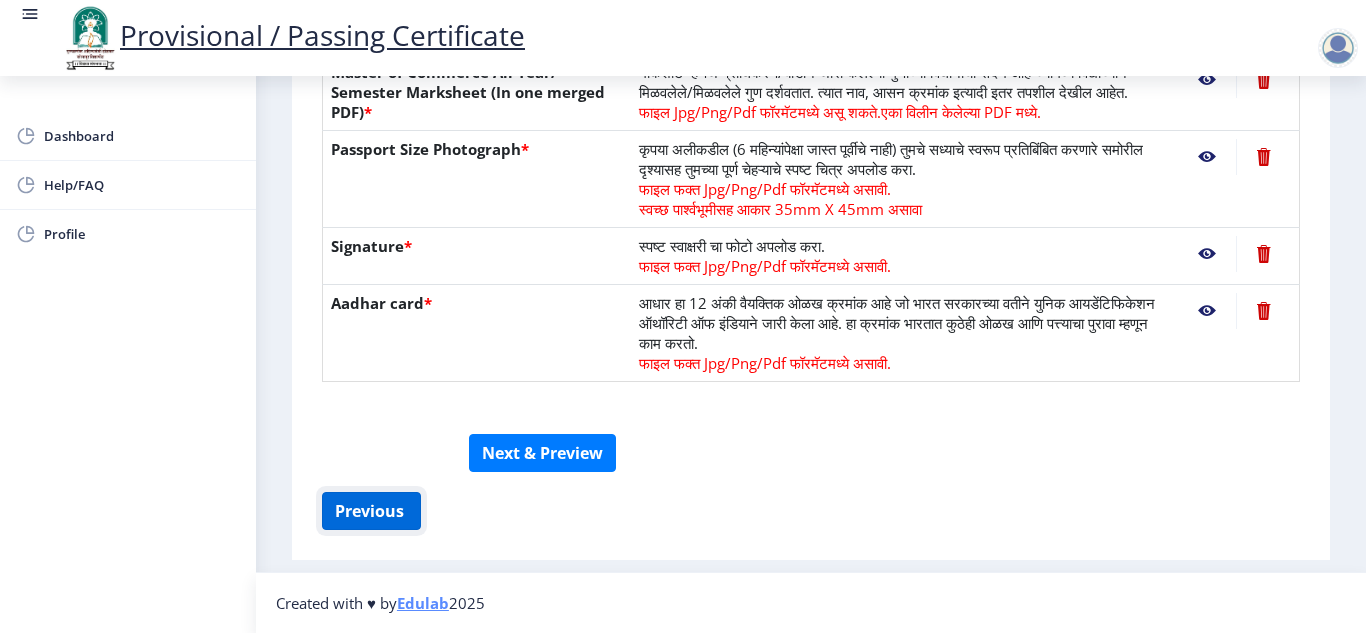 click on "Previous ‍" 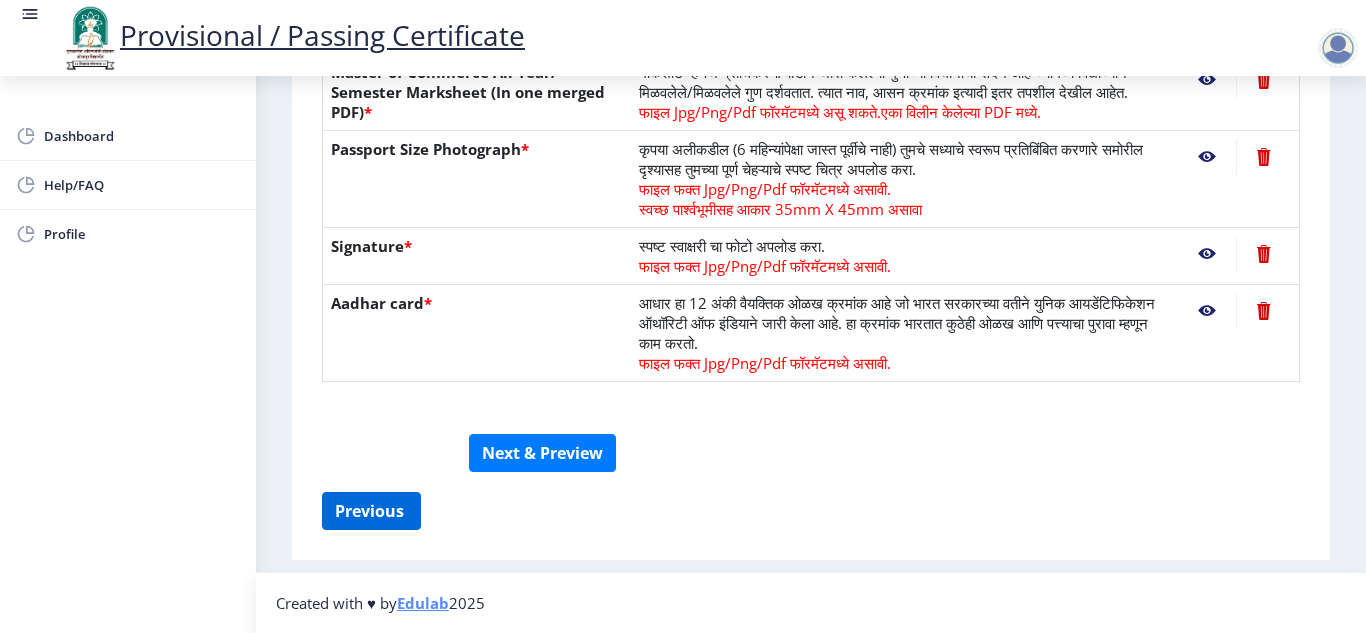 select on "Grade B" 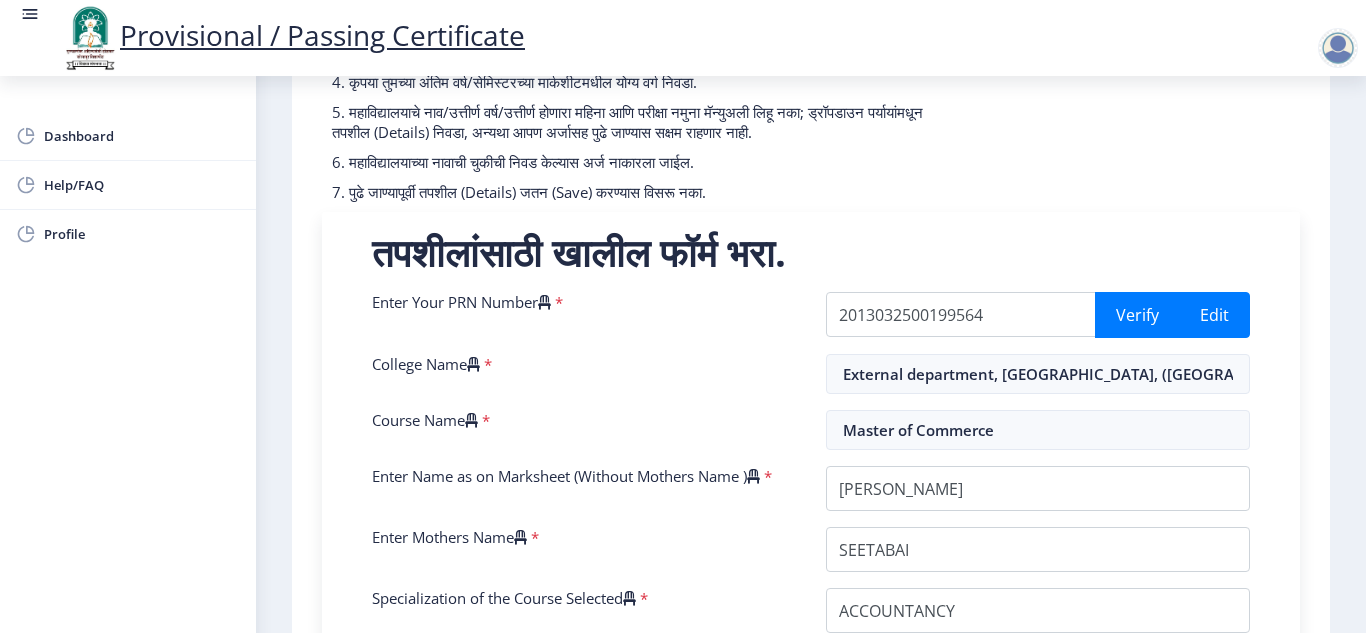 scroll, scrollTop: 251, scrollLeft: 0, axis: vertical 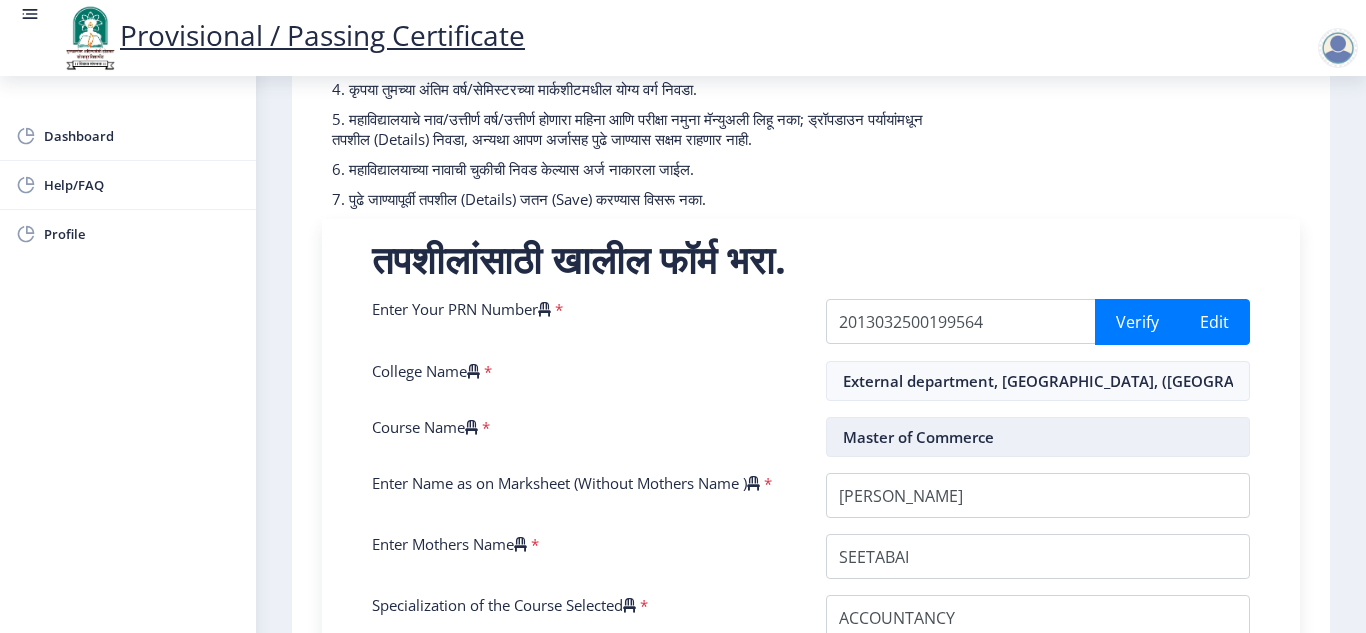 click on "Master of Commerce" at bounding box center (1038, 437) 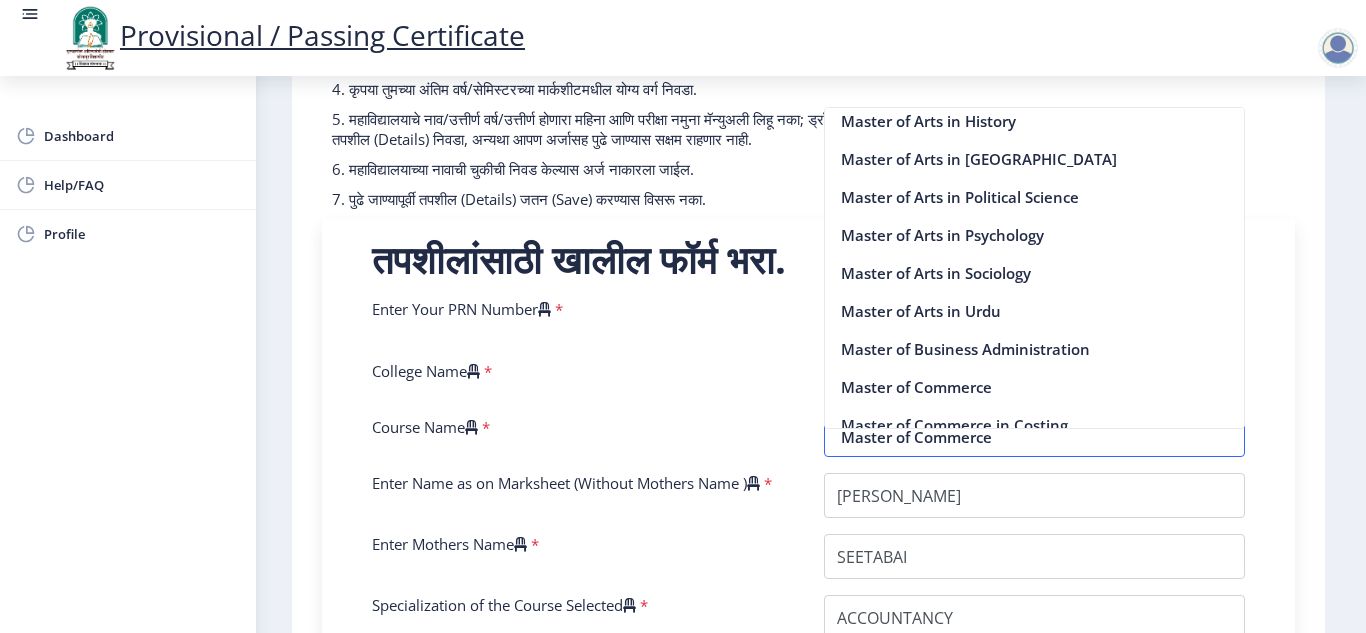 scroll, scrollTop: 1700, scrollLeft: 0, axis: vertical 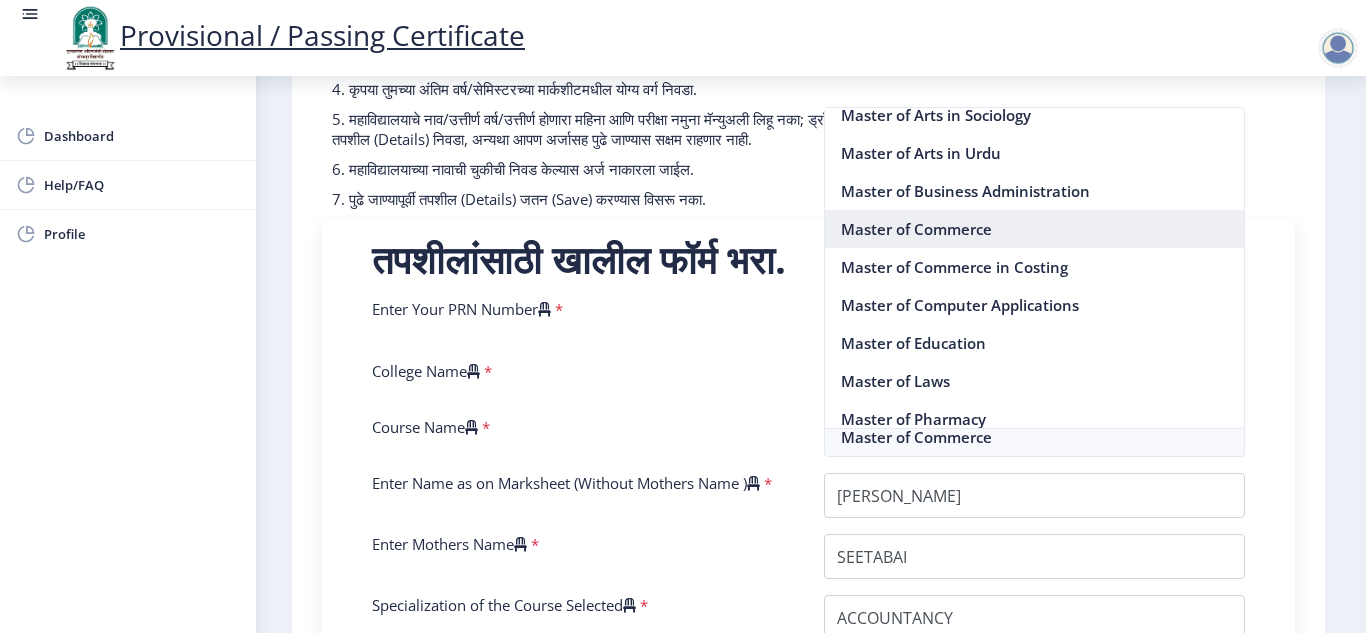 click on "Master of Commerce" at bounding box center [1035, 229] 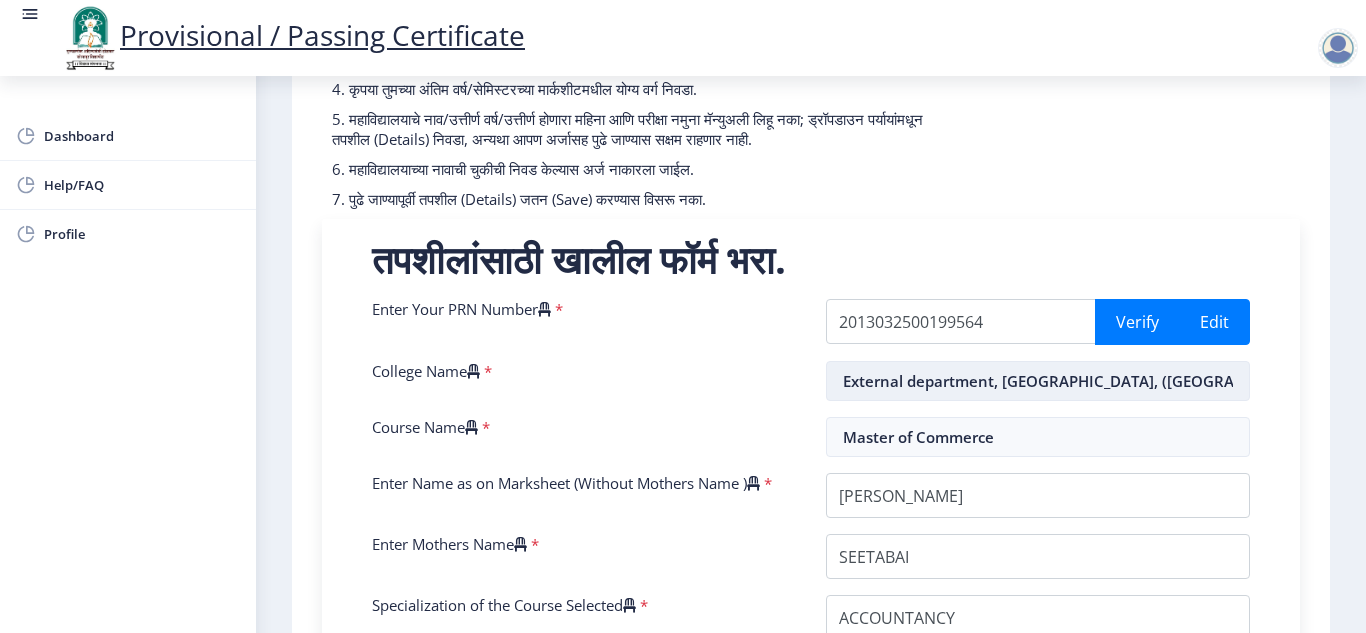 click on "External department, [GEOGRAPHIC_DATA], ([GEOGRAPHIC_DATA]), [GEOGRAPHIC_DATA]" at bounding box center (1038, 381) 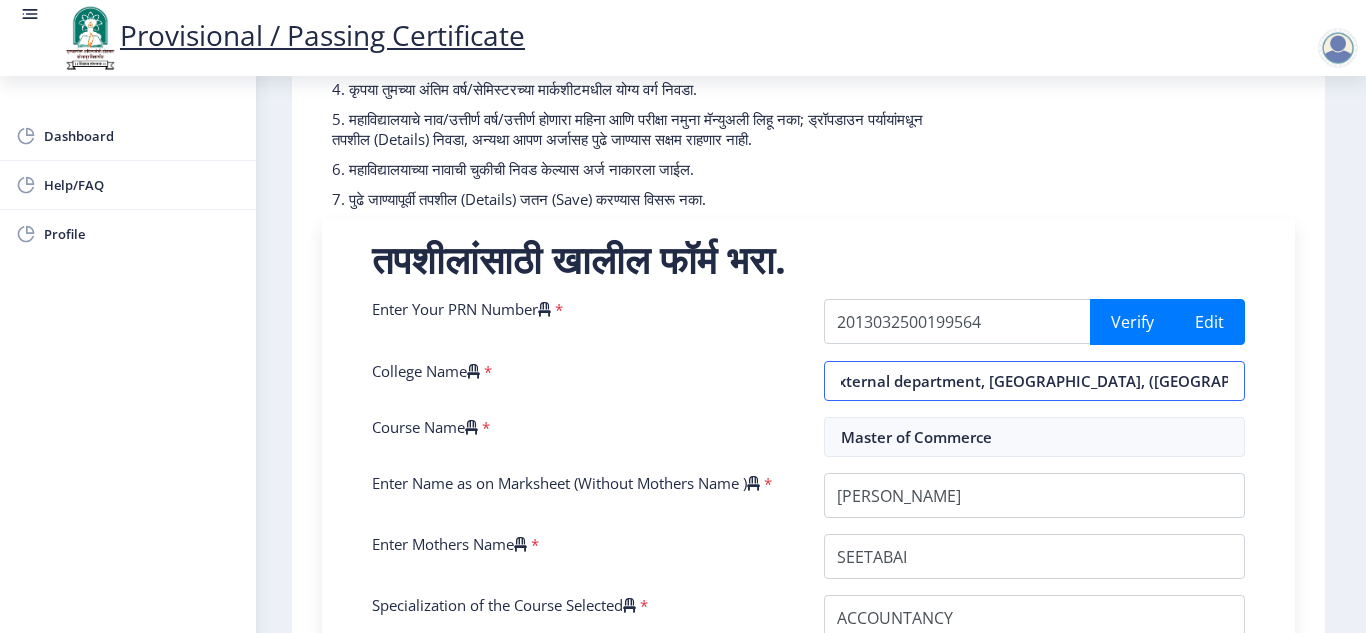 scroll, scrollTop: 0, scrollLeft: 0, axis: both 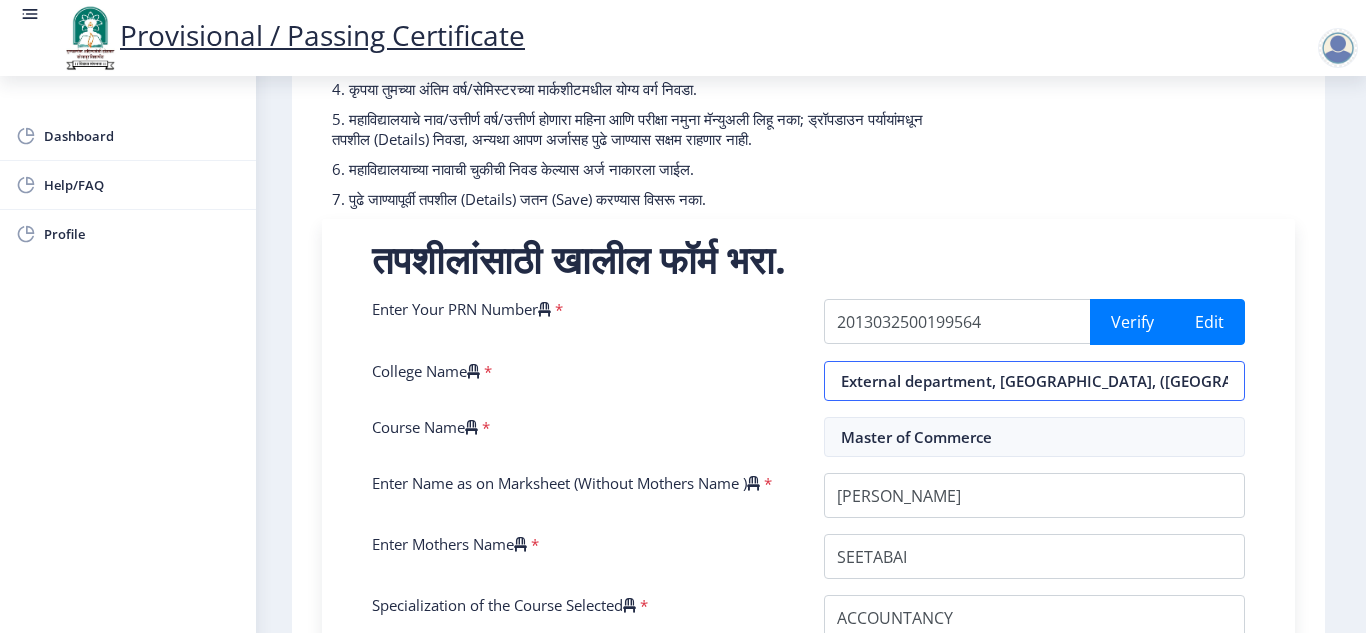 drag, startPoint x: 1234, startPoint y: 398, endPoint x: 412, endPoint y: 379, distance: 822.21954 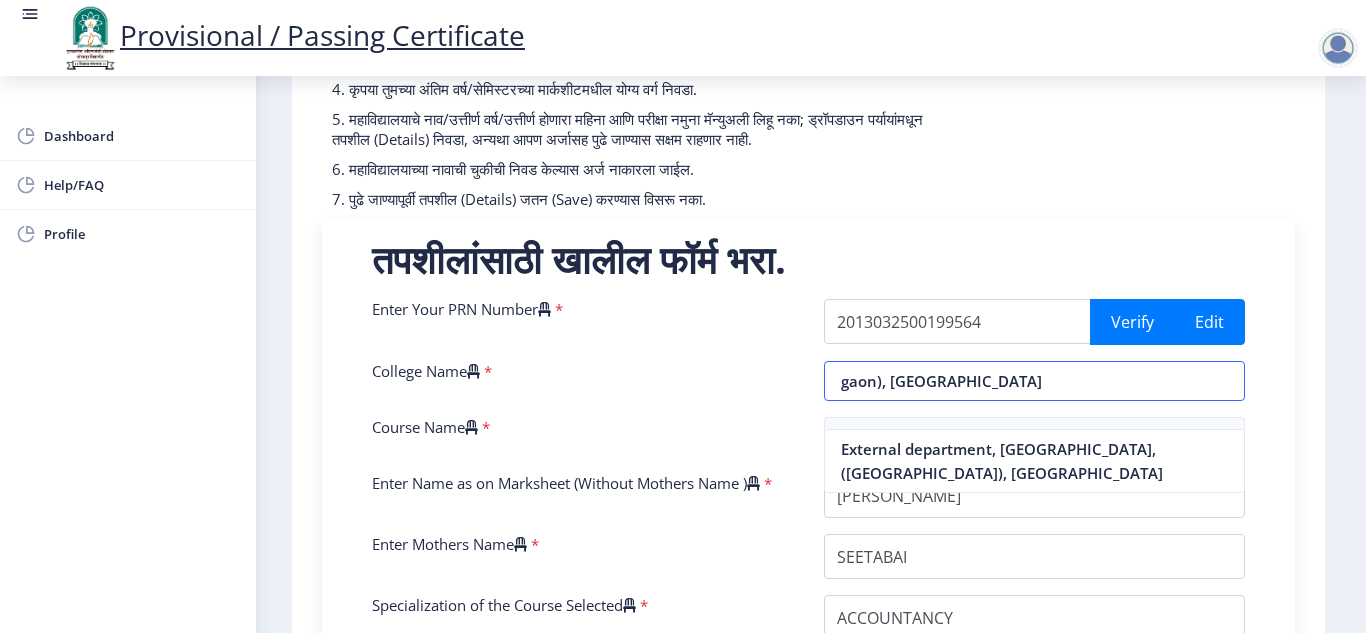 drag, startPoint x: 1030, startPoint y: 402, endPoint x: 100, endPoint y: 400, distance: 930.00214 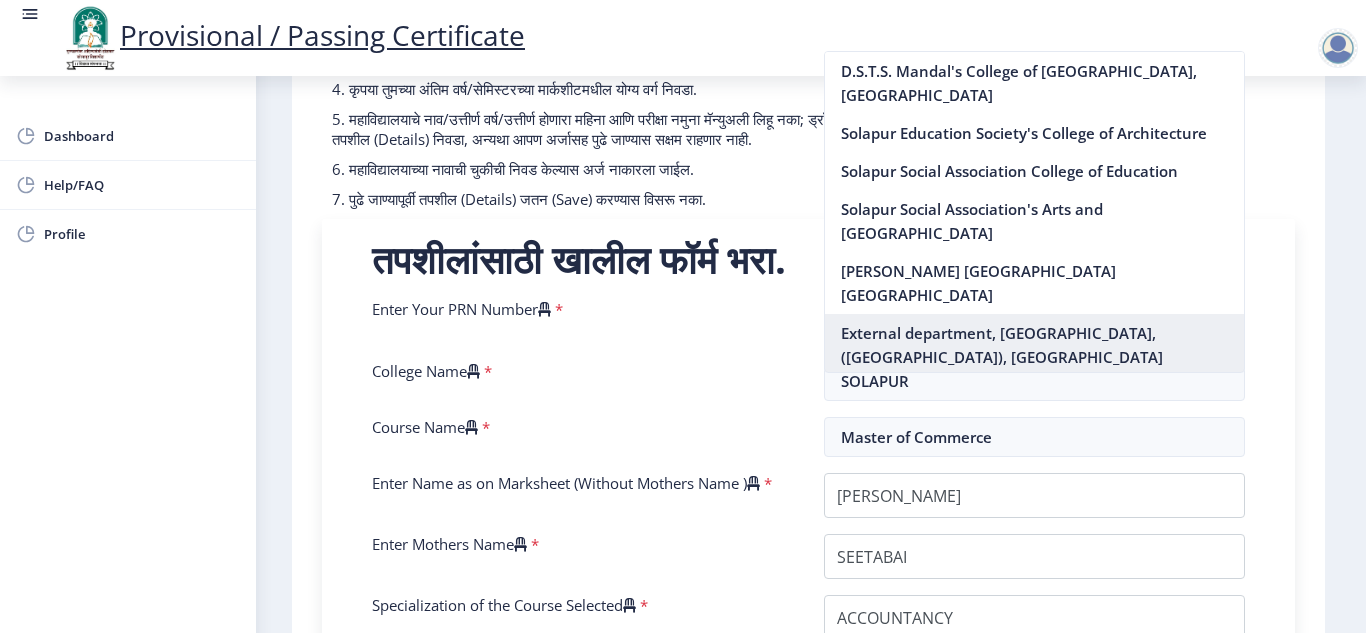 click on "External department, [GEOGRAPHIC_DATA], ([GEOGRAPHIC_DATA]), [GEOGRAPHIC_DATA]" at bounding box center [1035, 345] 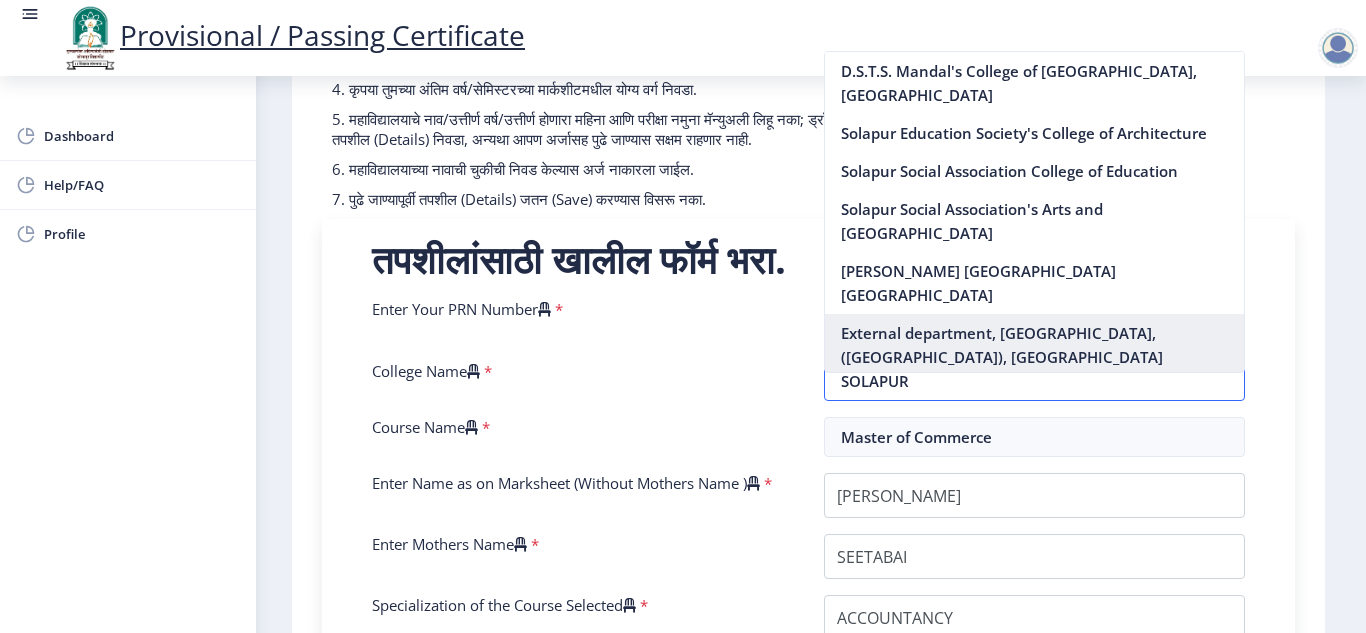 type on "External department, [GEOGRAPHIC_DATA], ([GEOGRAPHIC_DATA]), [GEOGRAPHIC_DATA]" 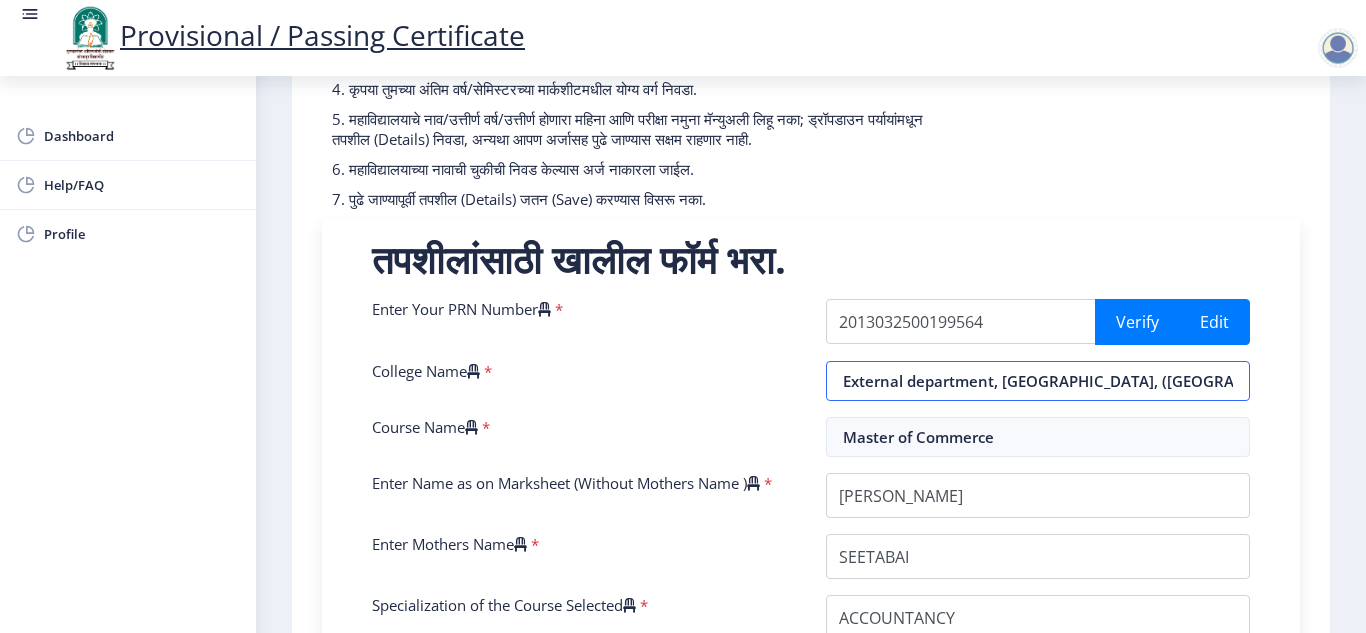 scroll, scrollTop: 0, scrollLeft: 37, axis: horizontal 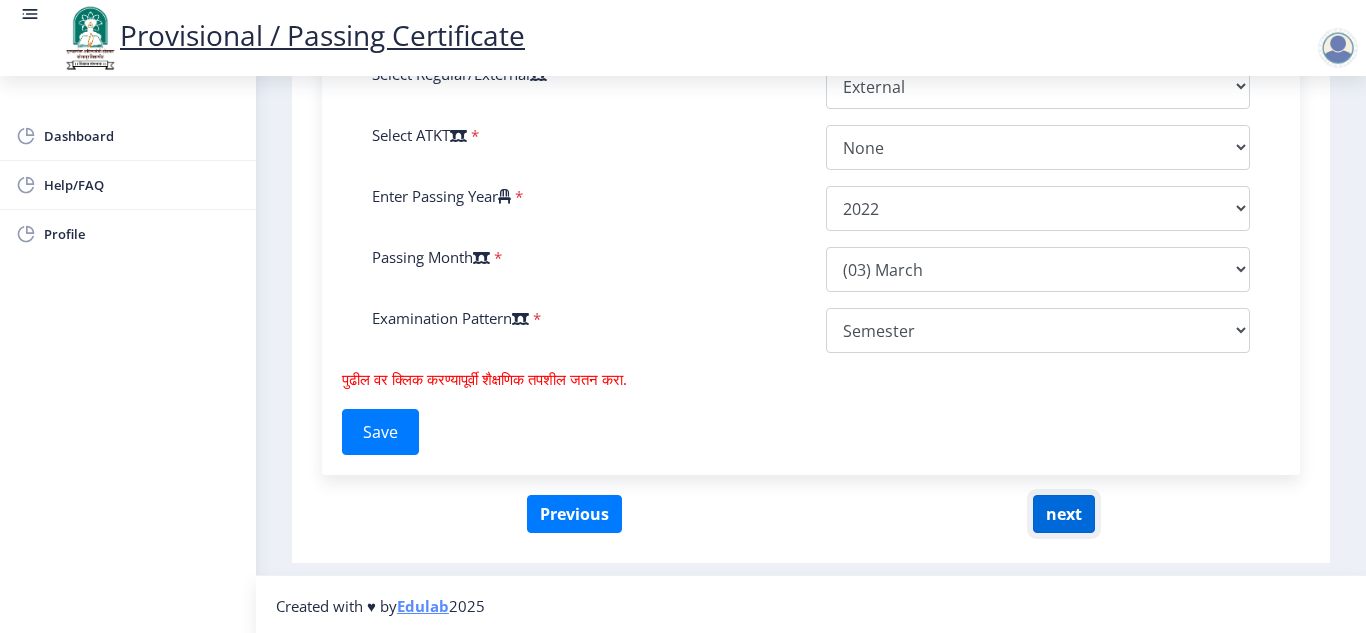 click on "next" 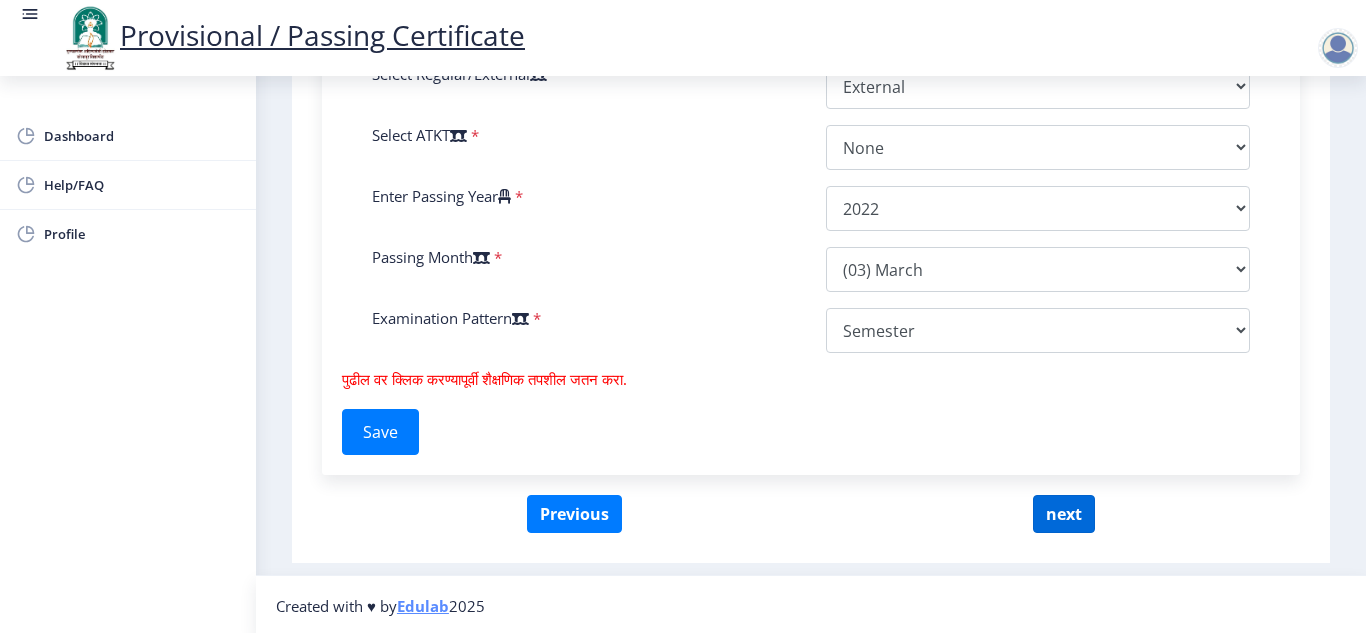 scroll, scrollTop: 0, scrollLeft: 0, axis: both 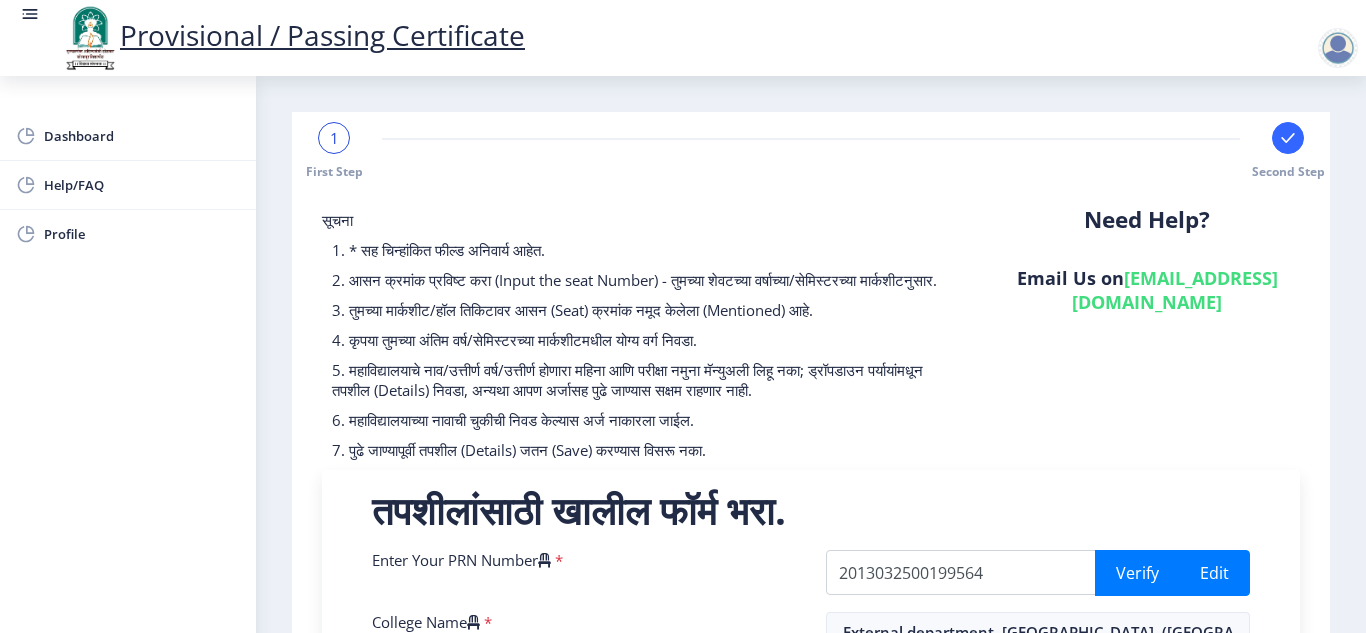 select 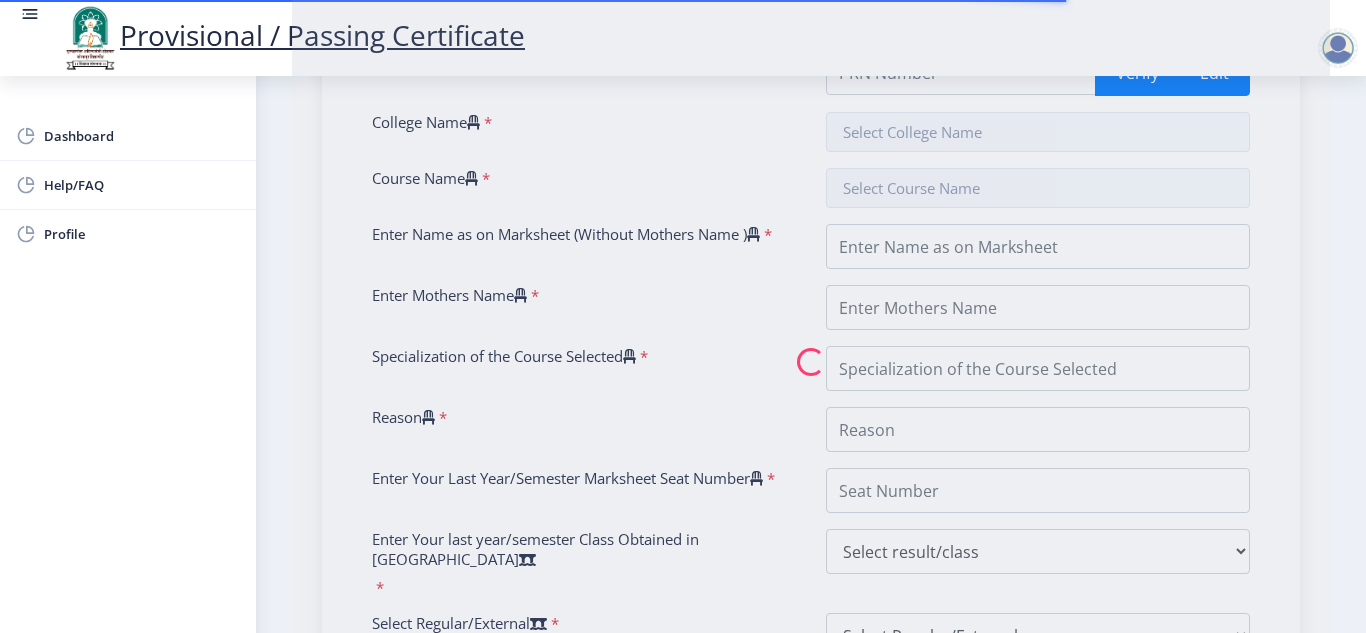 scroll, scrollTop: 1000, scrollLeft: 0, axis: vertical 